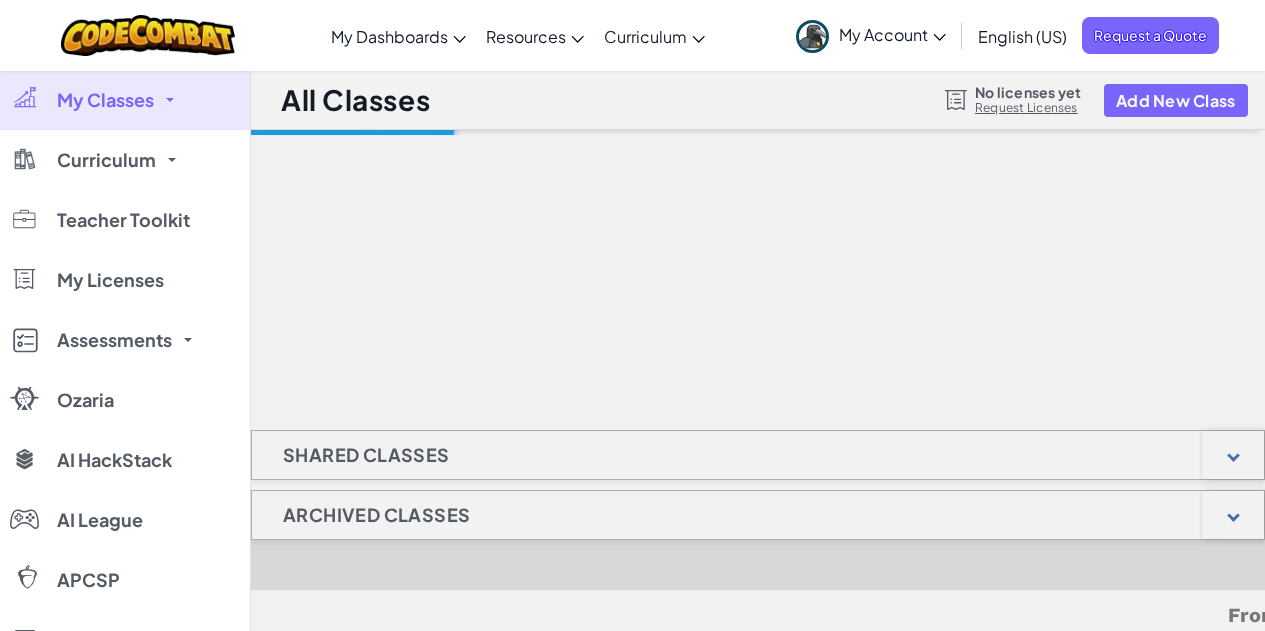 scroll, scrollTop: 0, scrollLeft: 0, axis: both 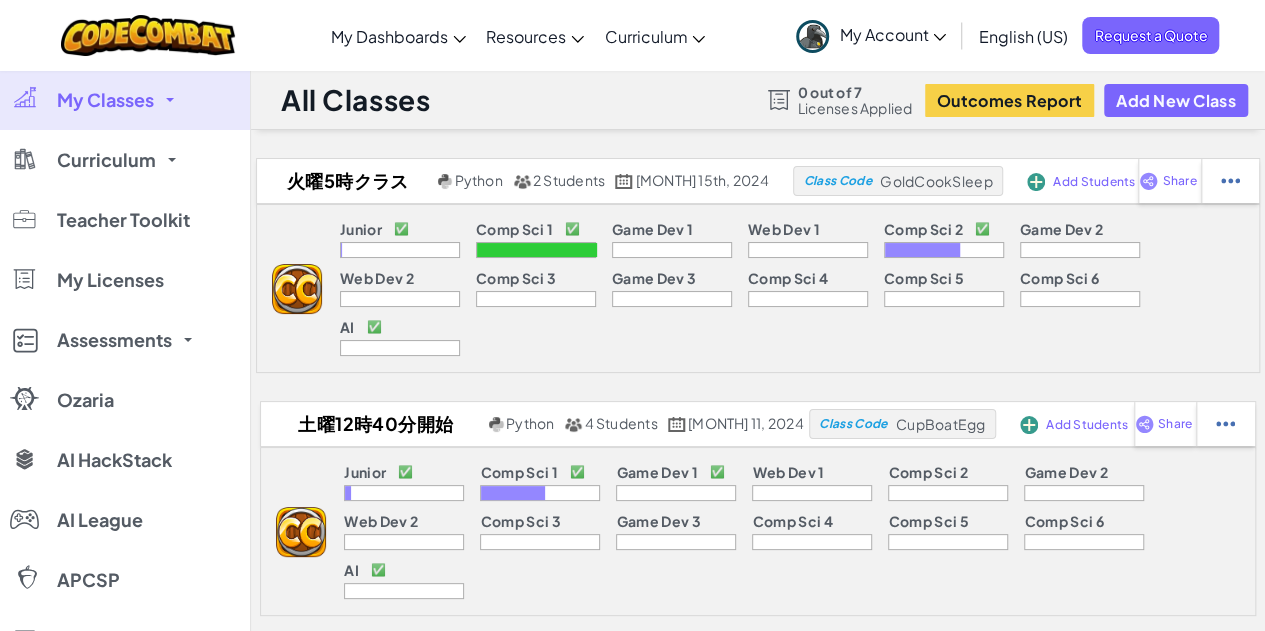 click on "My Classes" at bounding box center (125, 100) 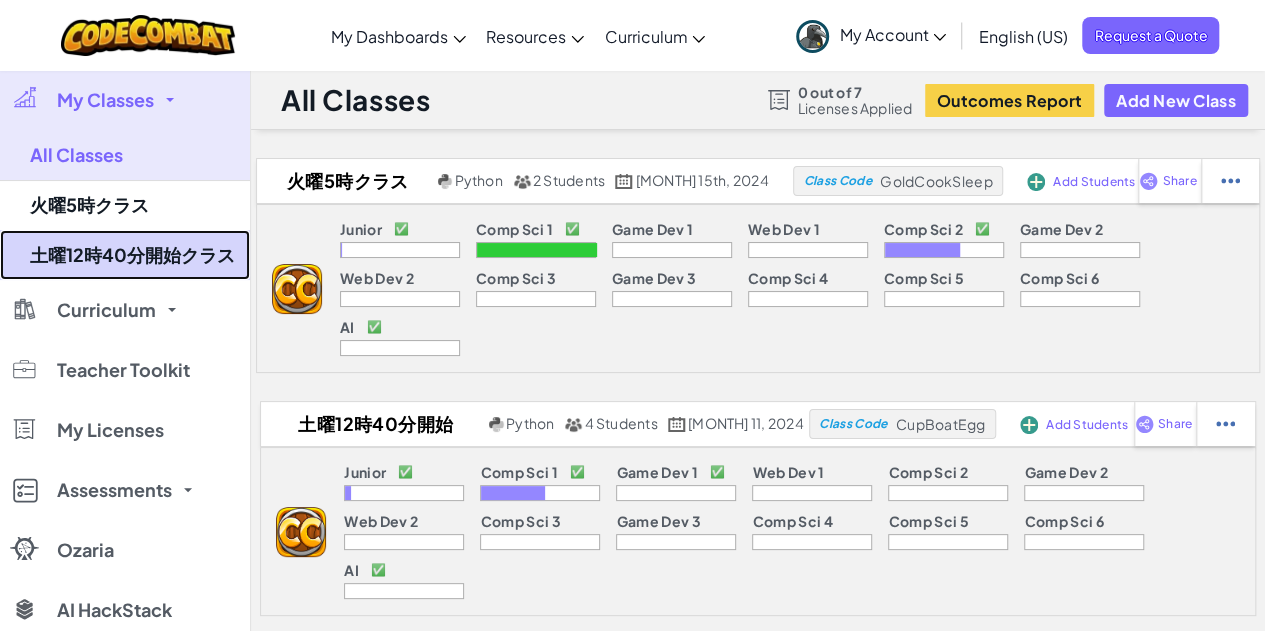 click on "土曜12時40分開始クラス" at bounding box center (125, 255) 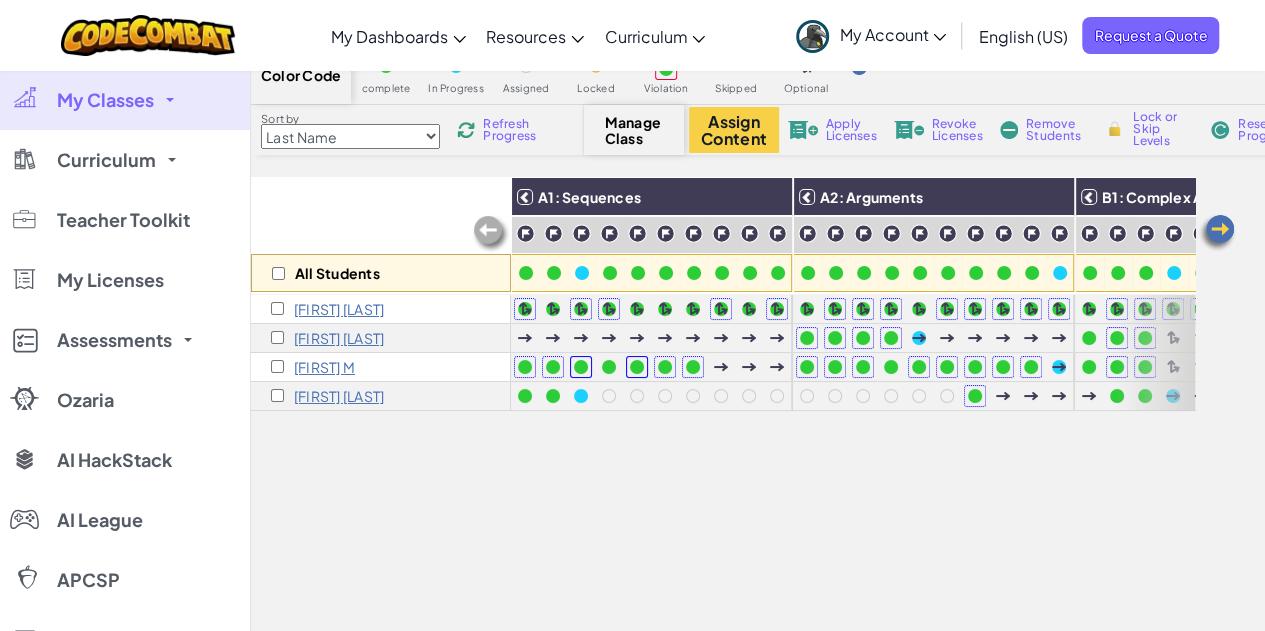 scroll, scrollTop: 48, scrollLeft: 0, axis: vertical 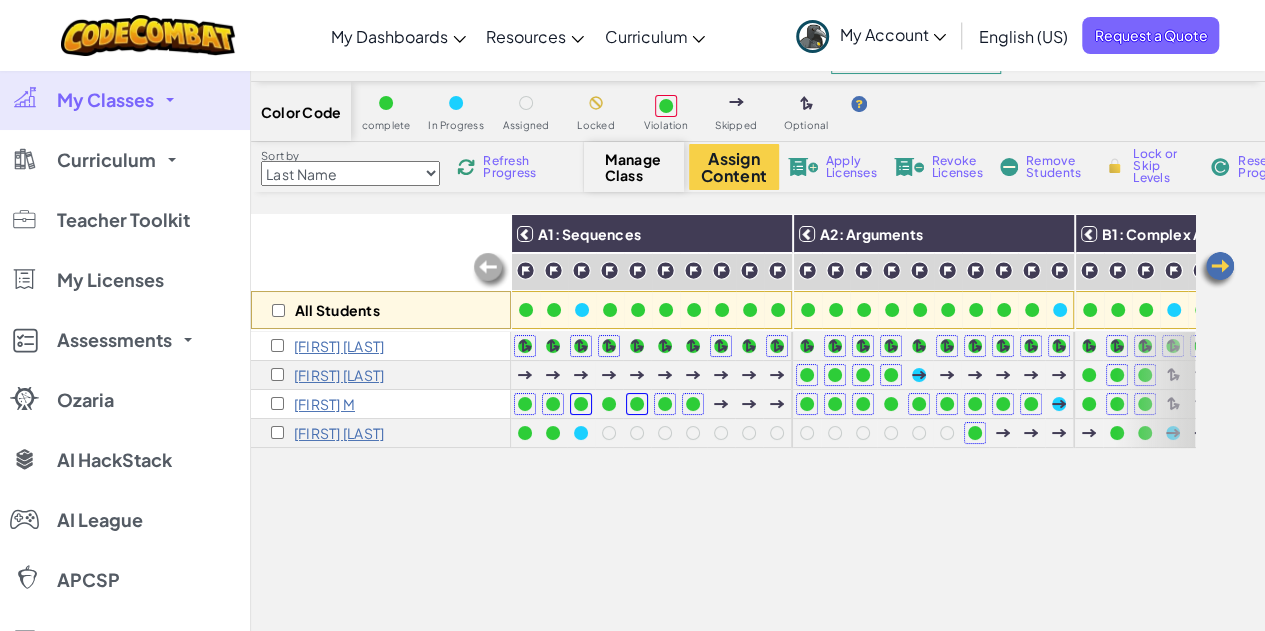 click on "[FIRST] [LAST]" at bounding box center (381, 404) 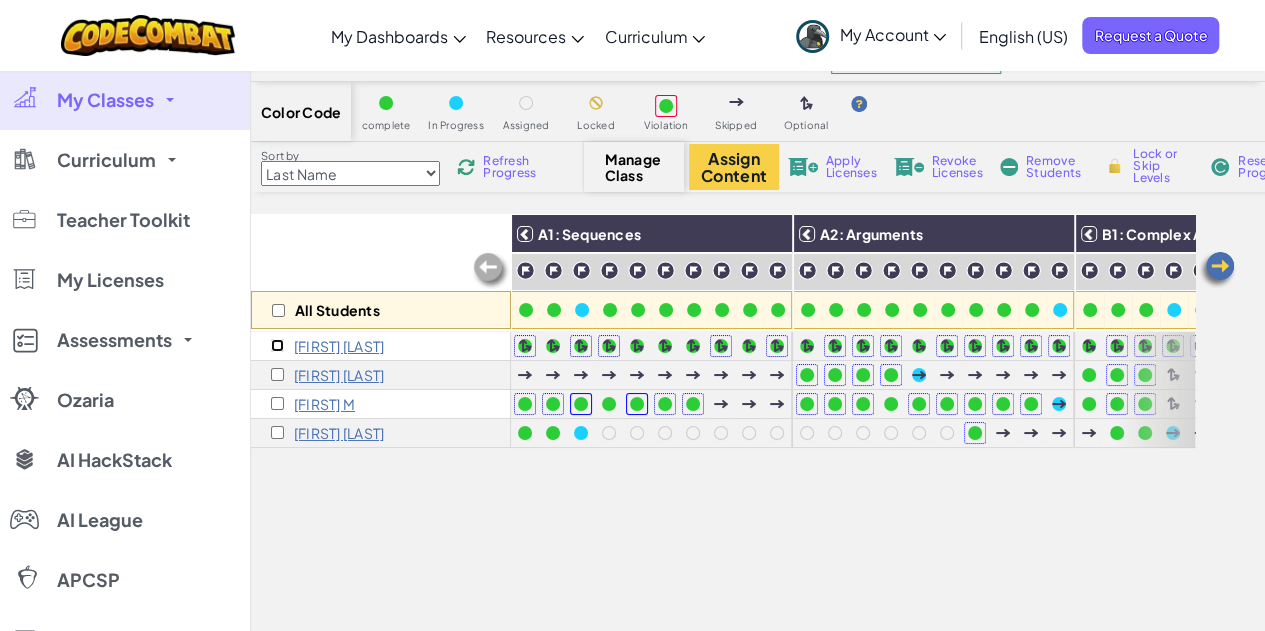 click at bounding box center [277, 345] 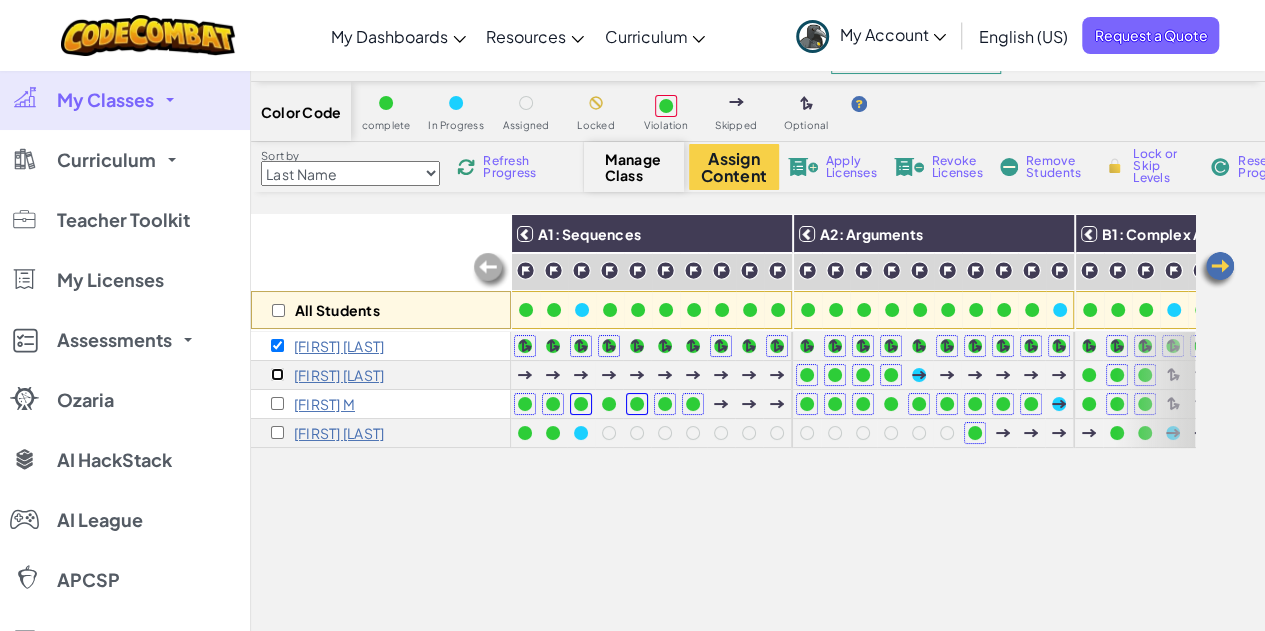 click at bounding box center [277, 374] 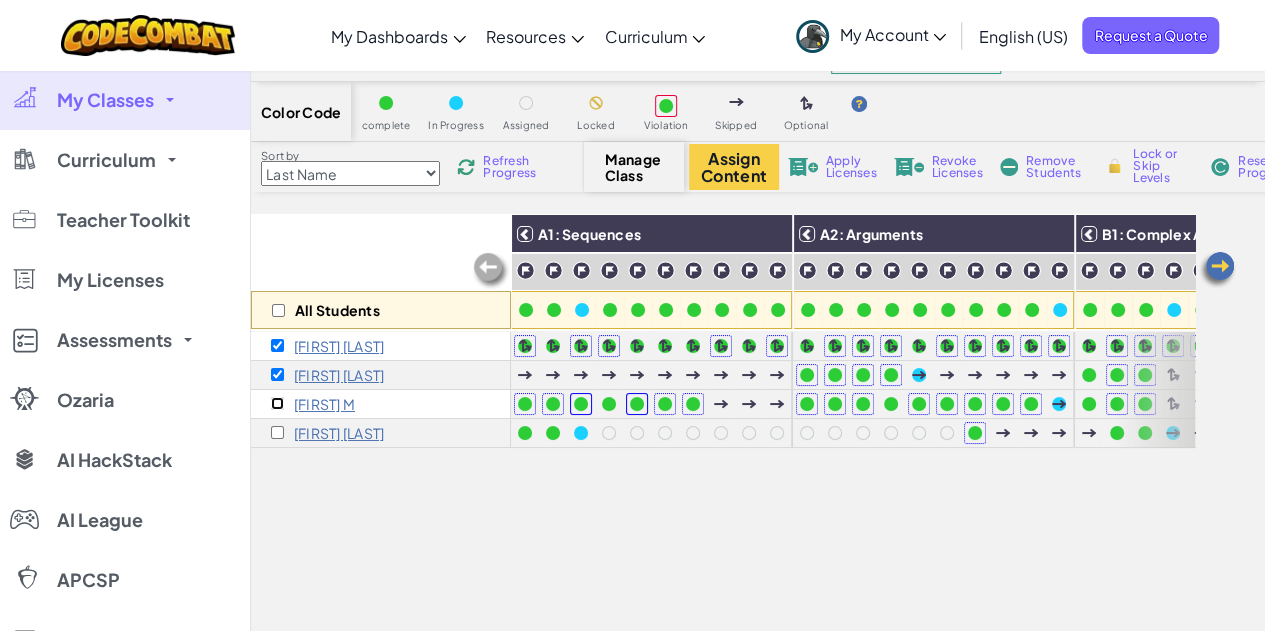 click at bounding box center (277, 403) 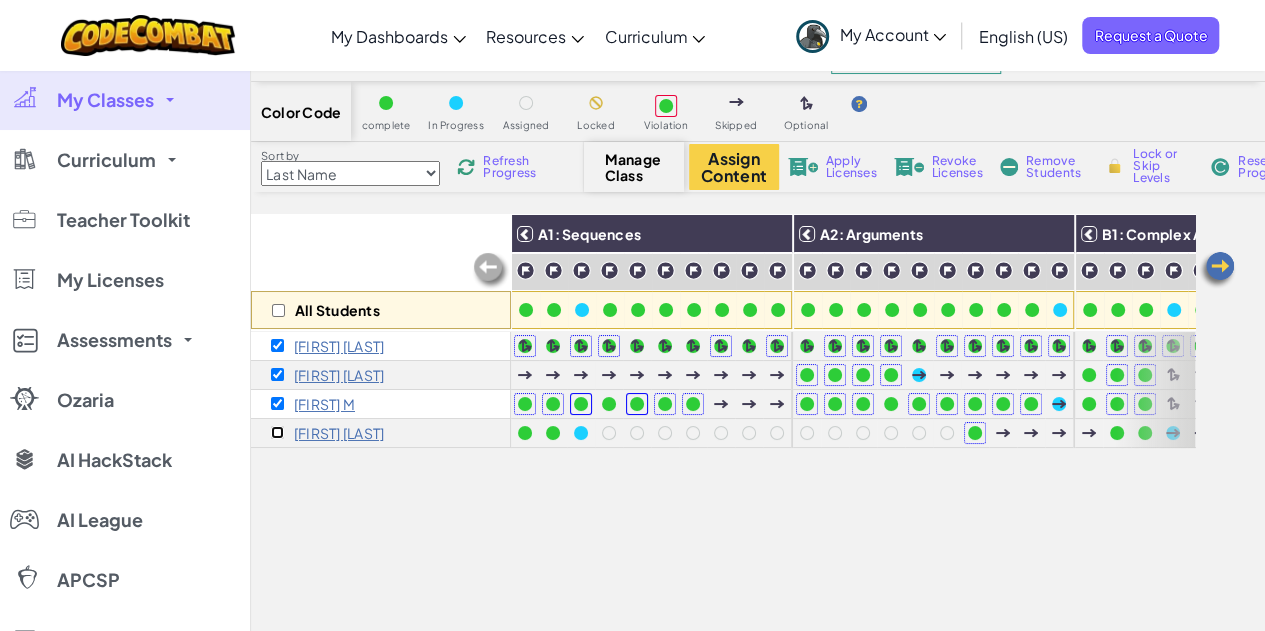 click at bounding box center (277, 432) 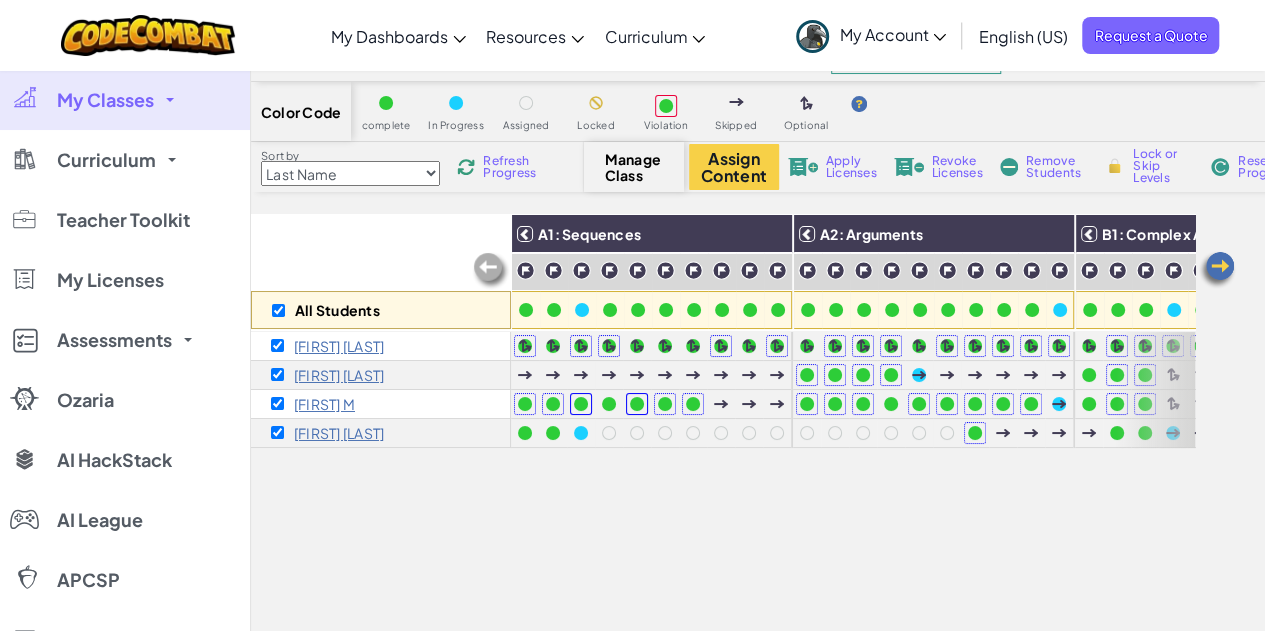 click on "All Students       A1: Sequences                                                                             A2: Arguments                                                                             B1: Complex Arguments (Hit)                                                                                                                       B2: Complex Arguments (Spin)                                                                                   C1: Complex Arguments (Zap)                                                                                                                 C2: Intro to Loops                                                                                                                 D1: Complex Loops                                                                                                                 D2: Intro to Conditionals                                                                                               E1: Complex Conditionals" at bounding box center [723, 494] 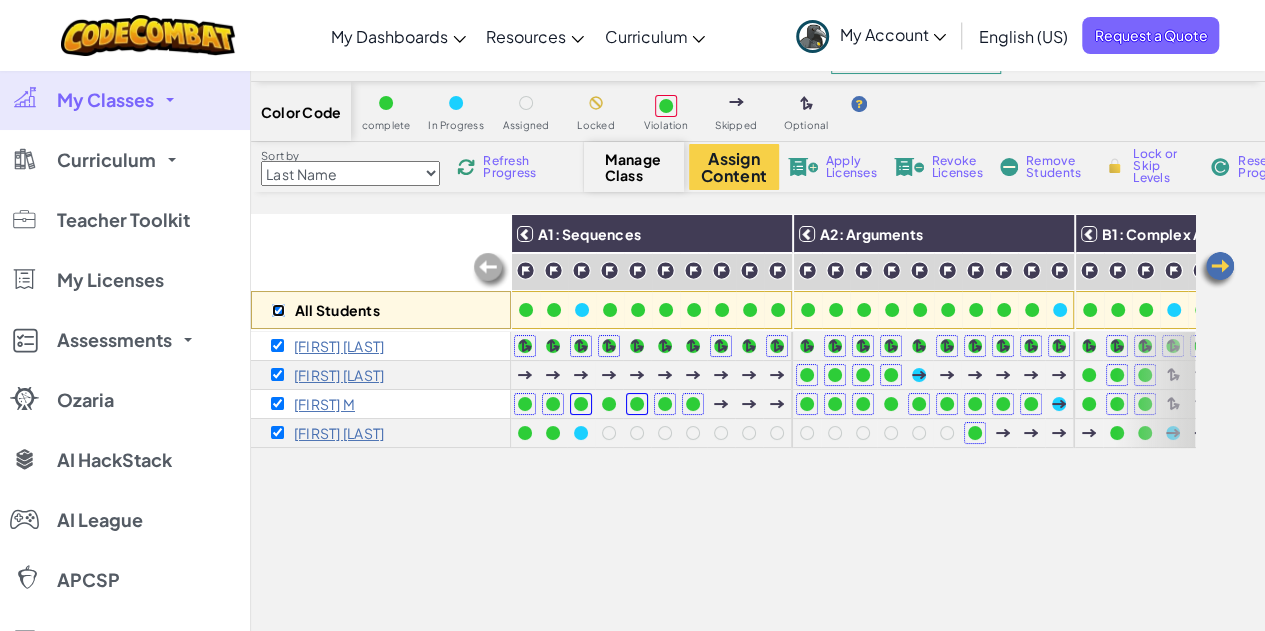 click at bounding box center (278, 310) 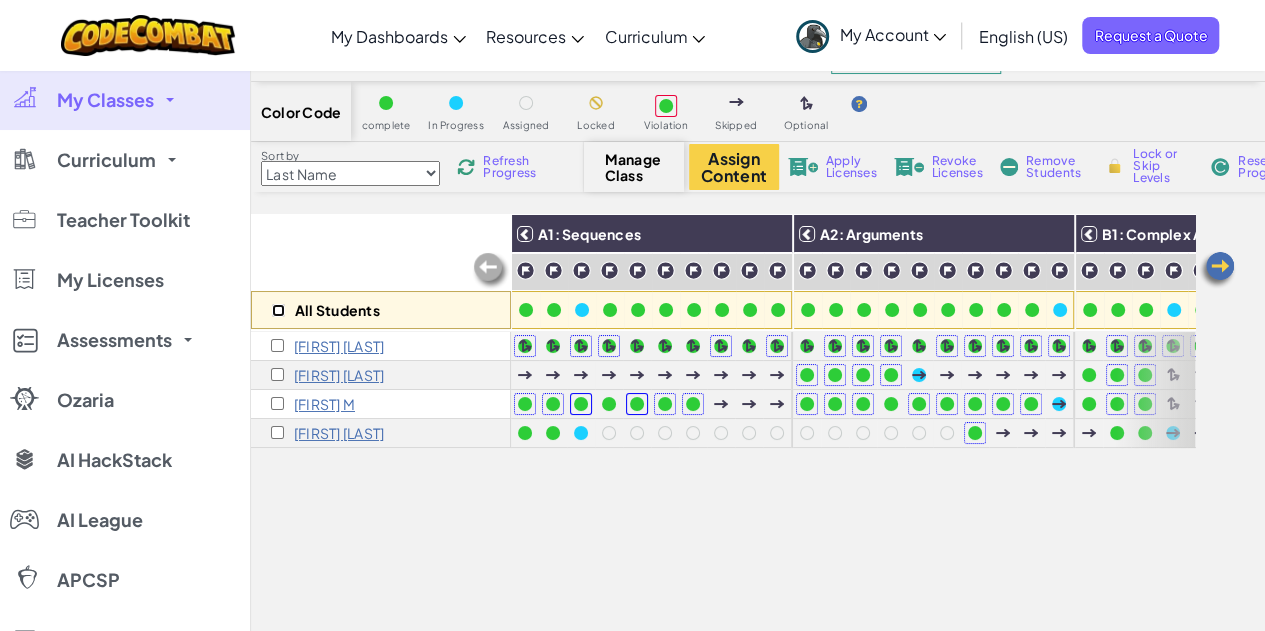 checkbox on "false" 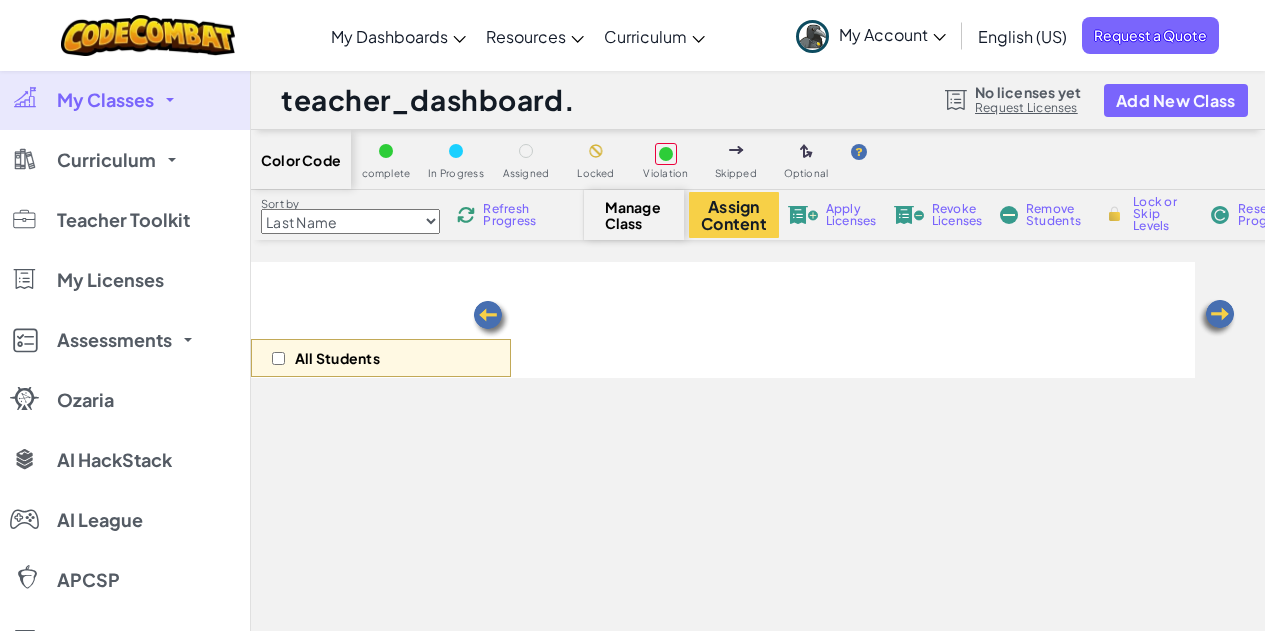 scroll, scrollTop: 48, scrollLeft: 0, axis: vertical 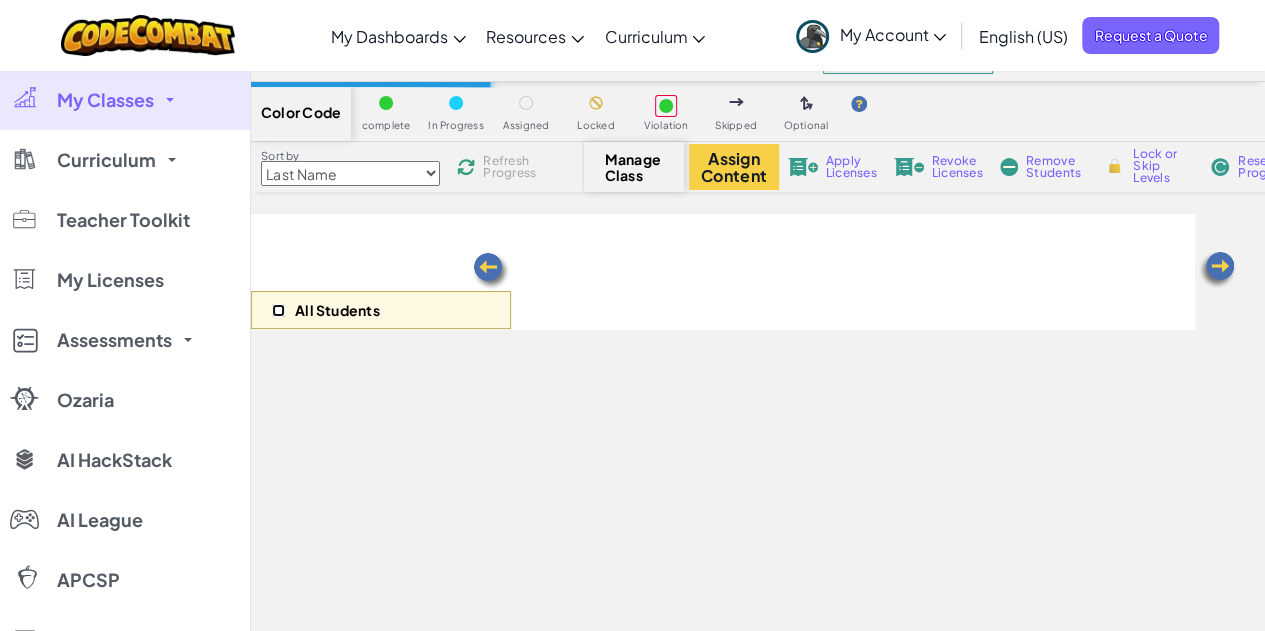 click at bounding box center [278, 310] 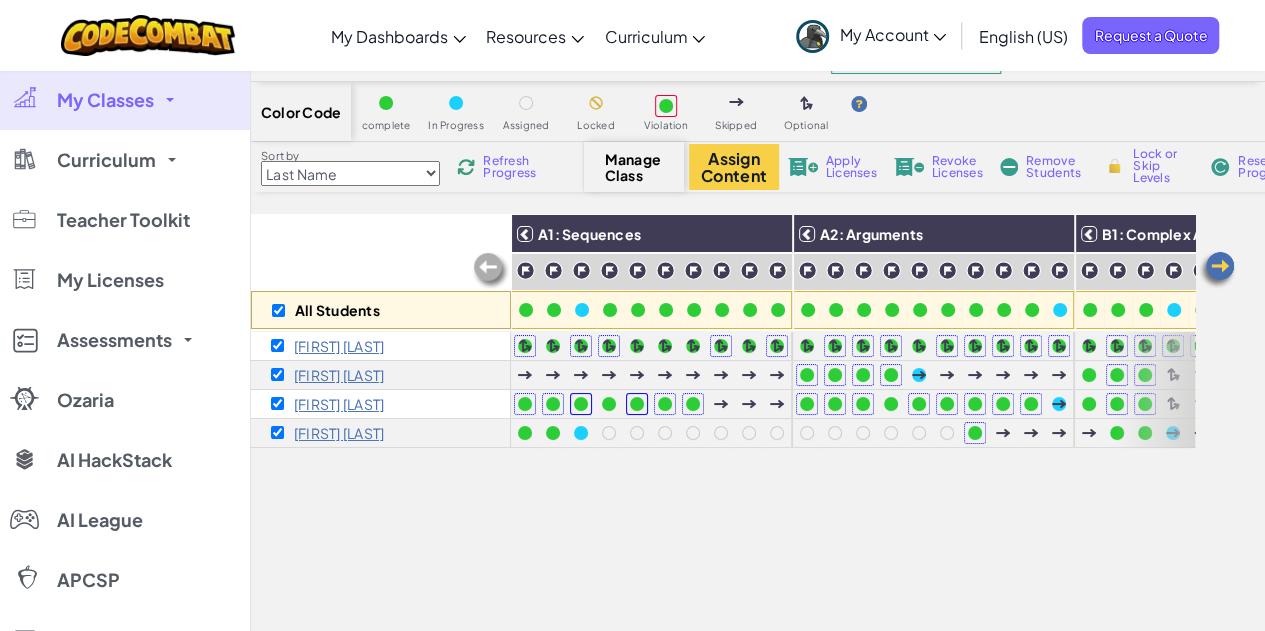 click on "All Students       A1: Sequences                                                                             A2: Arguments                                                                             B1: Complex Arguments (Hit)                                                                                                                       B2: Complex Arguments (Spin)                                                                                   C1: Complex Arguments (Zap)                                                                                                                 C2: Intro to Loops                                                                                                                 D1: Complex Loops                                                                                                                 D2: Intro to Conditionals                                                                                               E1: Complex Conditionals" at bounding box center [723, 494] 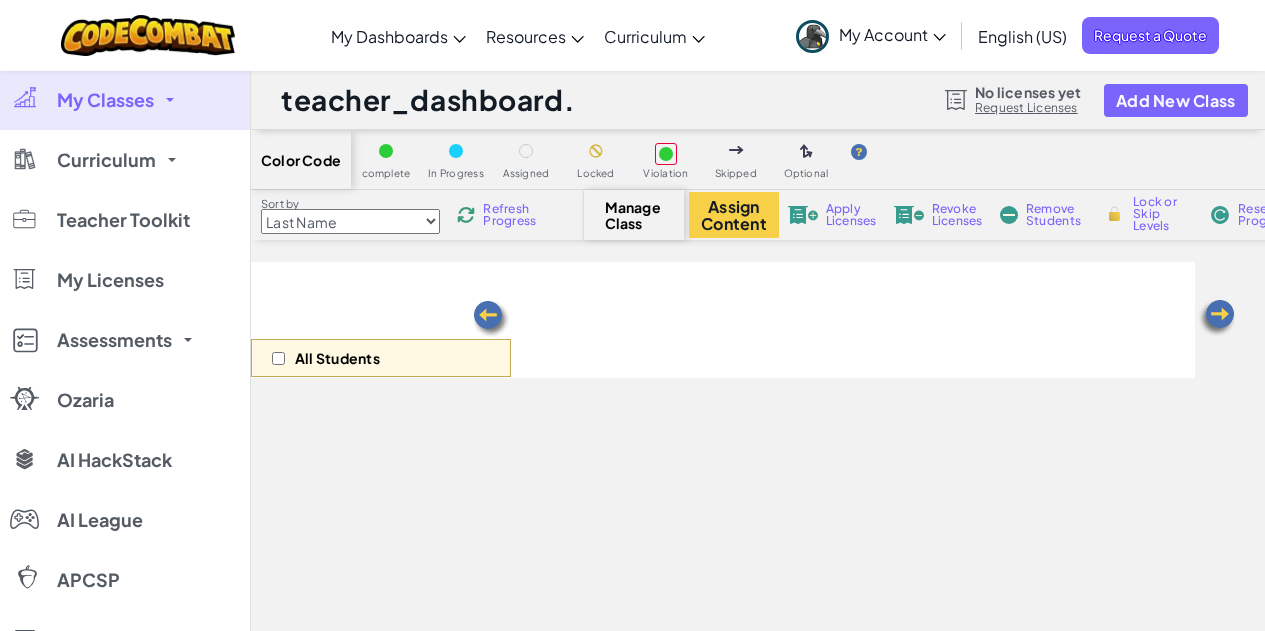 scroll, scrollTop: 48, scrollLeft: 0, axis: vertical 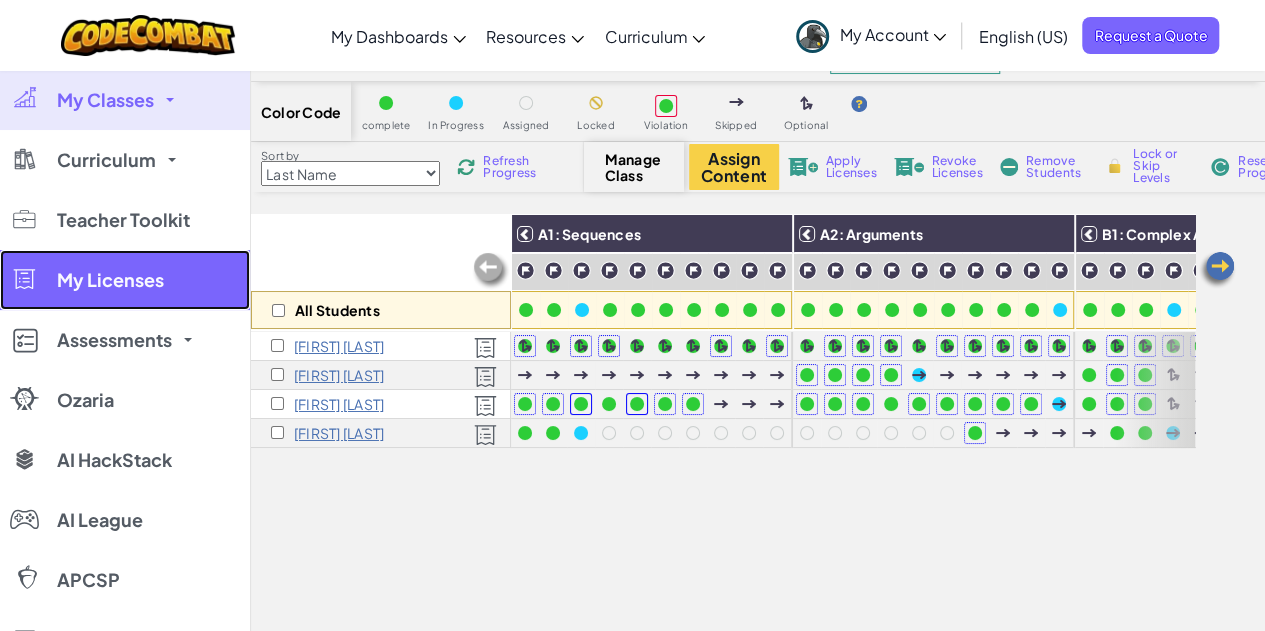 click on "My Licenses" at bounding box center (125, 280) 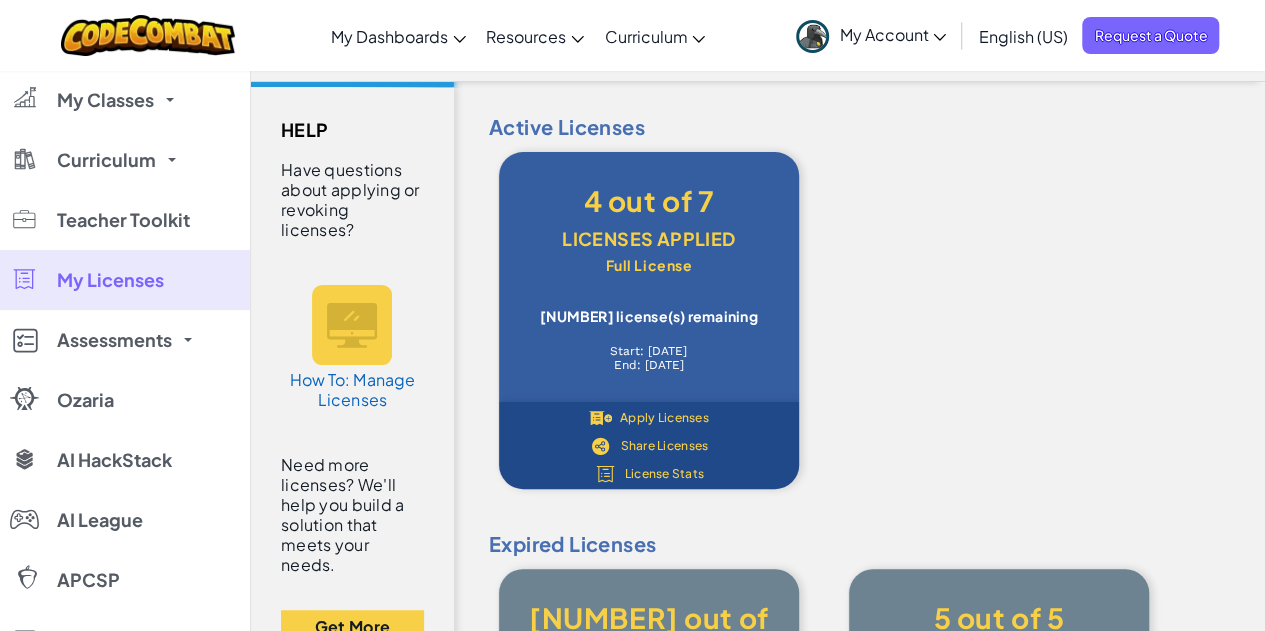 scroll, scrollTop: 0, scrollLeft: 0, axis: both 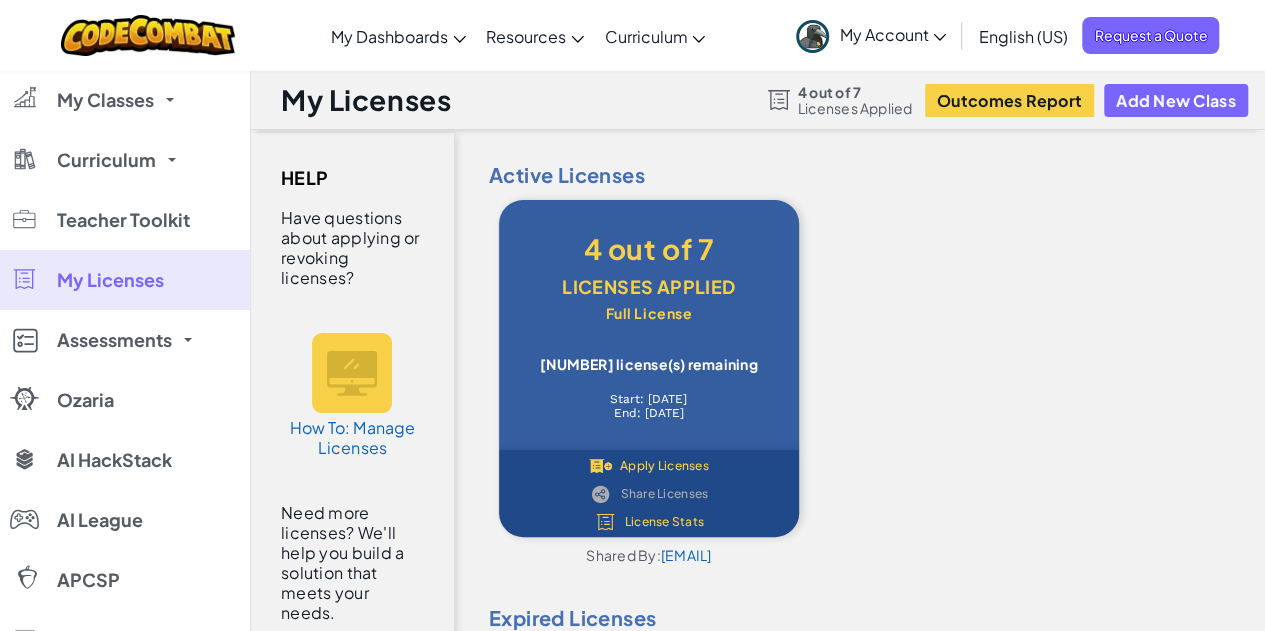 click on "English (US)" at bounding box center (1022, 36) 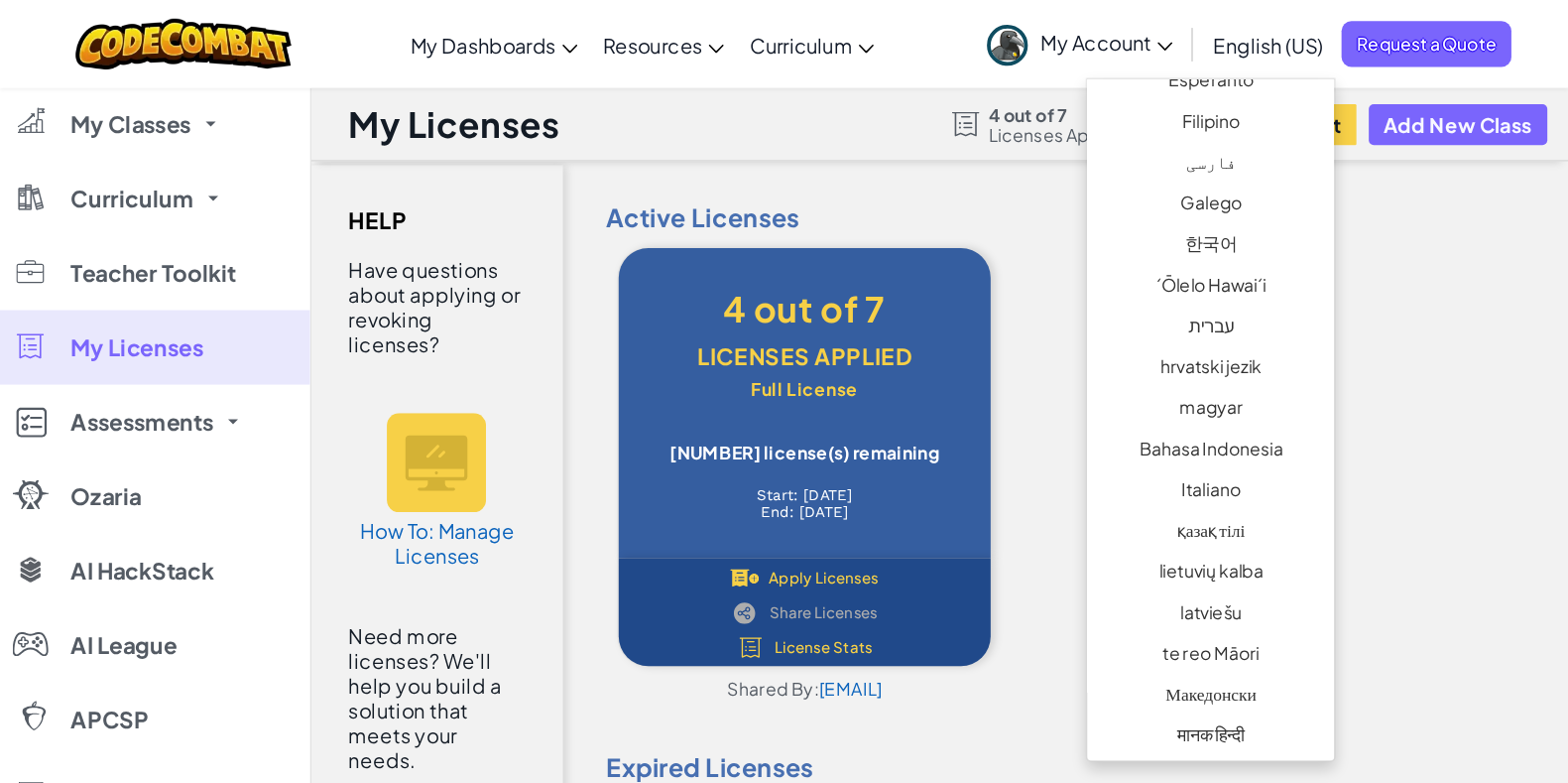 scroll, scrollTop: 953, scrollLeft: 0, axis: vertical 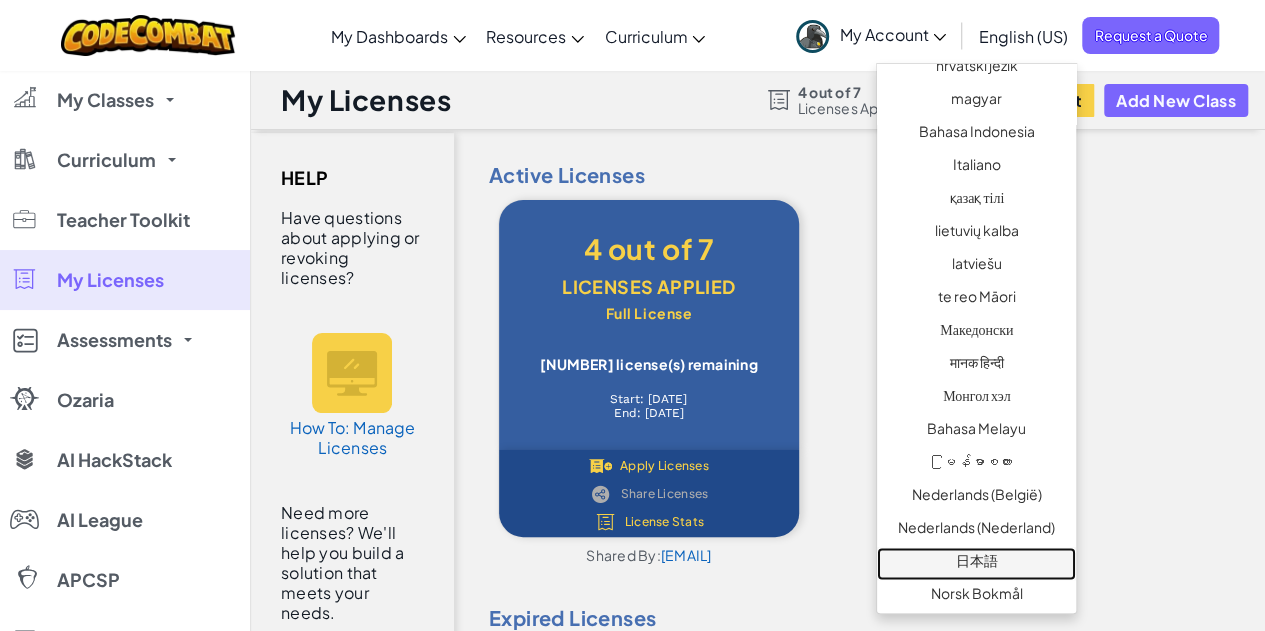click on "日本語" at bounding box center (976, 563) 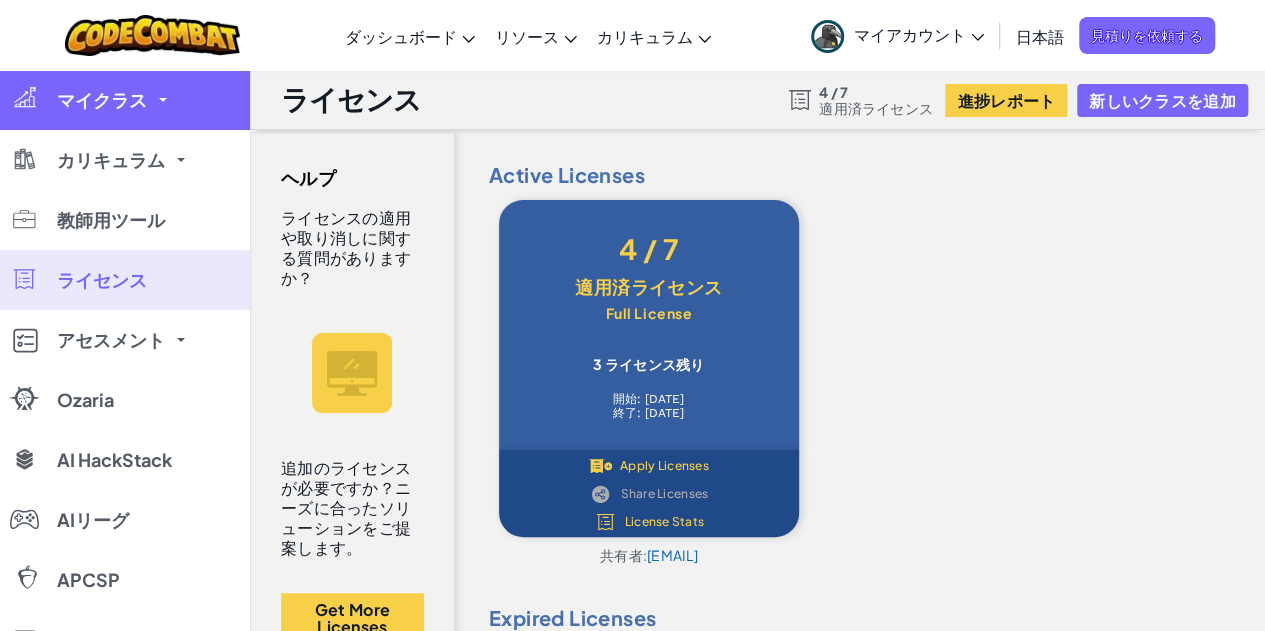 click on "マイクラス" at bounding box center [125, 100] 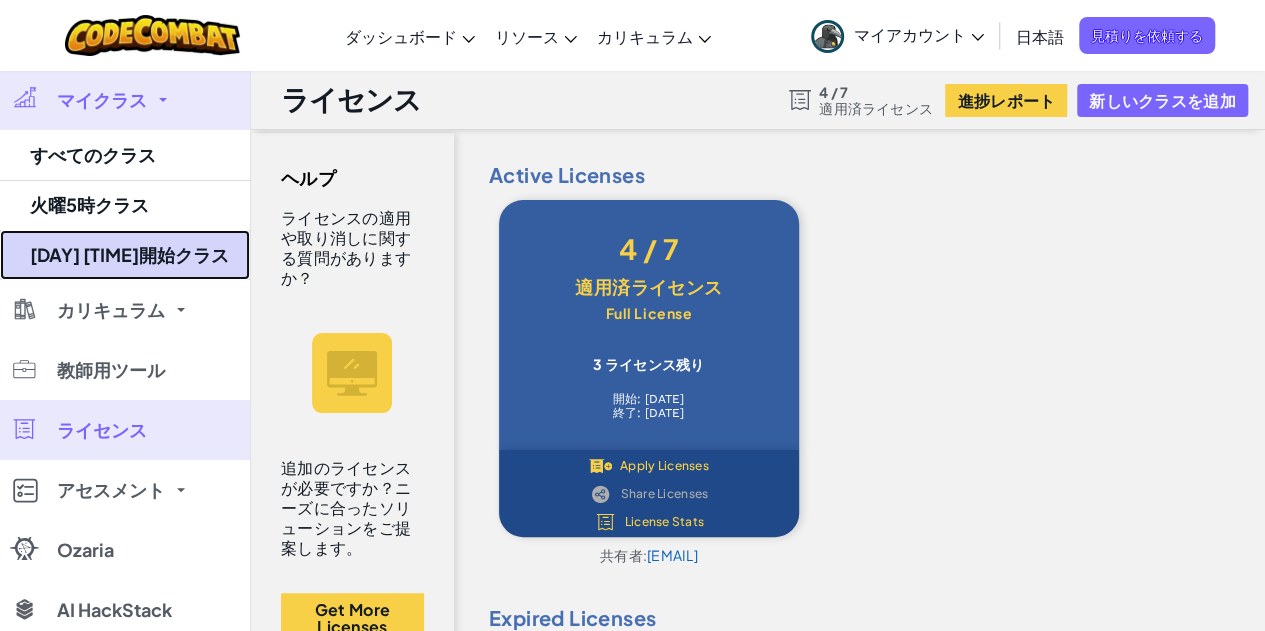 click on "土曜12時40分開始クラス" at bounding box center [125, 255] 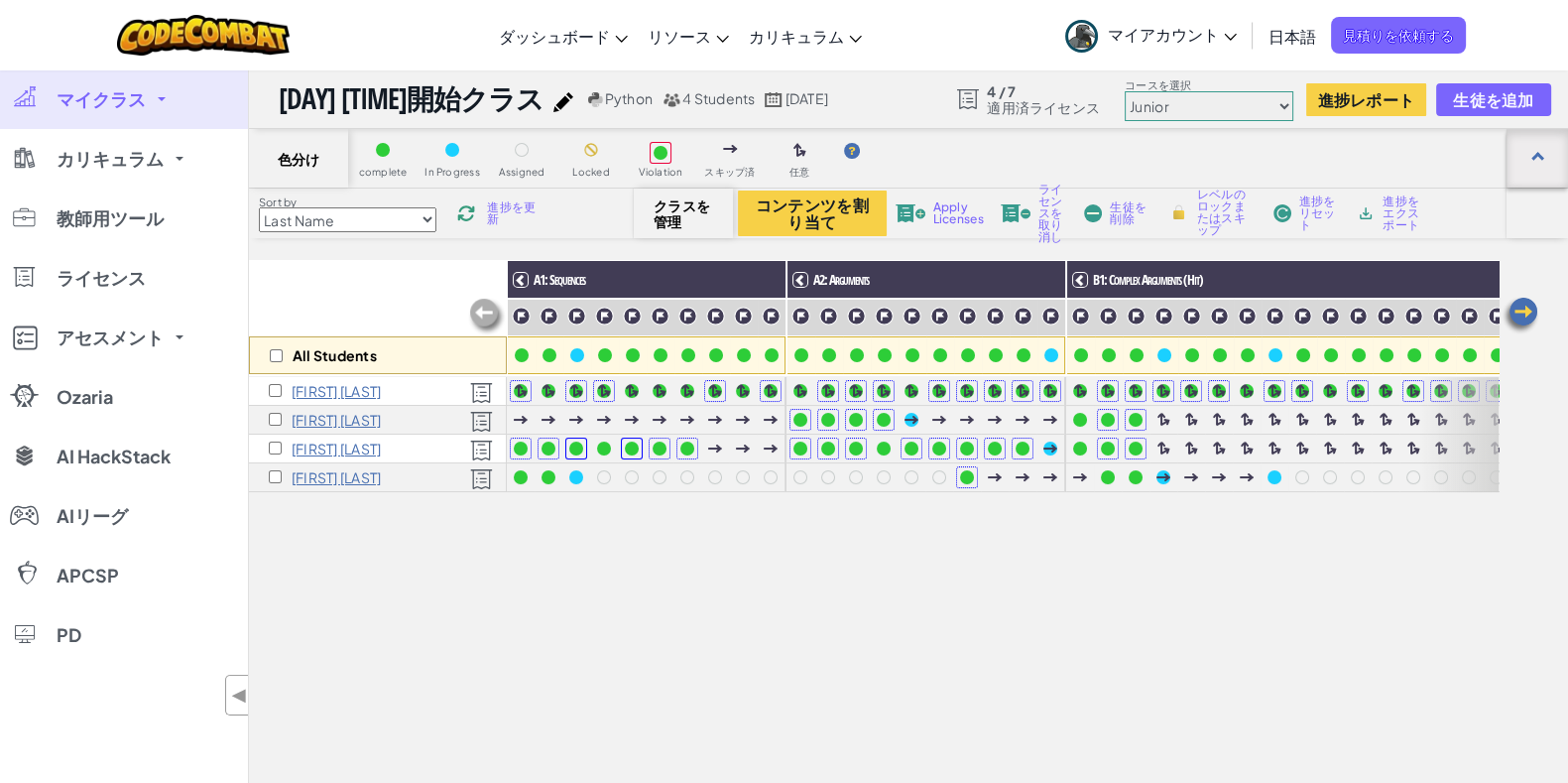 click at bounding box center [1537, 158] 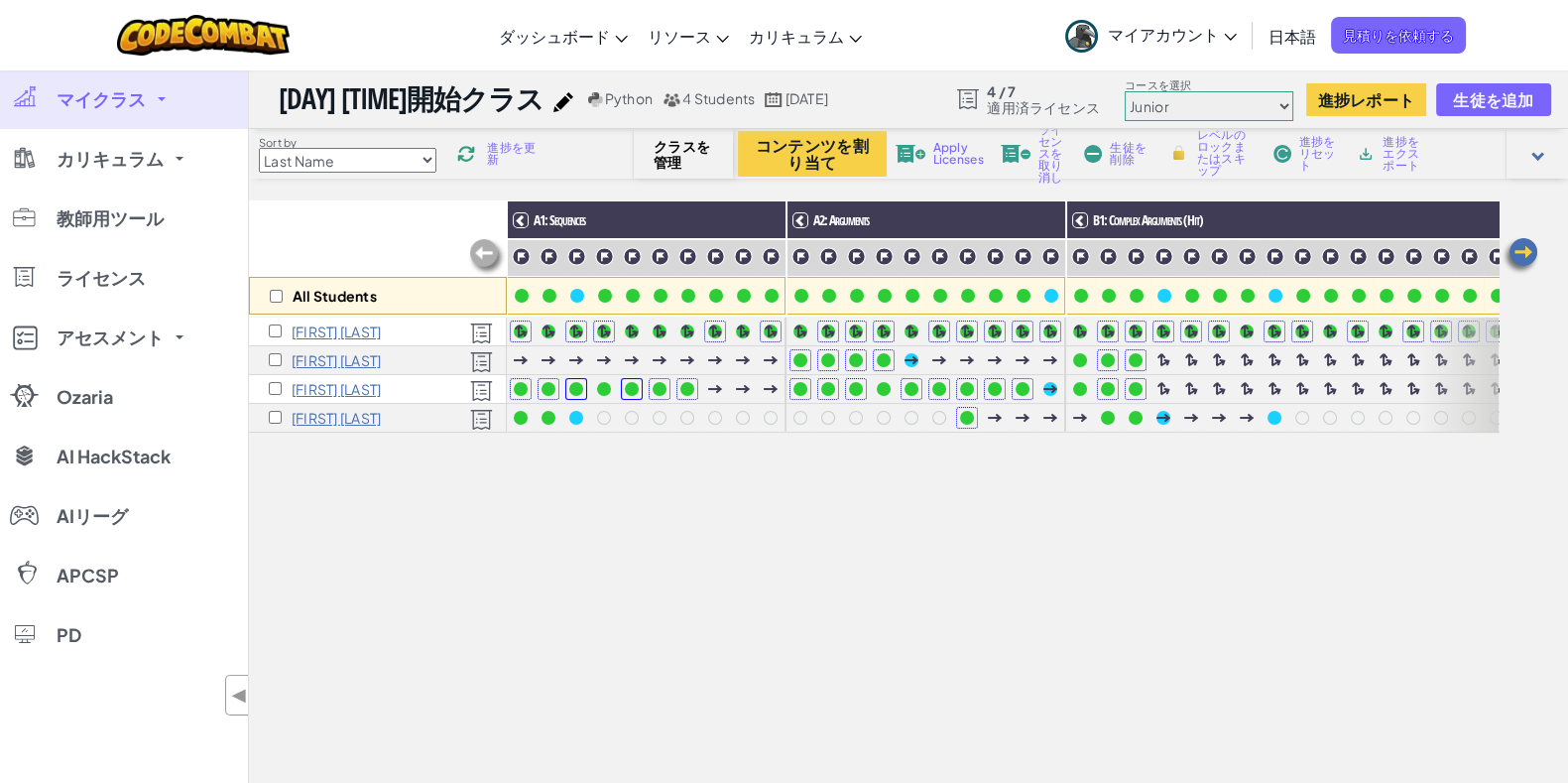 click at bounding box center [1537, 154] 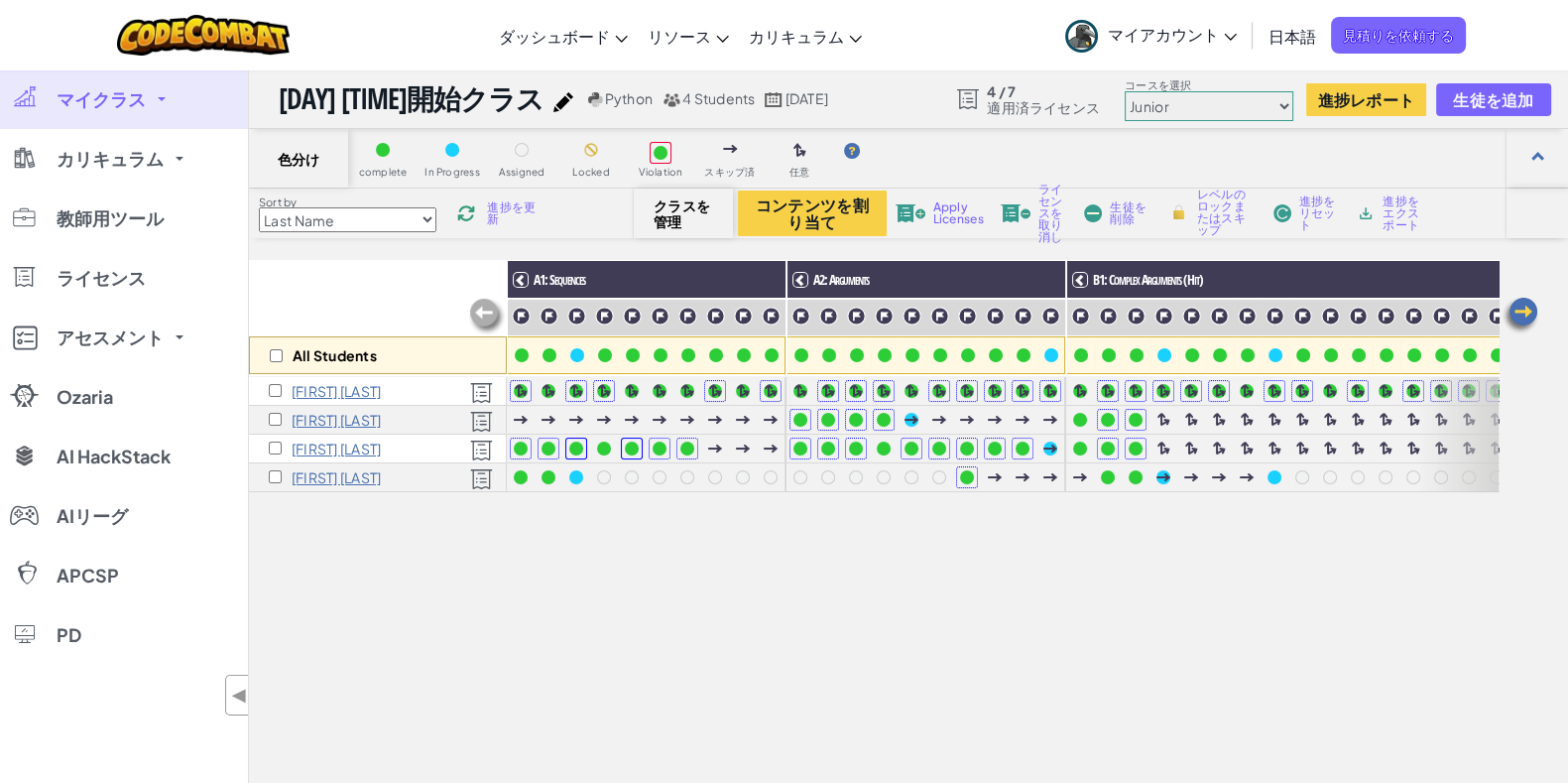 click on "Last Name
first Name
Progress (High to Low)
Progress (Low to Hight)" at bounding box center (347, 219) 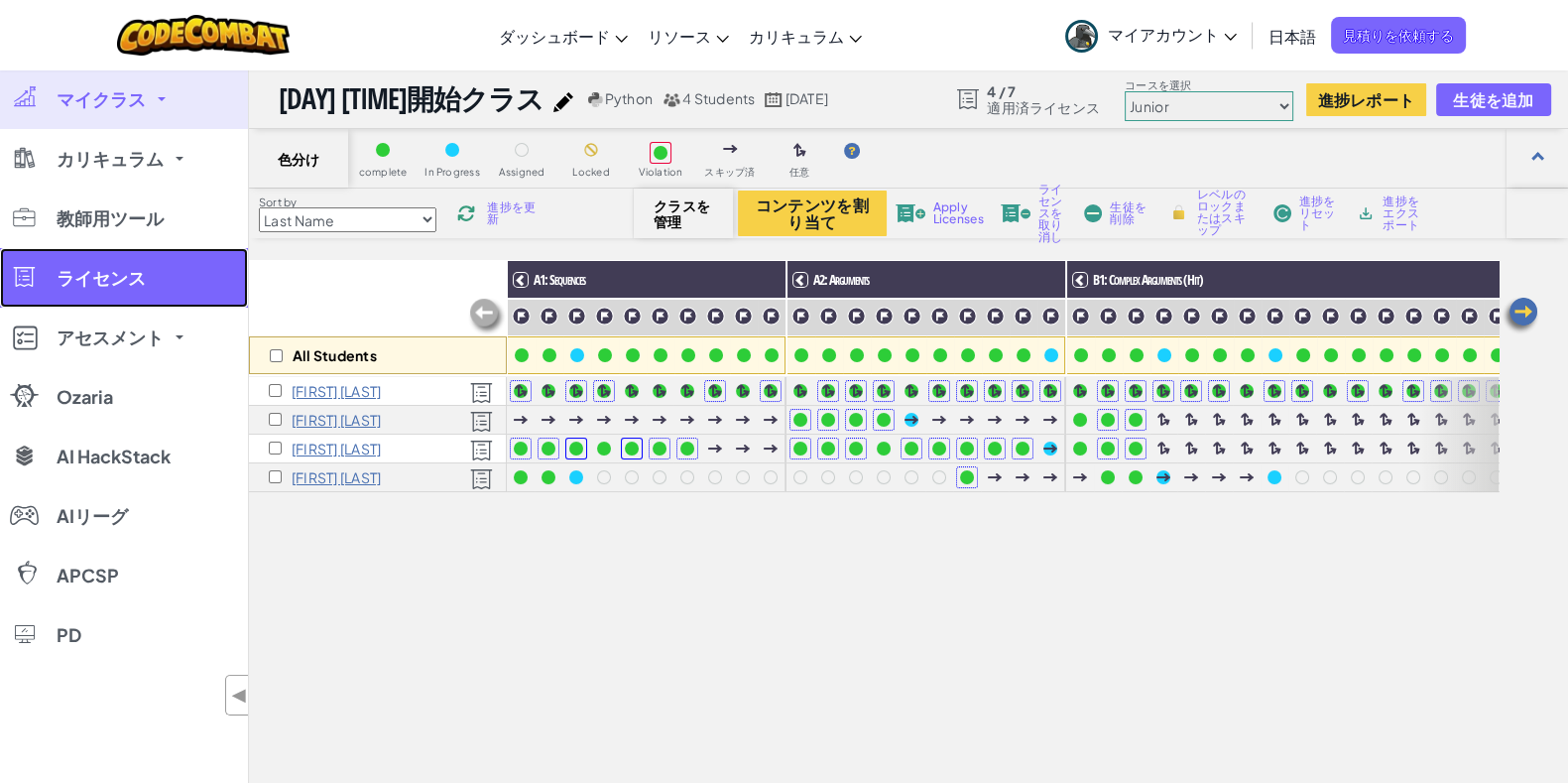 click on "ライセンス" at bounding box center (124, 278) 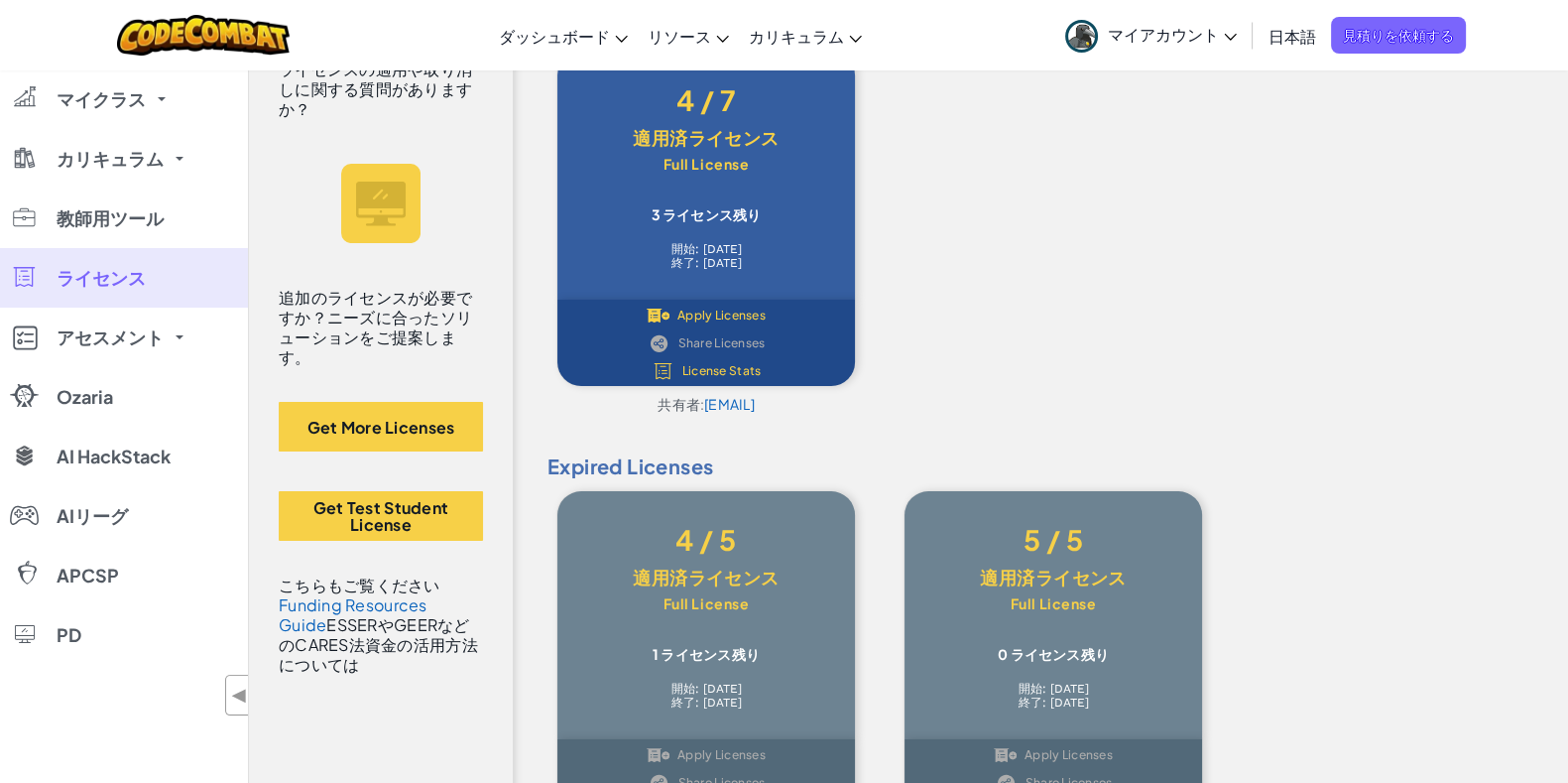 scroll, scrollTop: 185, scrollLeft: 0, axis: vertical 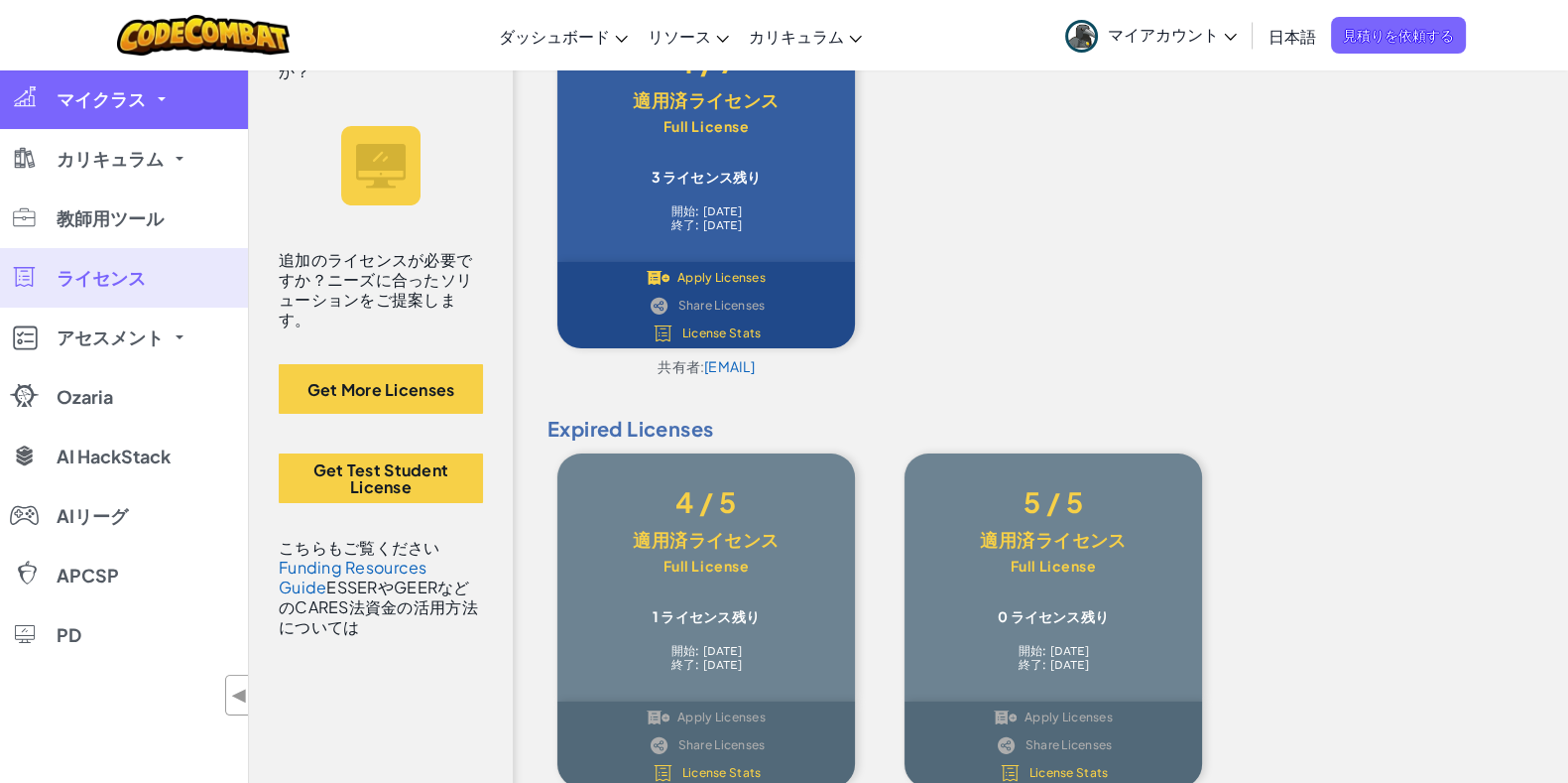 click on "マイクラス" at bounding box center (124, 99) 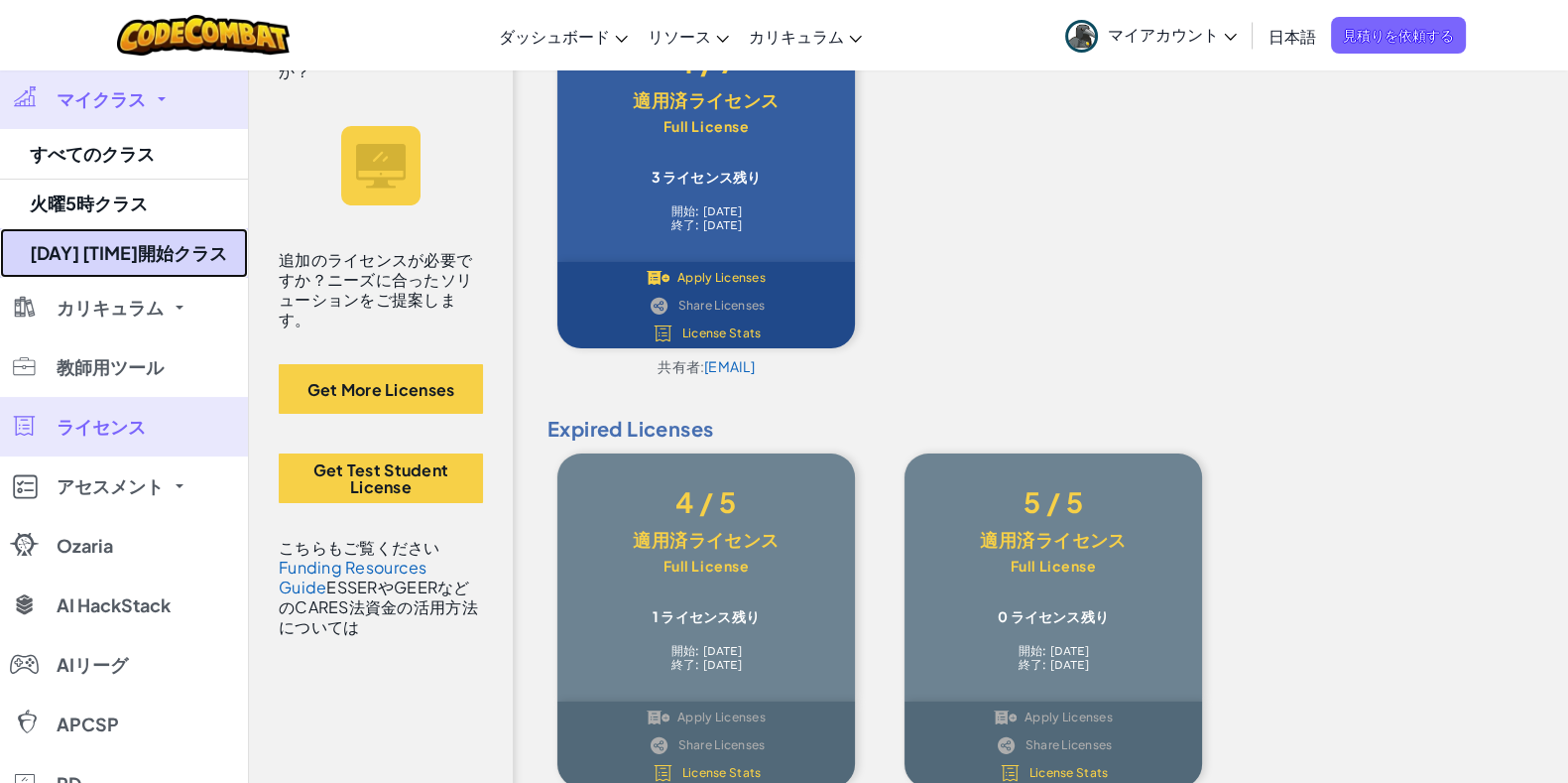 click on "土曜12時40分開始クラス" at bounding box center (124, 253) 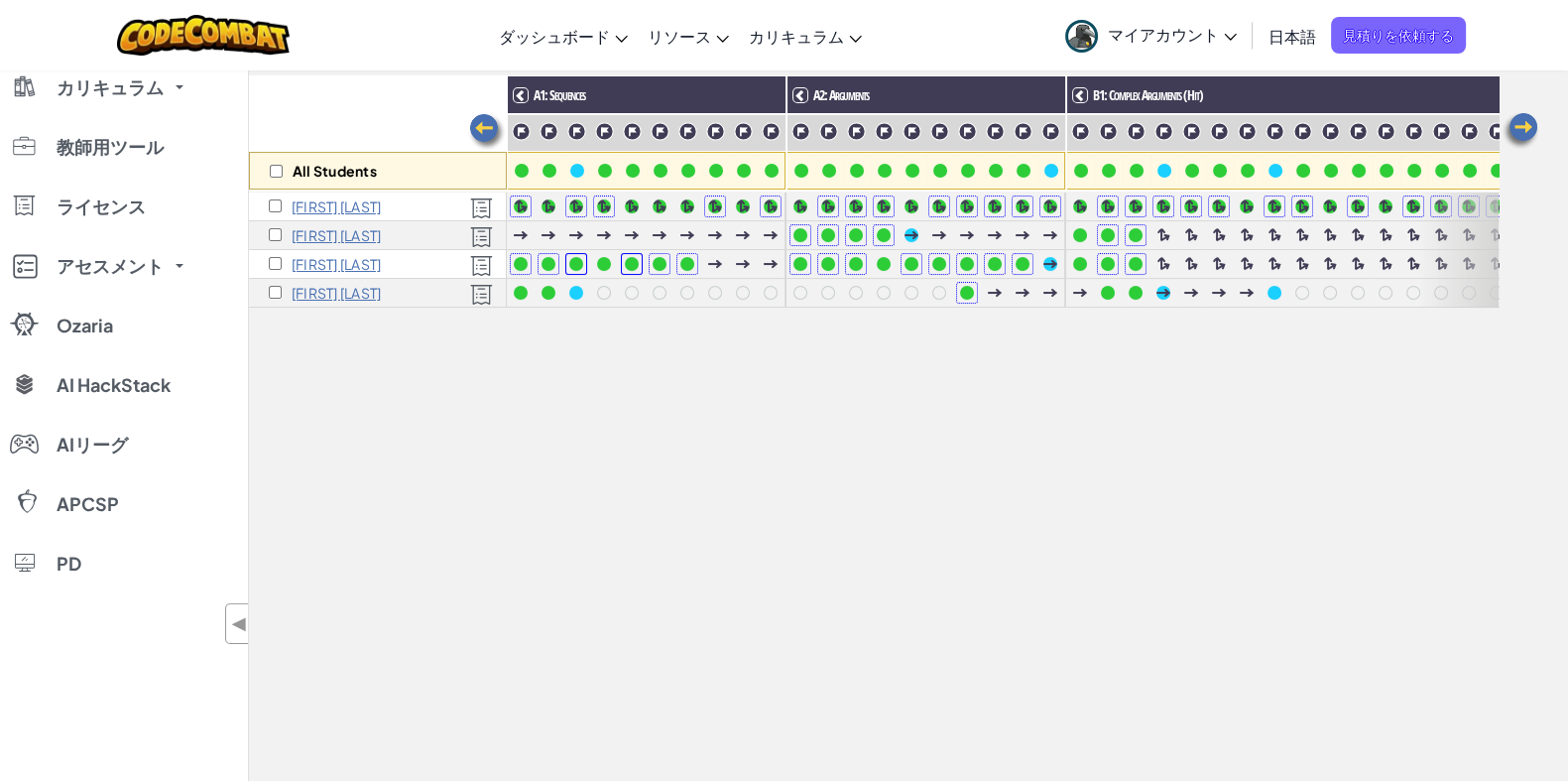 scroll, scrollTop: 0, scrollLeft: 0, axis: both 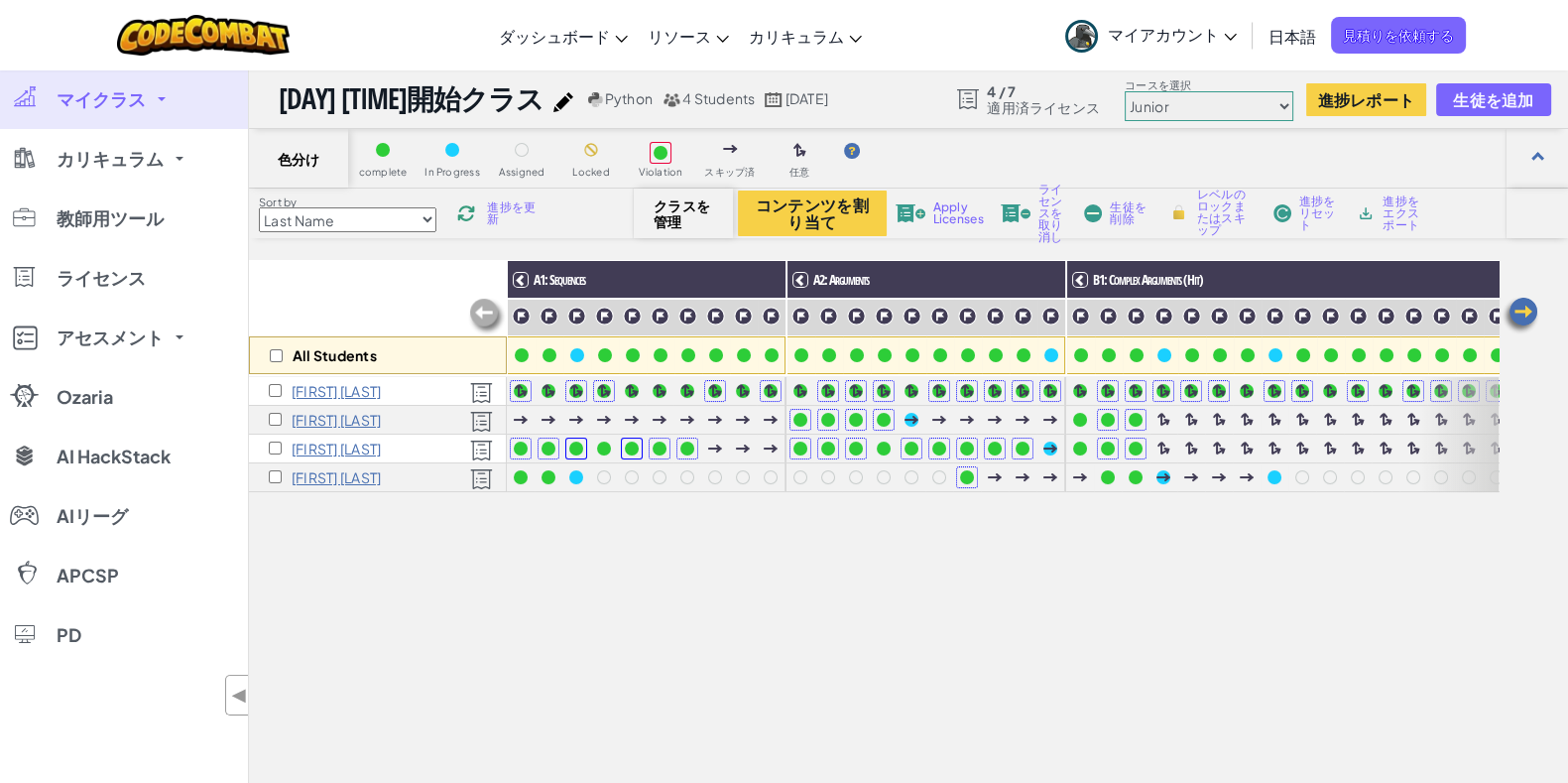 click on "Last Name
first Name
Progress (High to Low)
Progress (Low to Hight)" at bounding box center [347, 219] 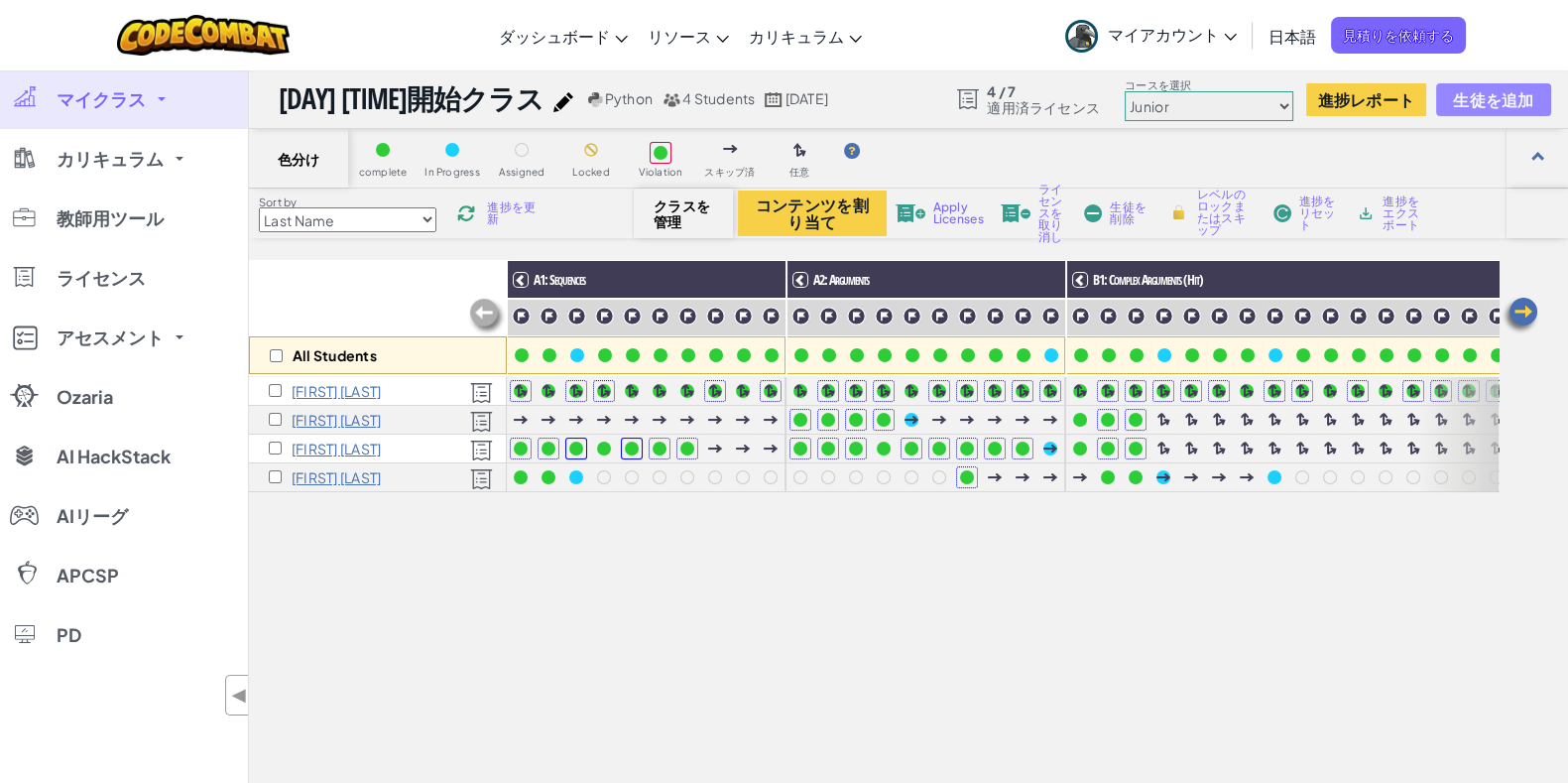 click on "生徒を追加" at bounding box center (1493, 99) 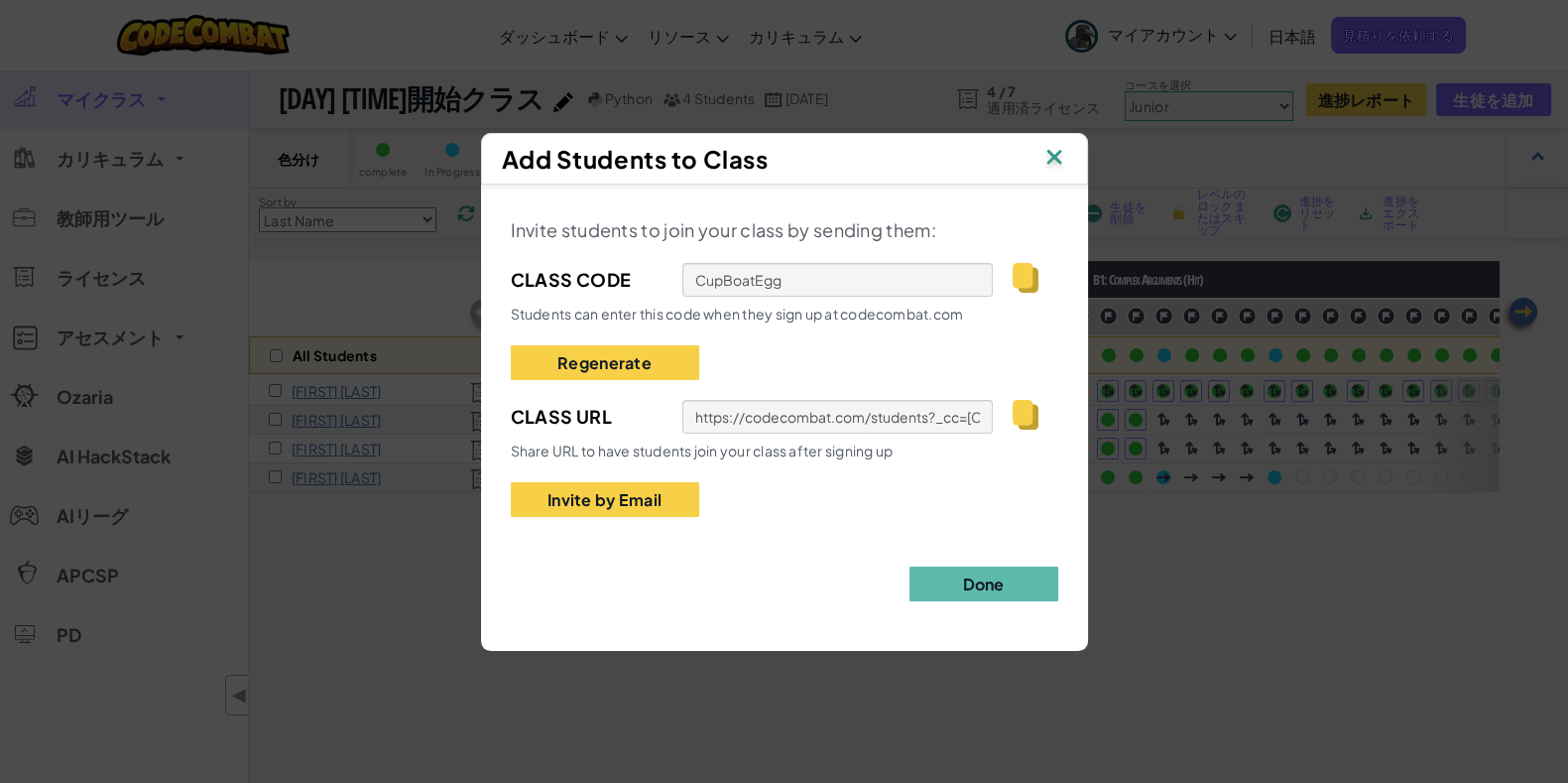 click at bounding box center (1054, 159) 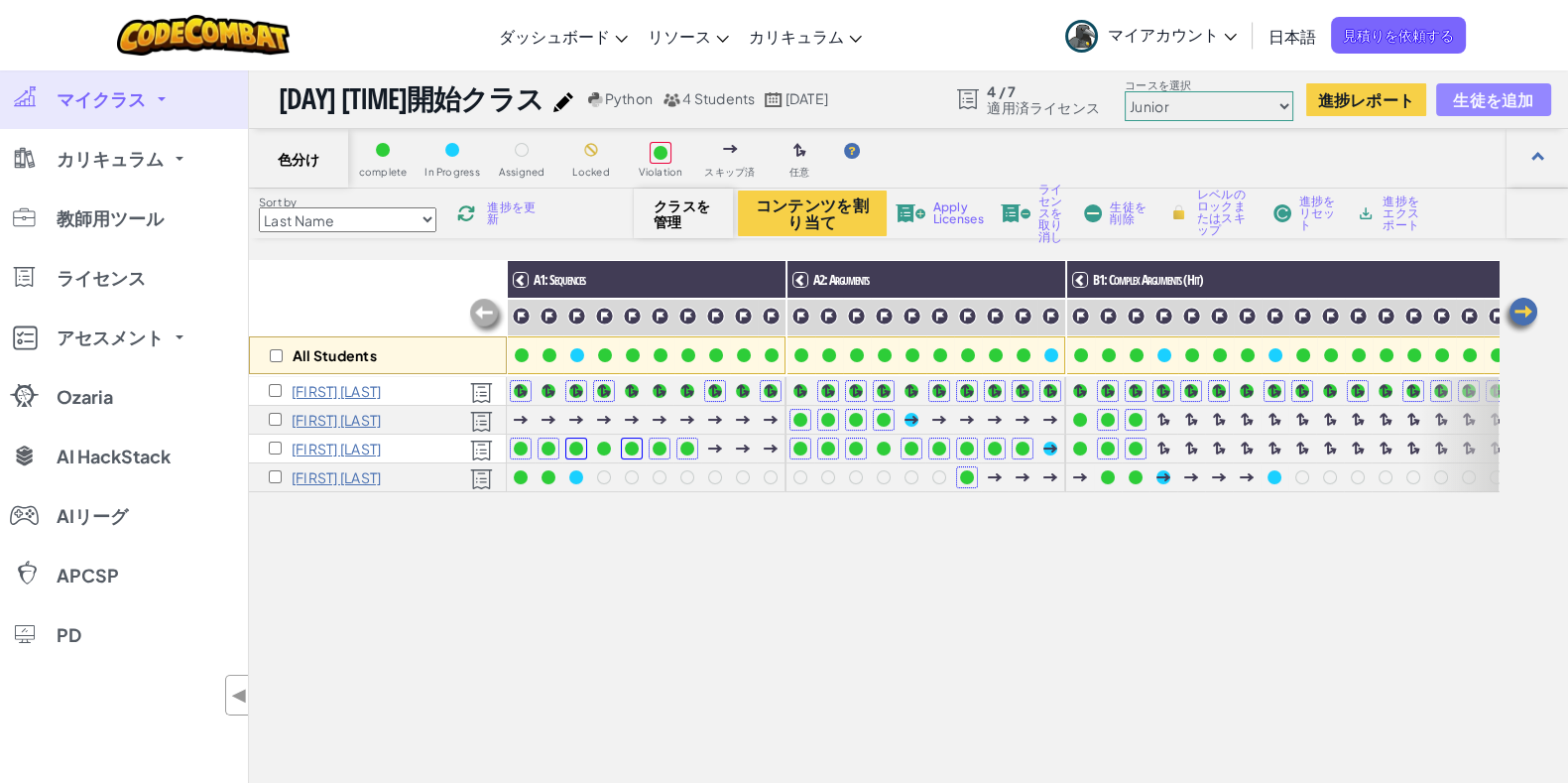 click on "生徒を追加" at bounding box center [1493, 99] 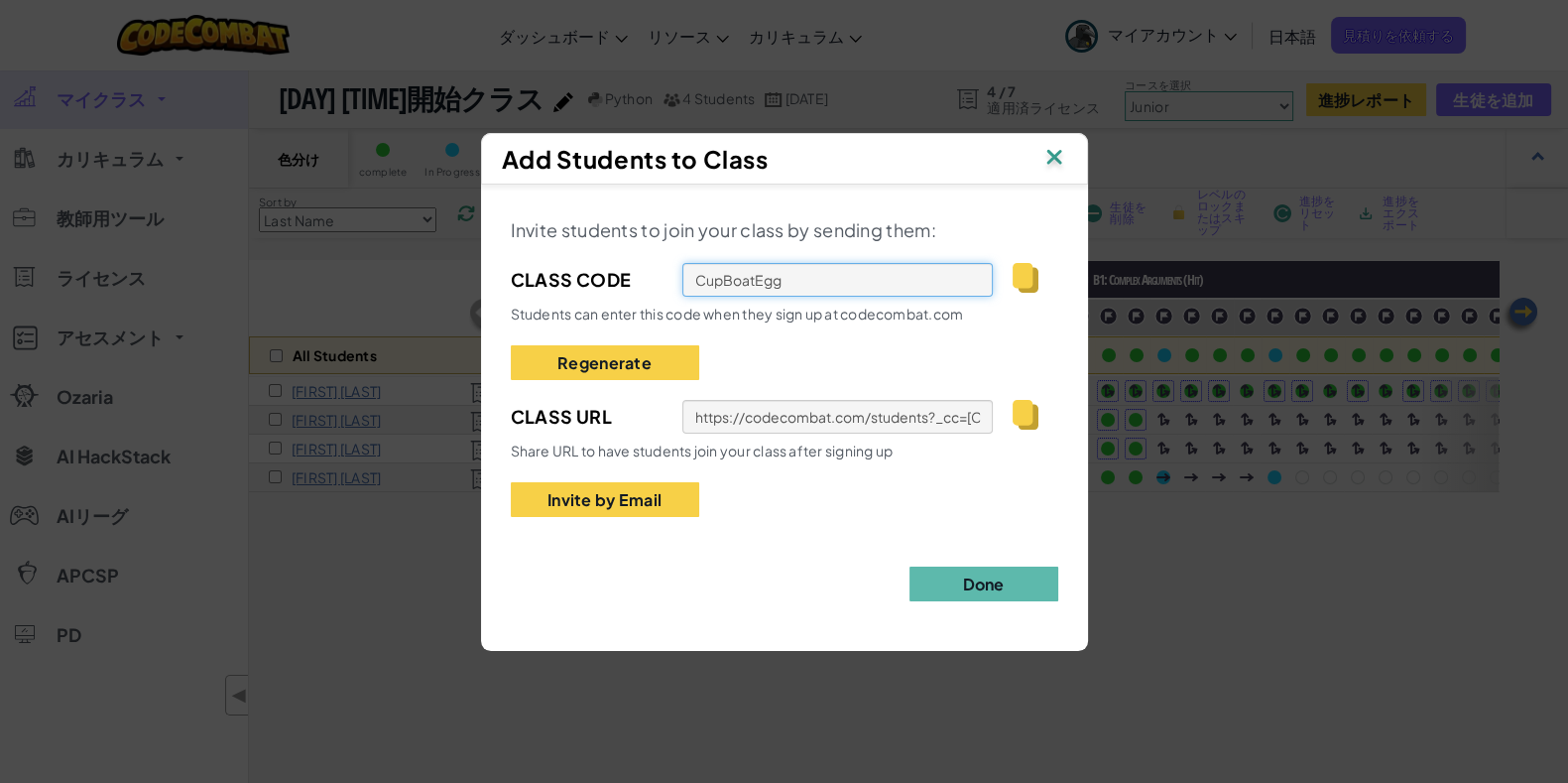 click on "CupBoatEgg" at bounding box center [838, 280] 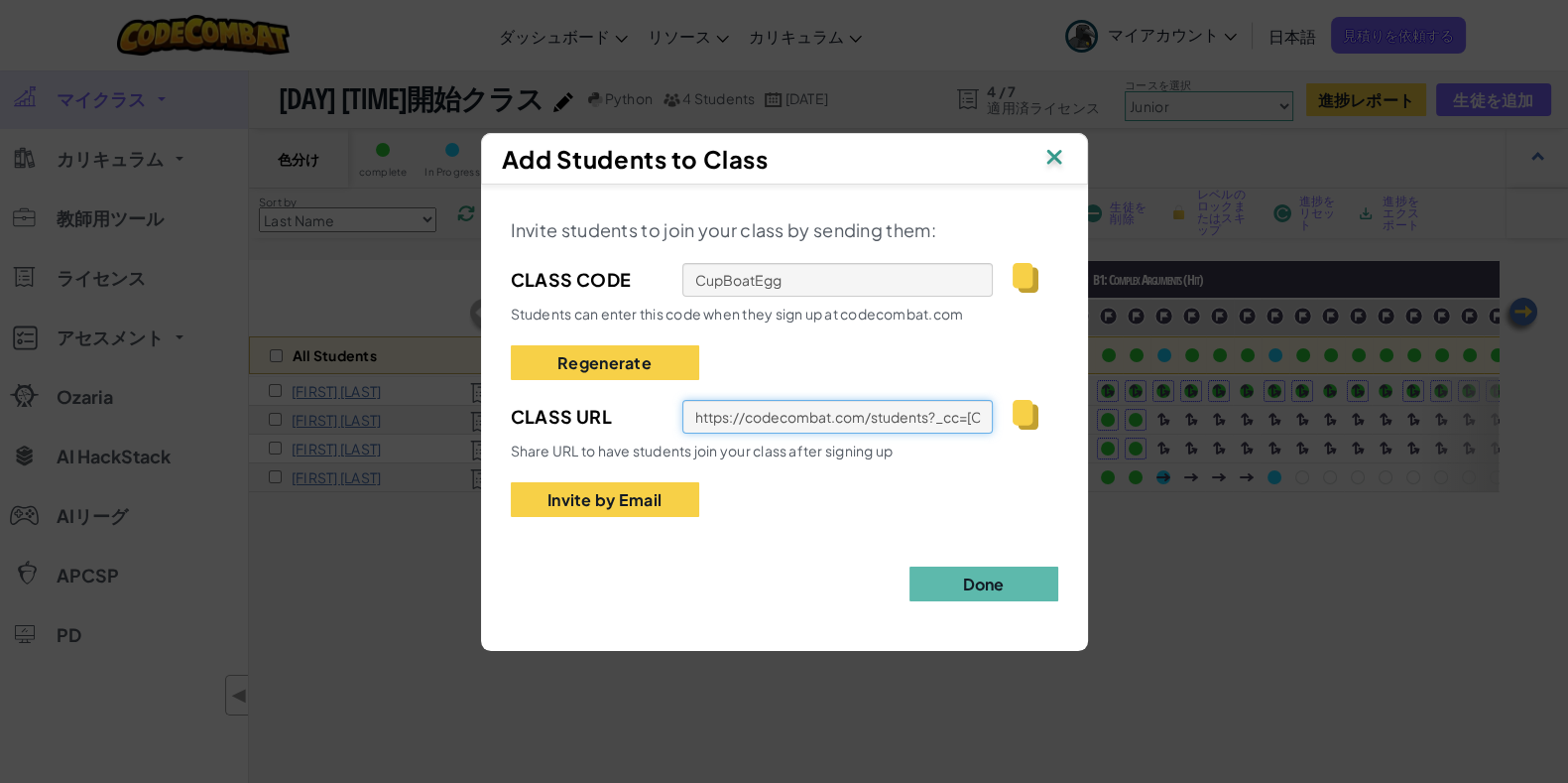 click on "https://codecombat.com/students?_cc=CupBoatEgg" at bounding box center (838, 417) 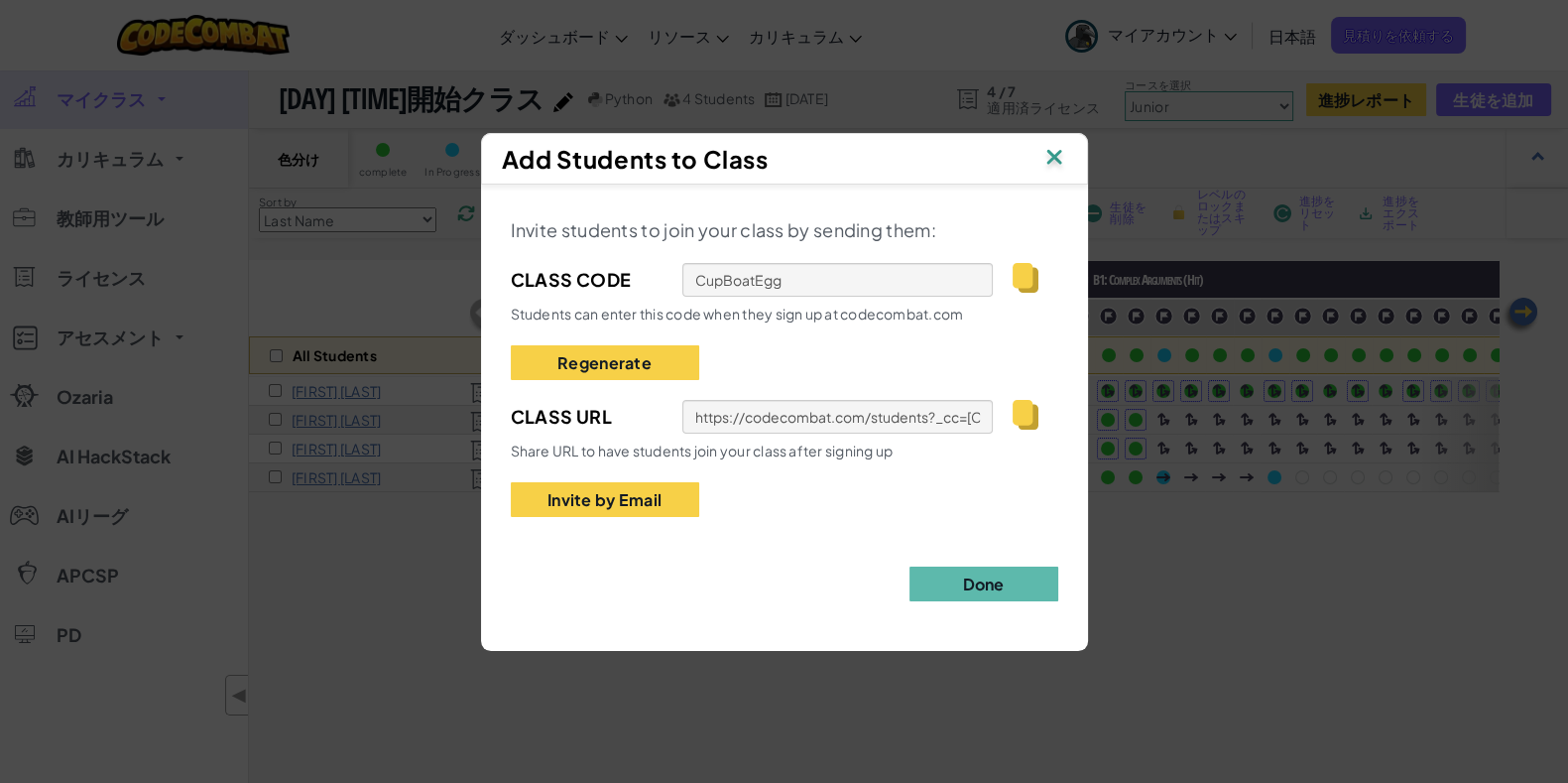 click on "Add Students to Class         Invite students to join your class by sending them:     Class Code    CupBoatEgg      Students can enter this code when they sign up at codecombat.com
Regenerate
Class Url    https://codecombat.com/students?_cc=CupBoatEgg      Share URL to have students join your class after signing up
Invite by Email
Done" at bounding box center (784, 391) 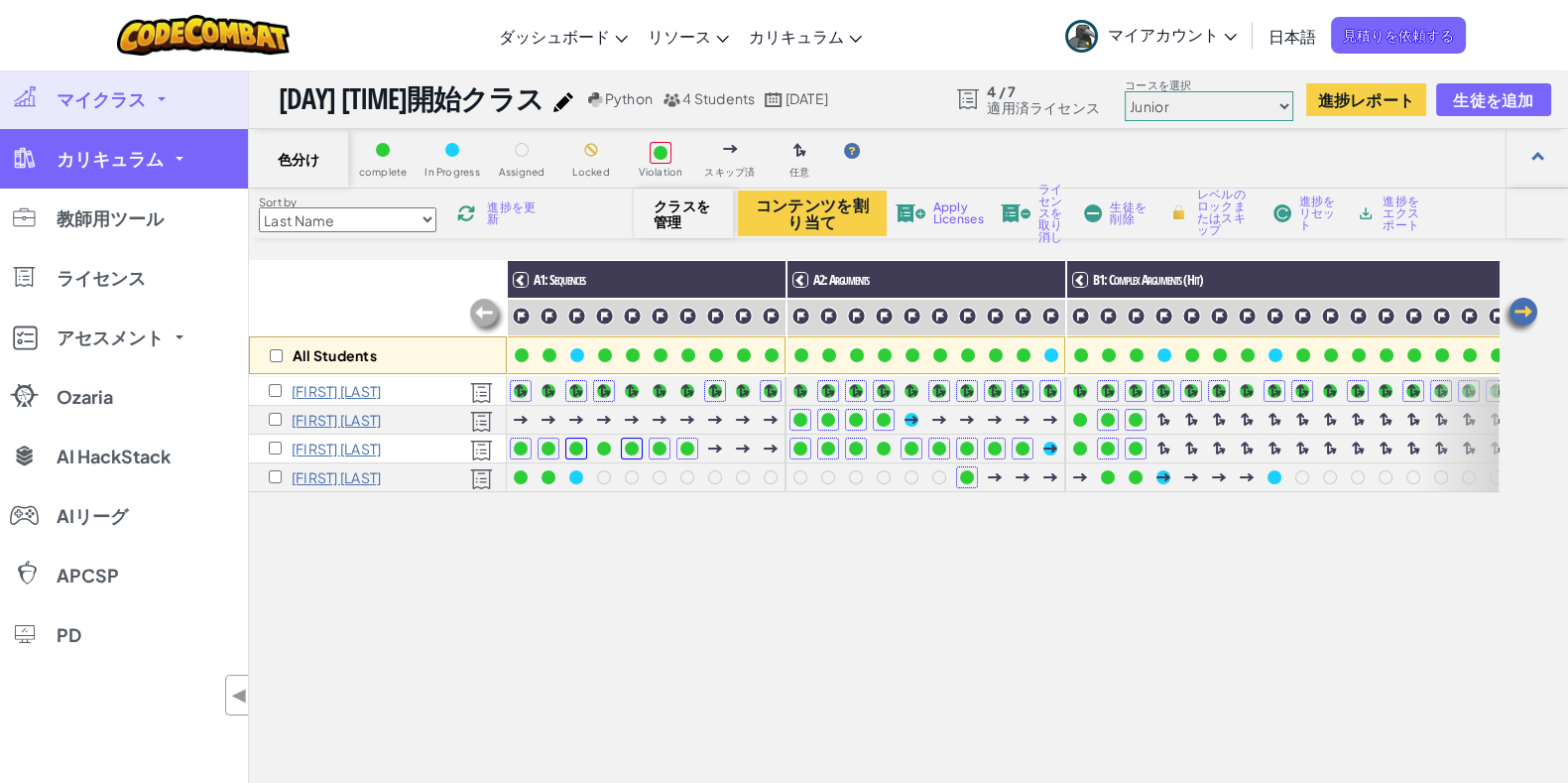 click on "カリキュラム" at bounding box center (124, 159) 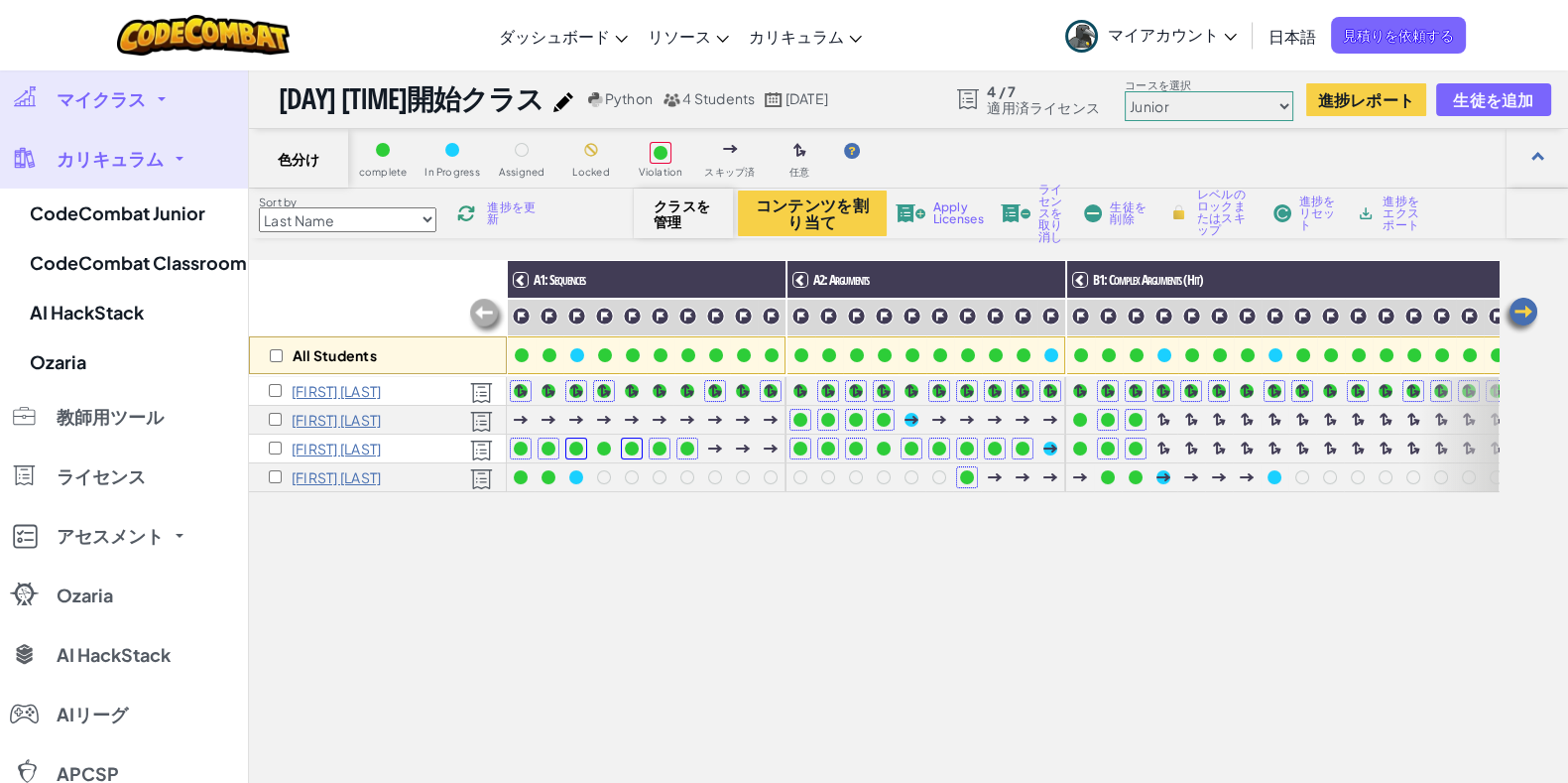 click on "カリキュラム" at bounding box center (124, 159) 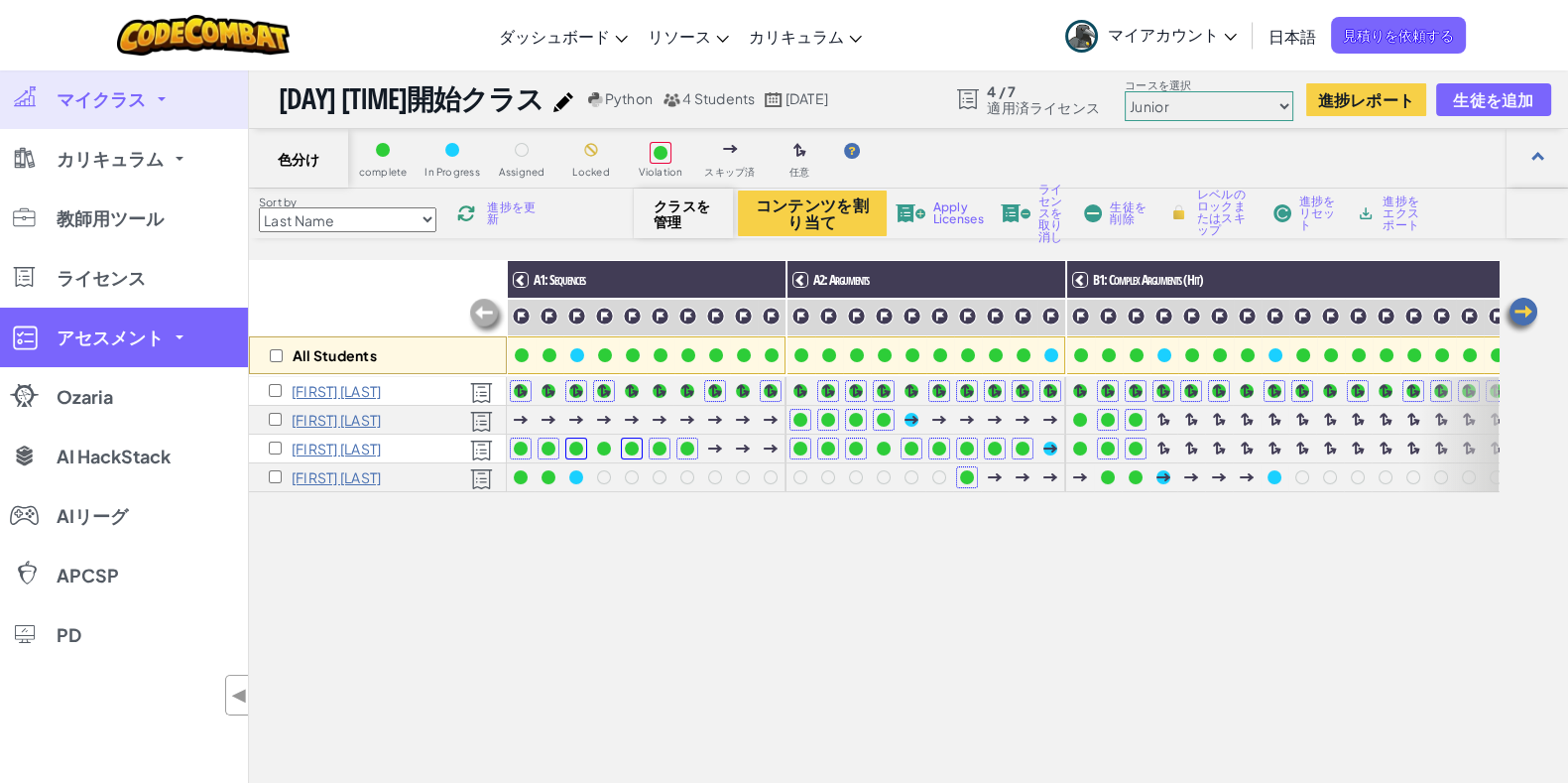 click on "アセスメント" at bounding box center (124, 337) 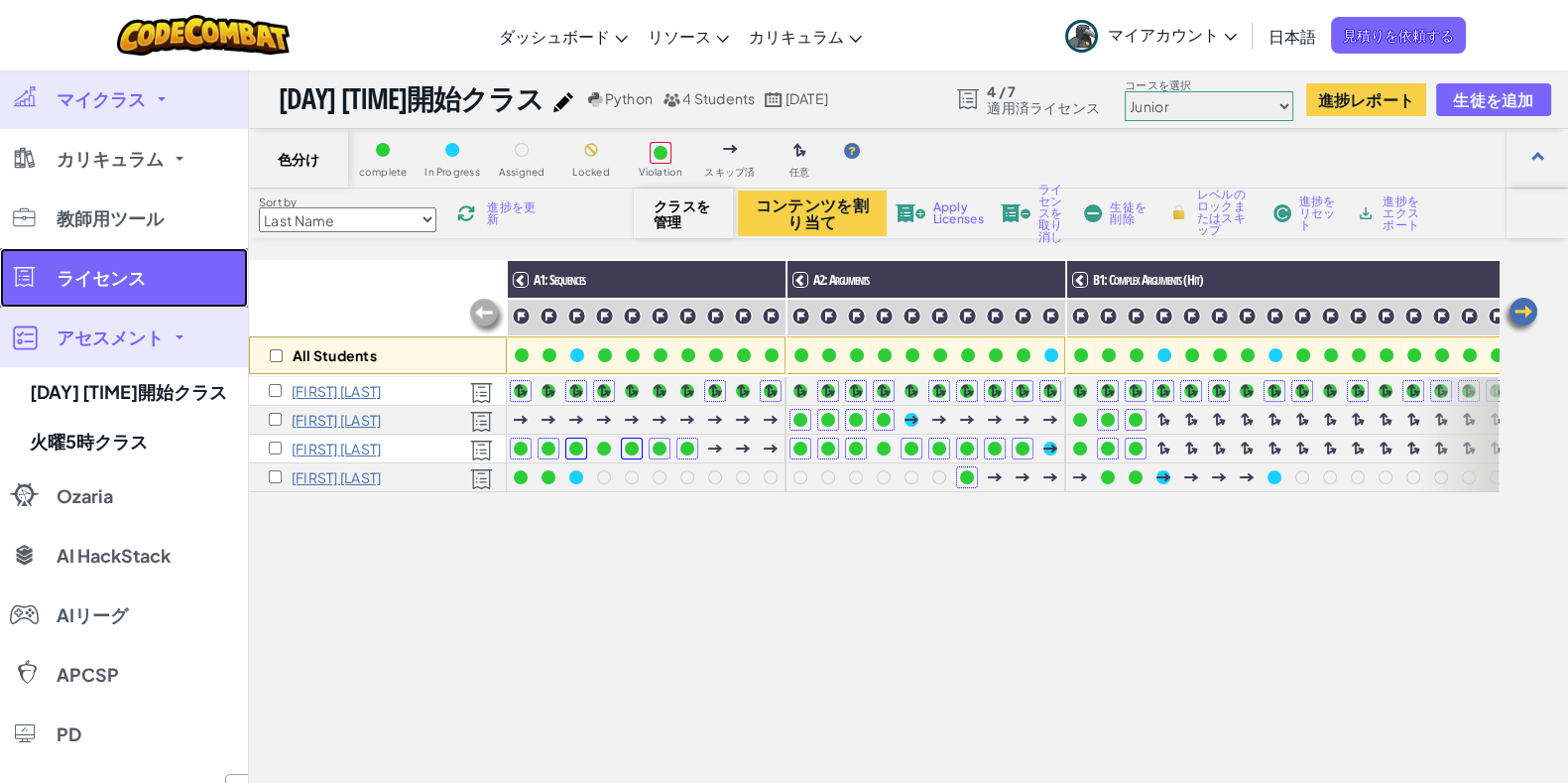 click on "ライセンス" at bounding box center [124, 278] 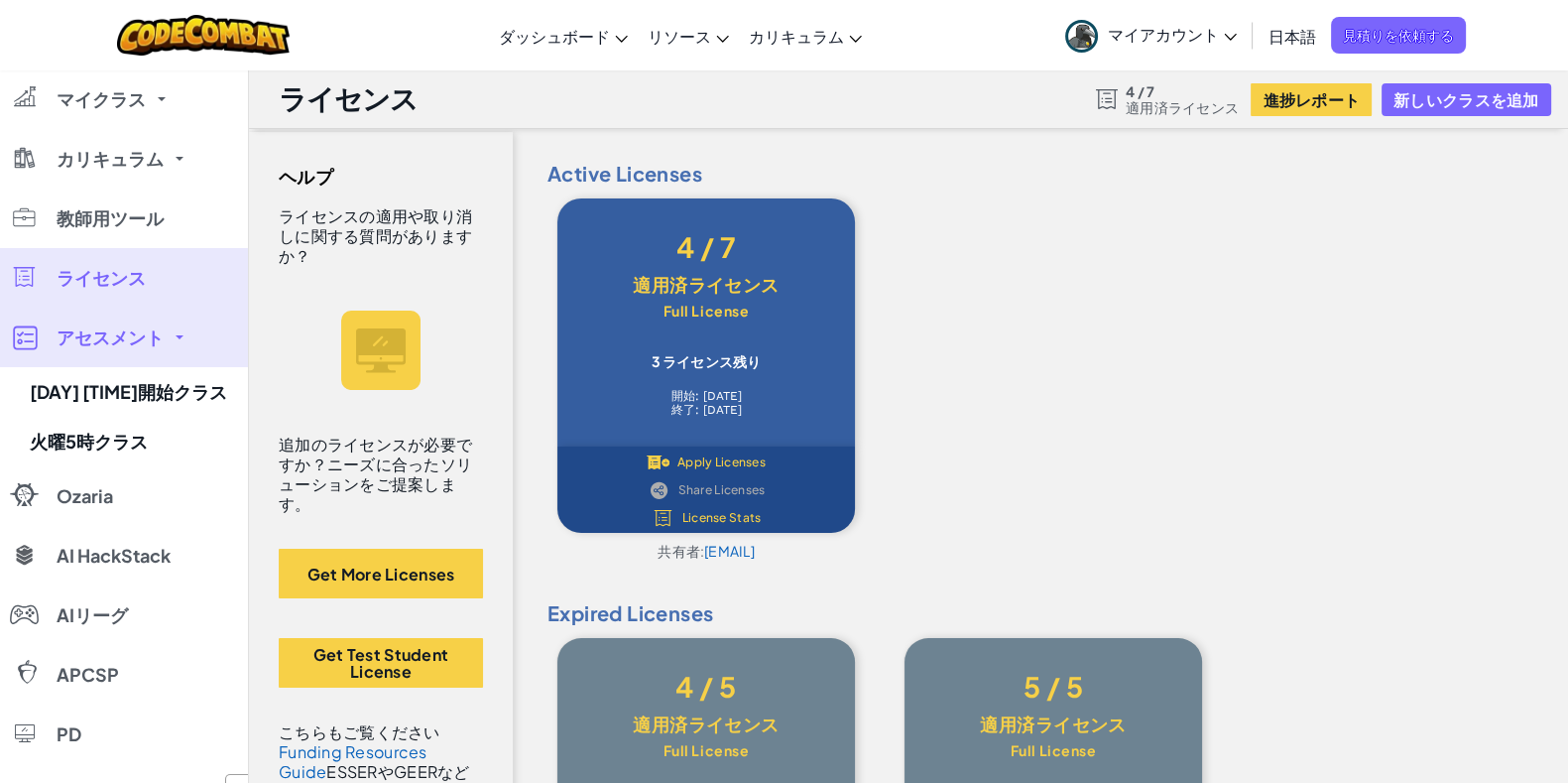 click on "3 ライセンス残り" at bounding box center (706, 361) 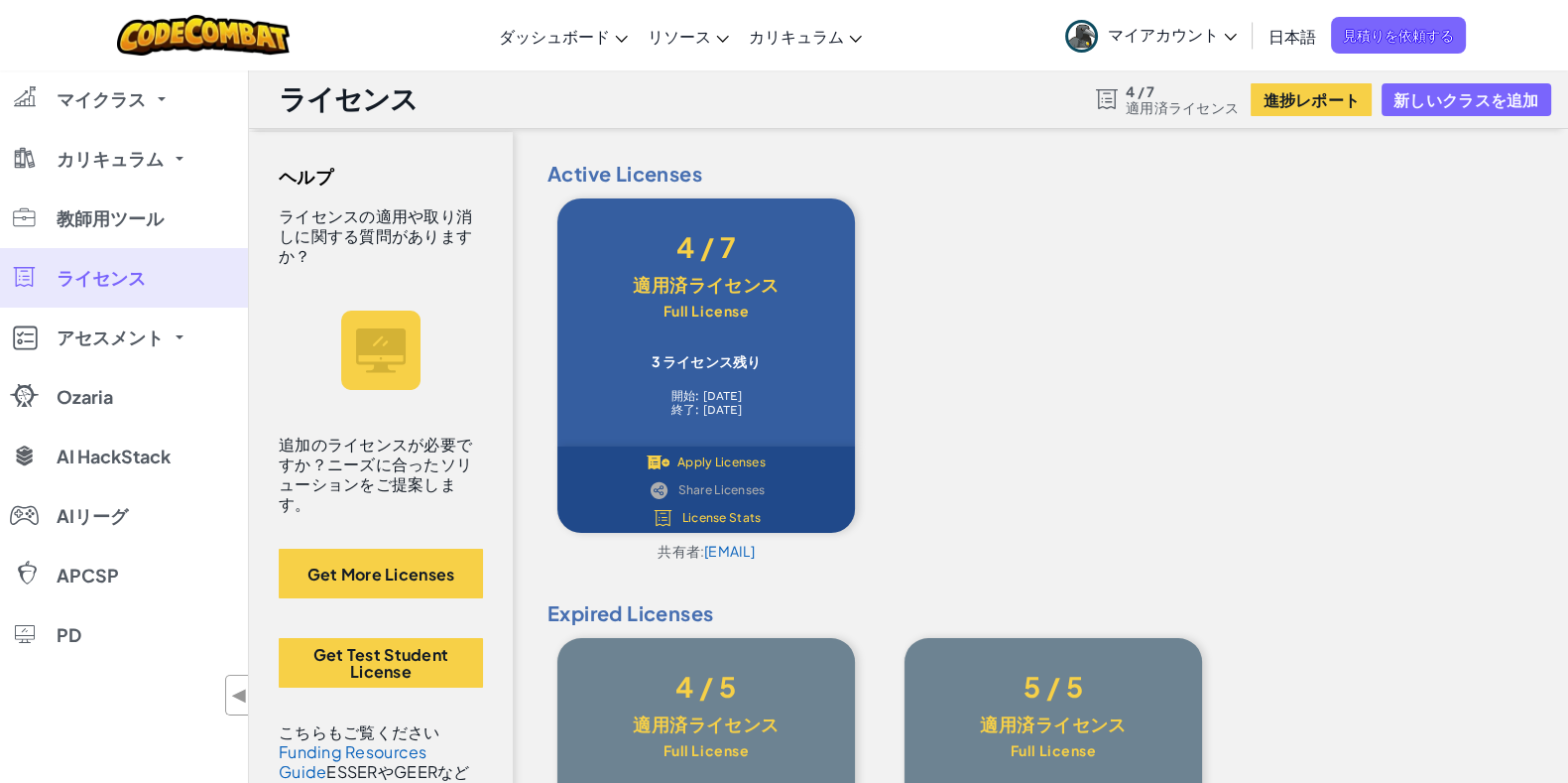 click on "3 ライセンス残り" at bounding box center (706, 361) 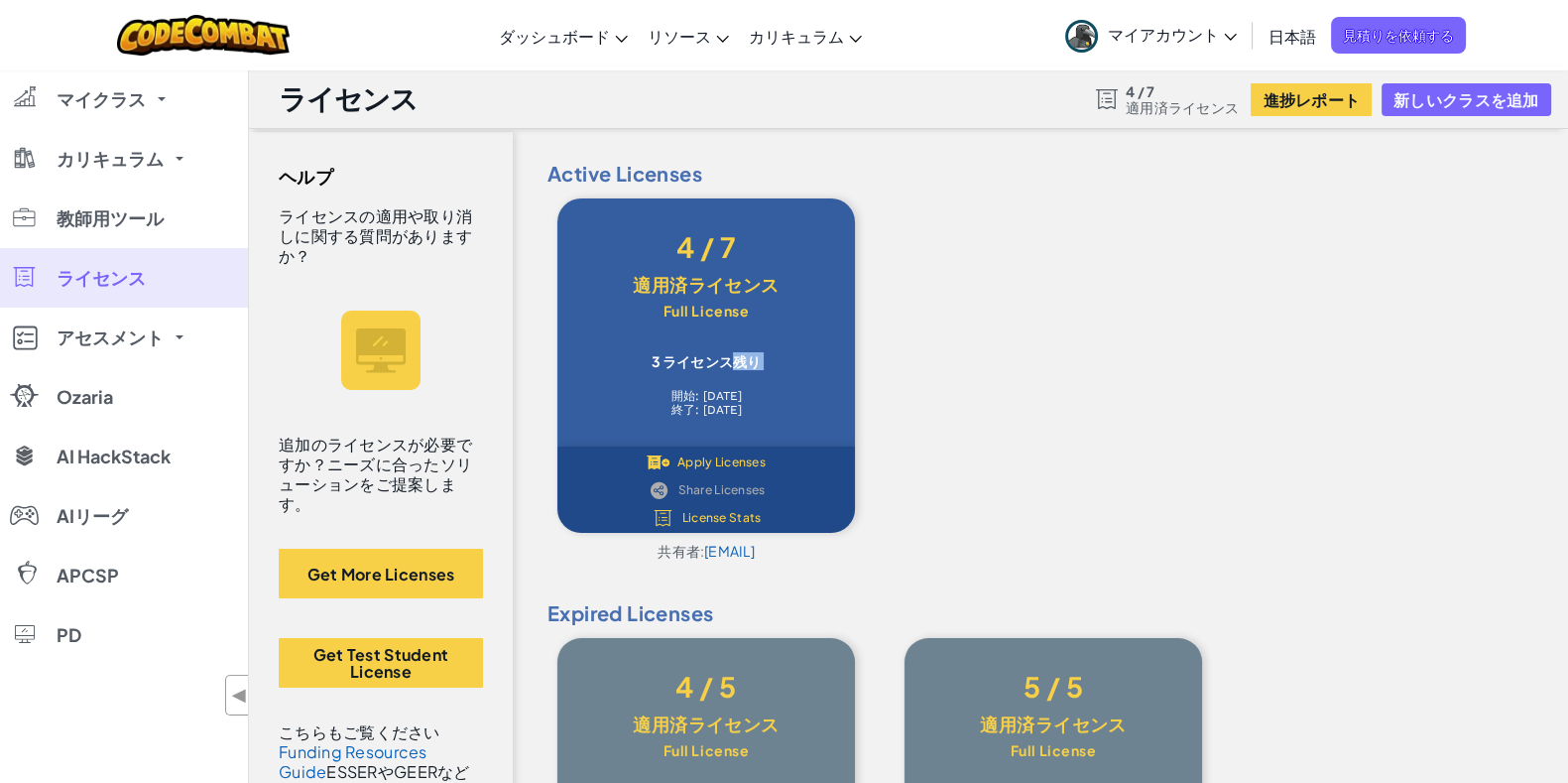 click on "3 ライセンス残り" at bounding box center (706, 361) 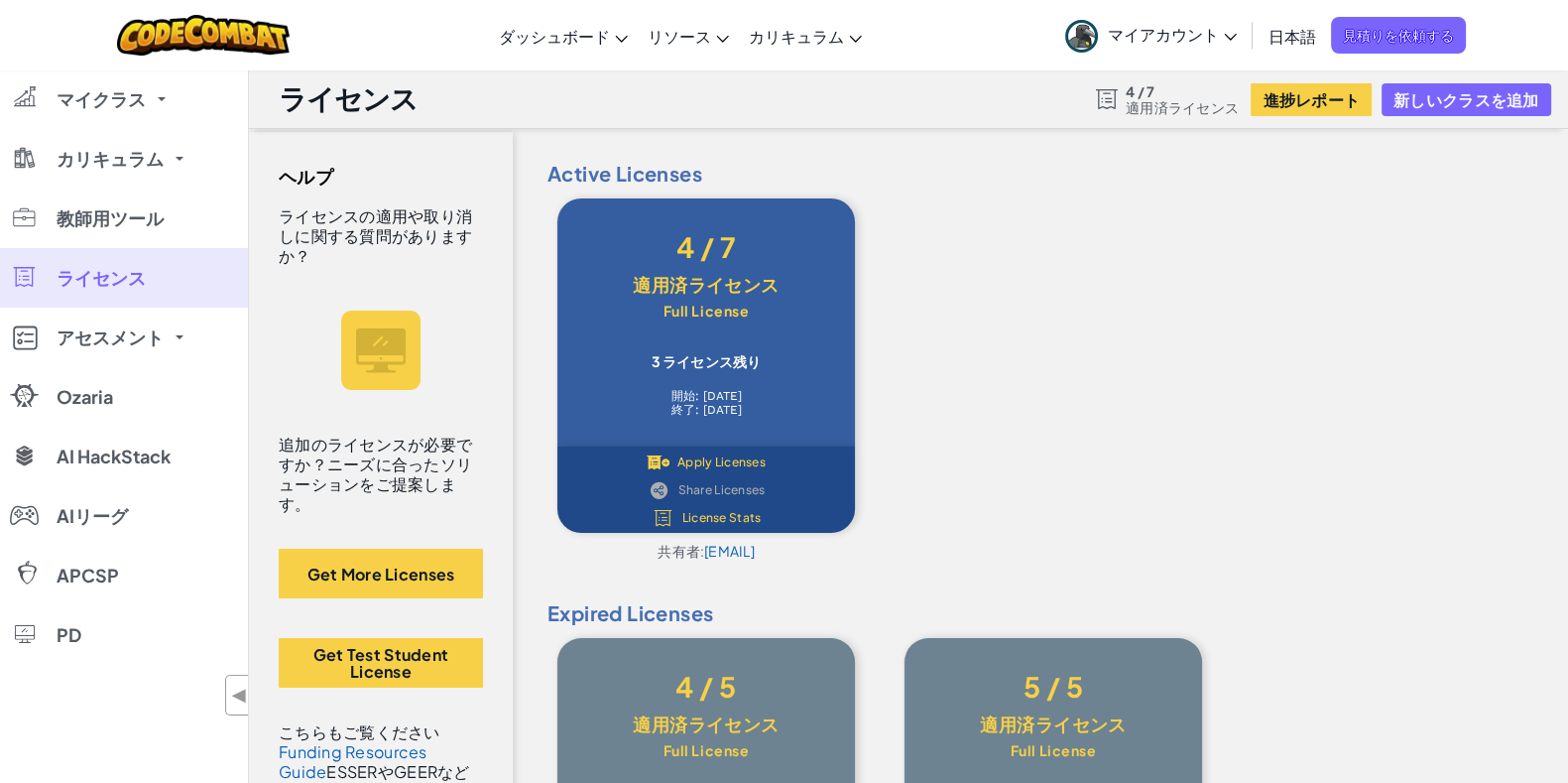 click on "License Stats" at bounding box center (722, 518) 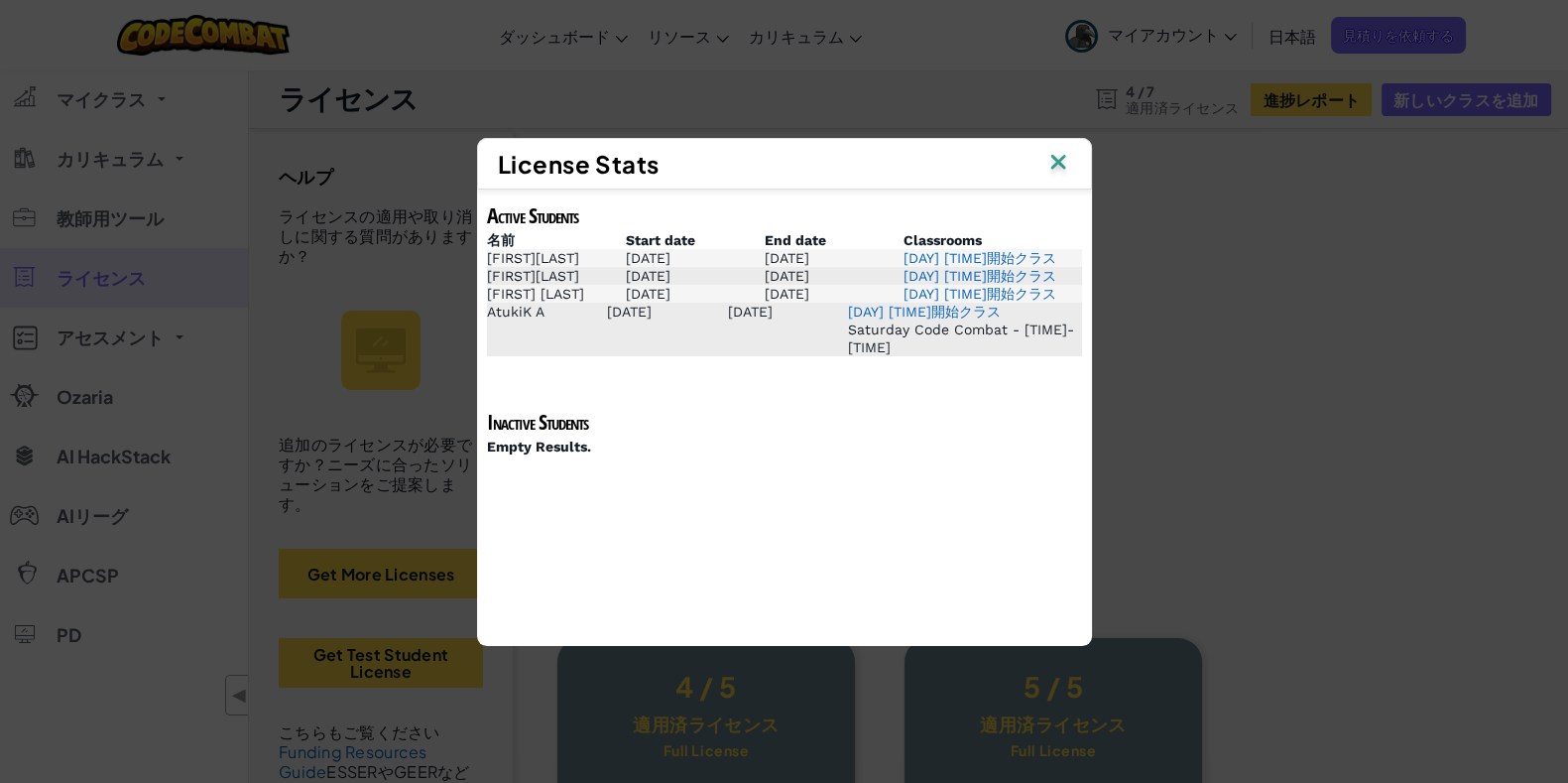 click at bounding box center [1058, 164] 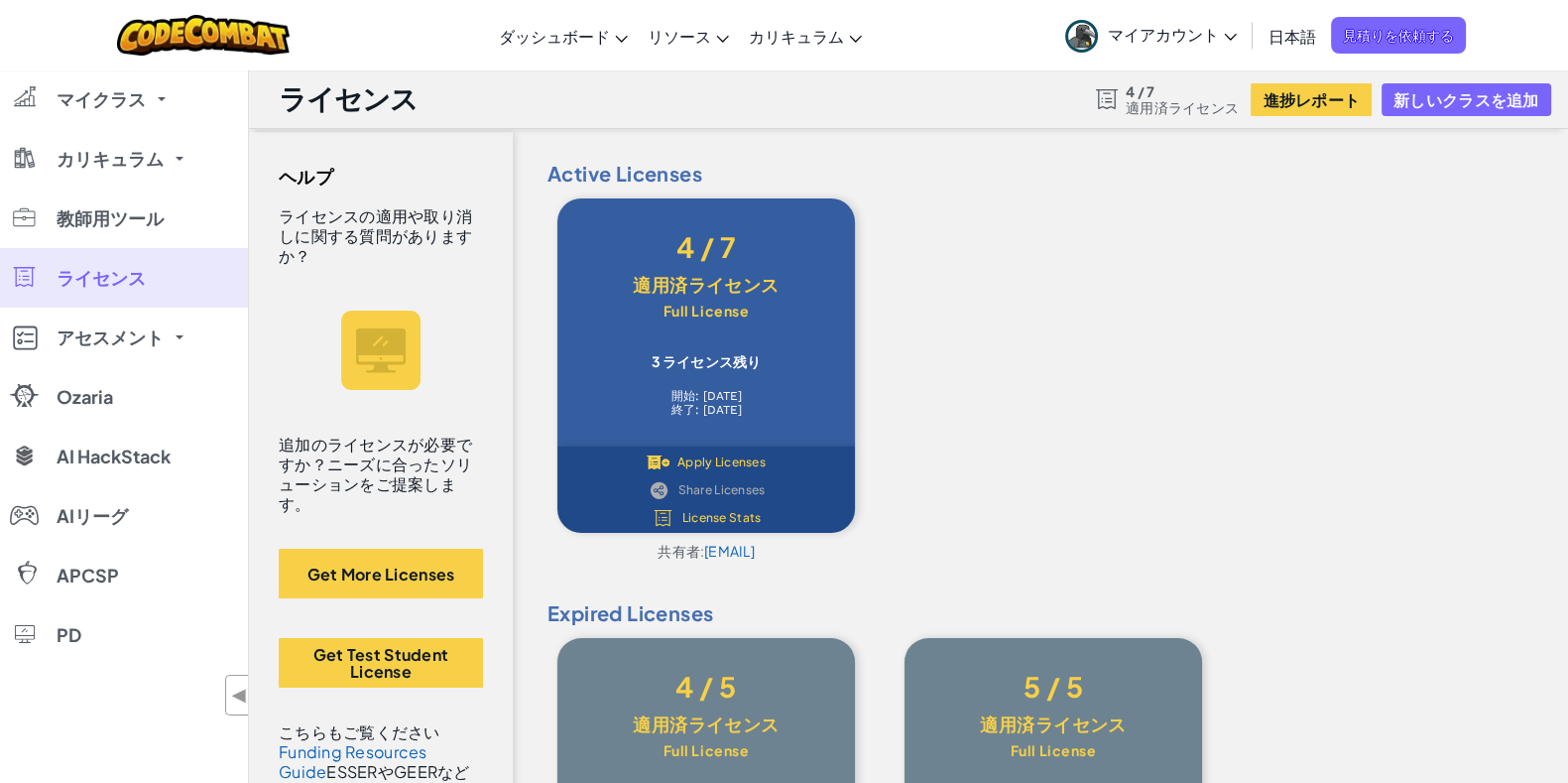 click on "Apply Licenses" at bounding box center (721, 462) 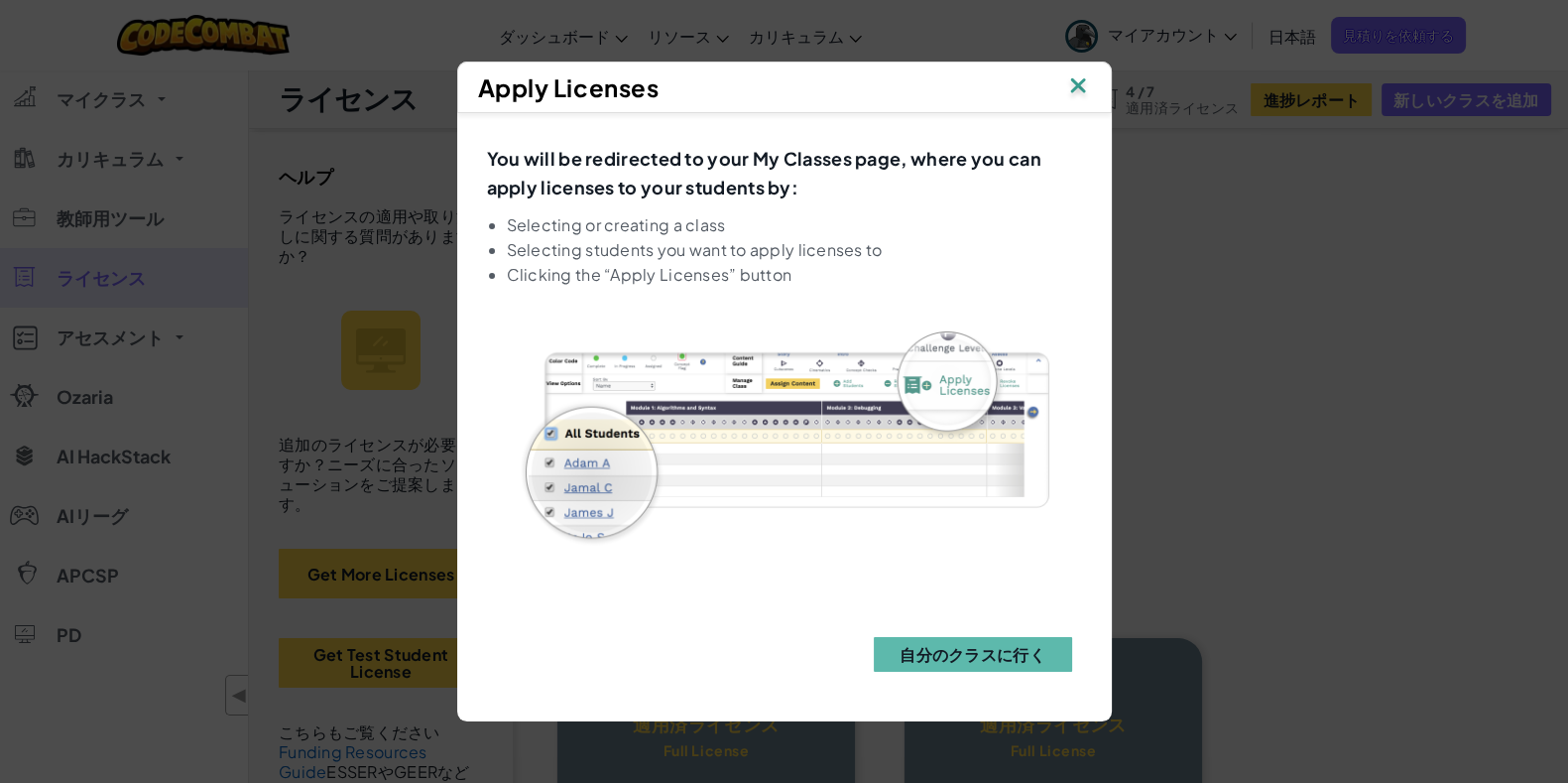 click at bounding box center [1078, 87] 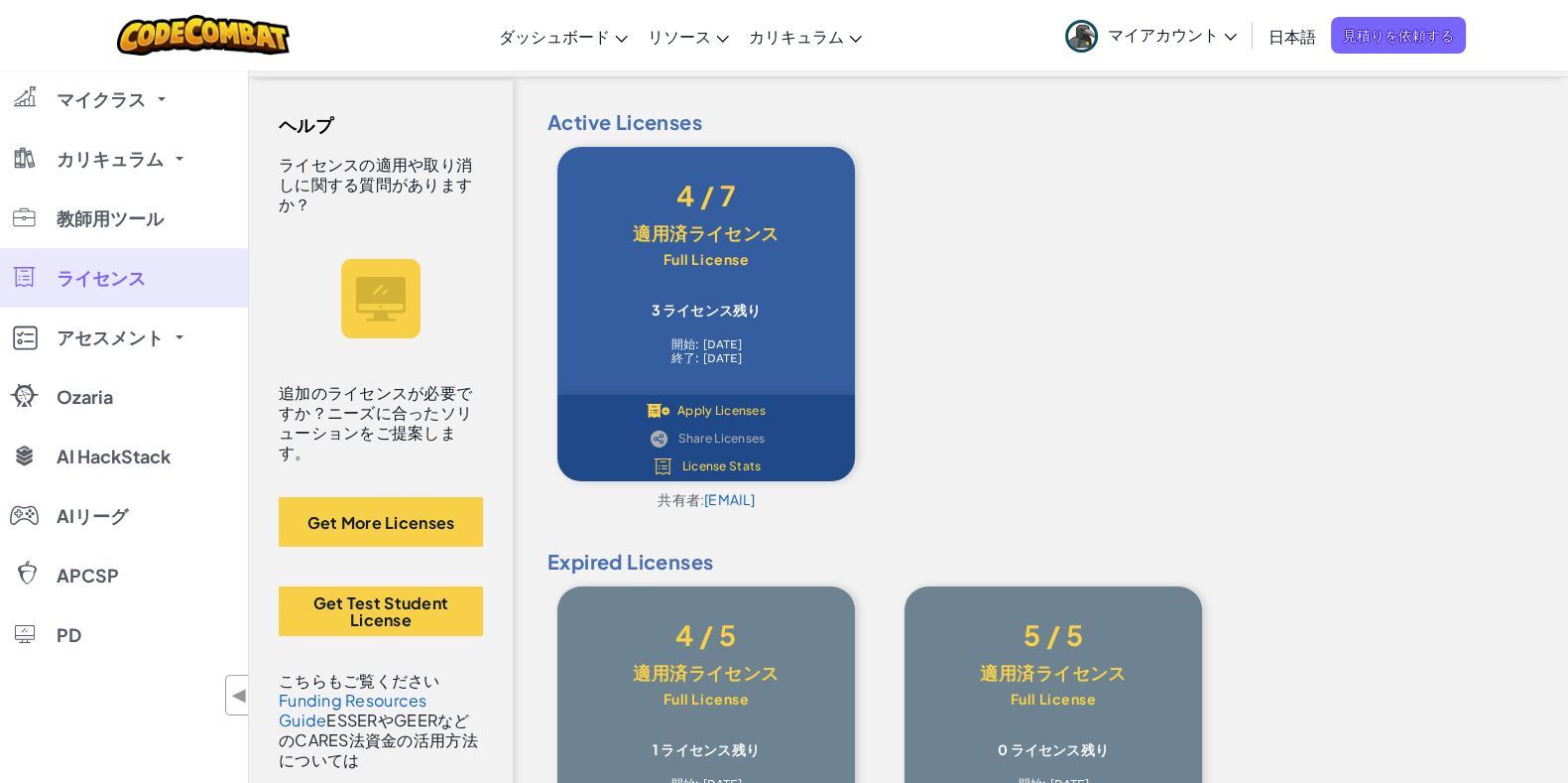 scroll, scrollTop: 0, scrollLeft: 0, axis: both 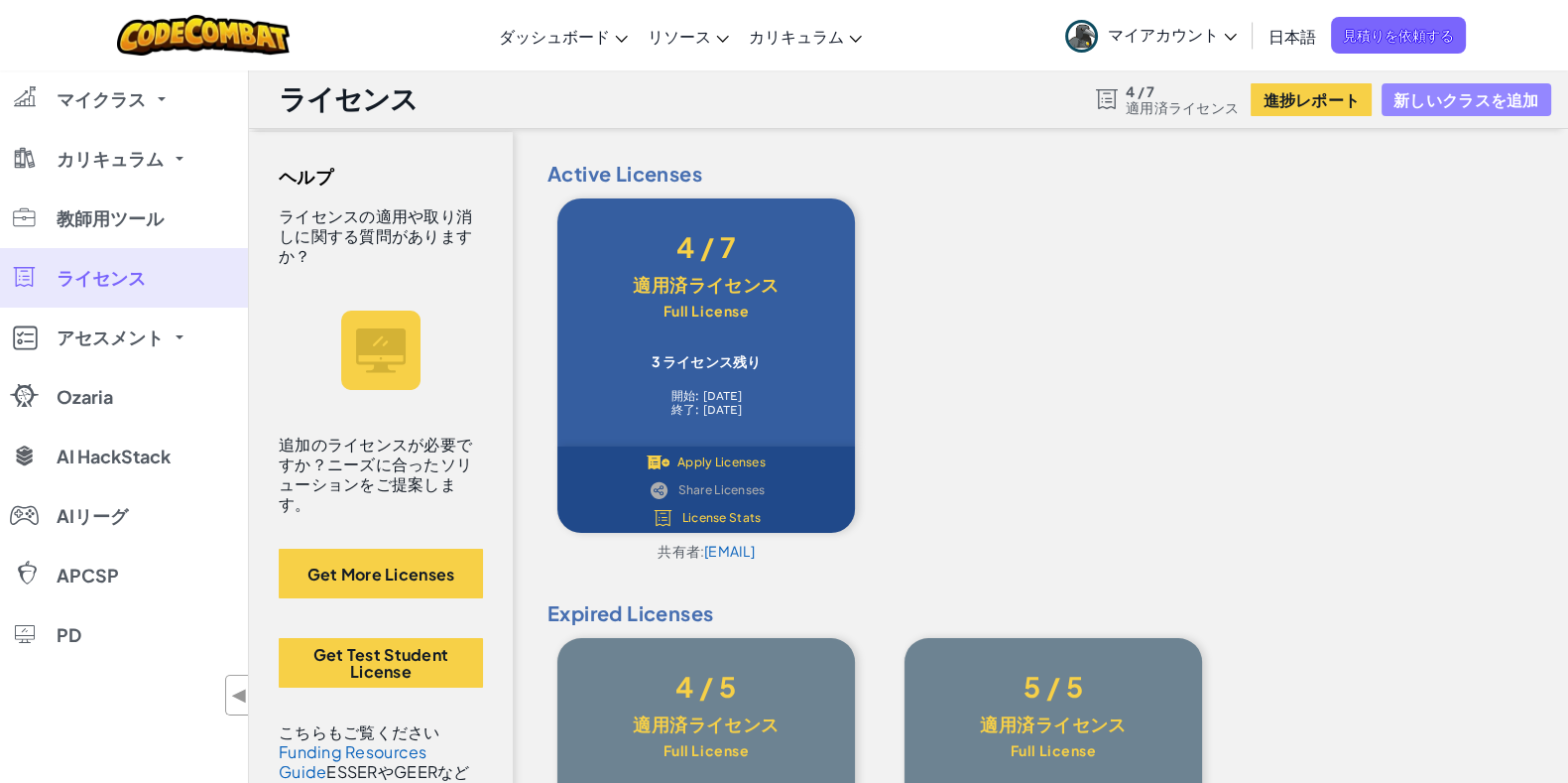 click on "新しいクラスを追加" at bounding box center (1466, 99) 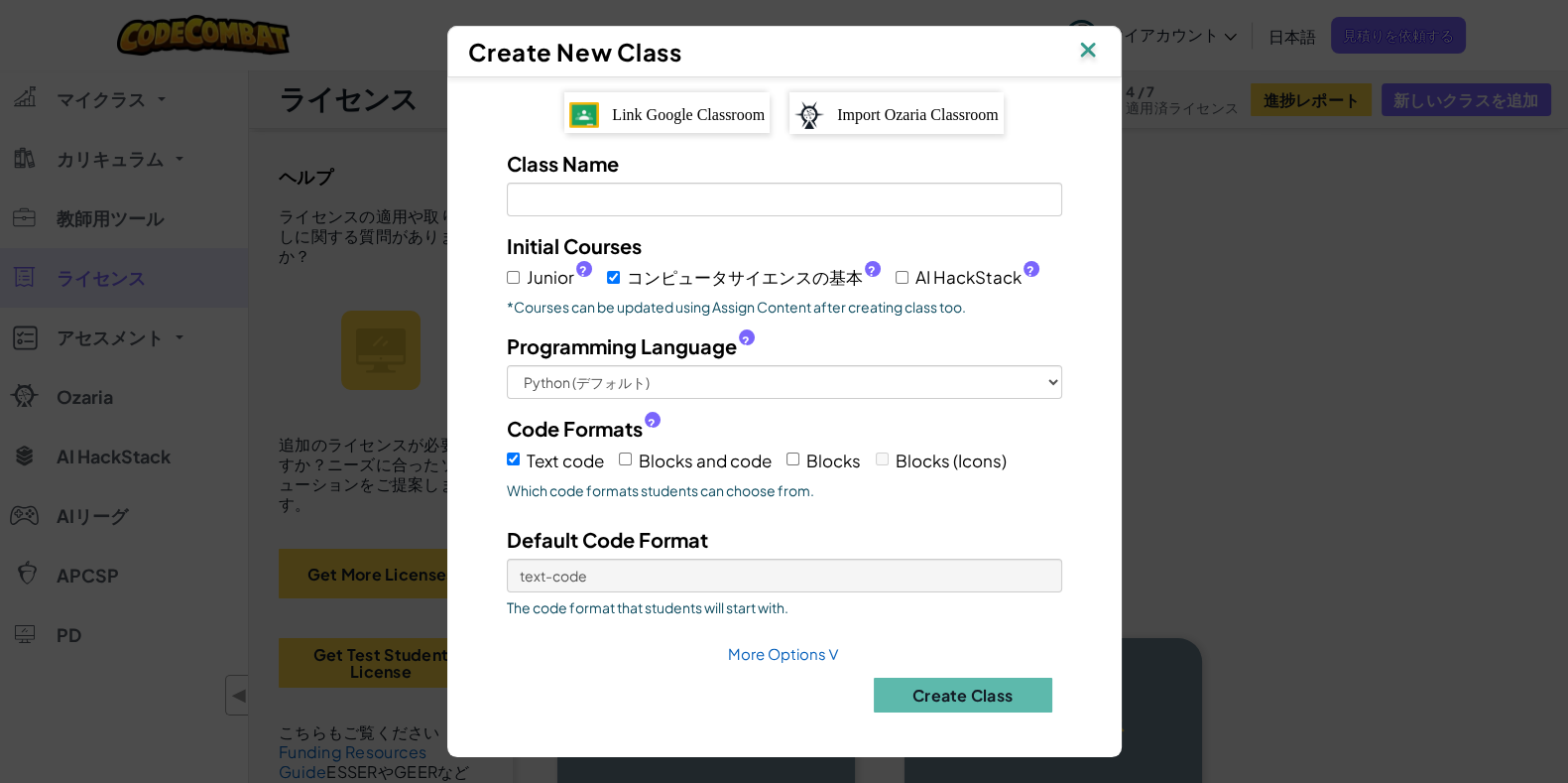 click at bounding box center [1088, 52] 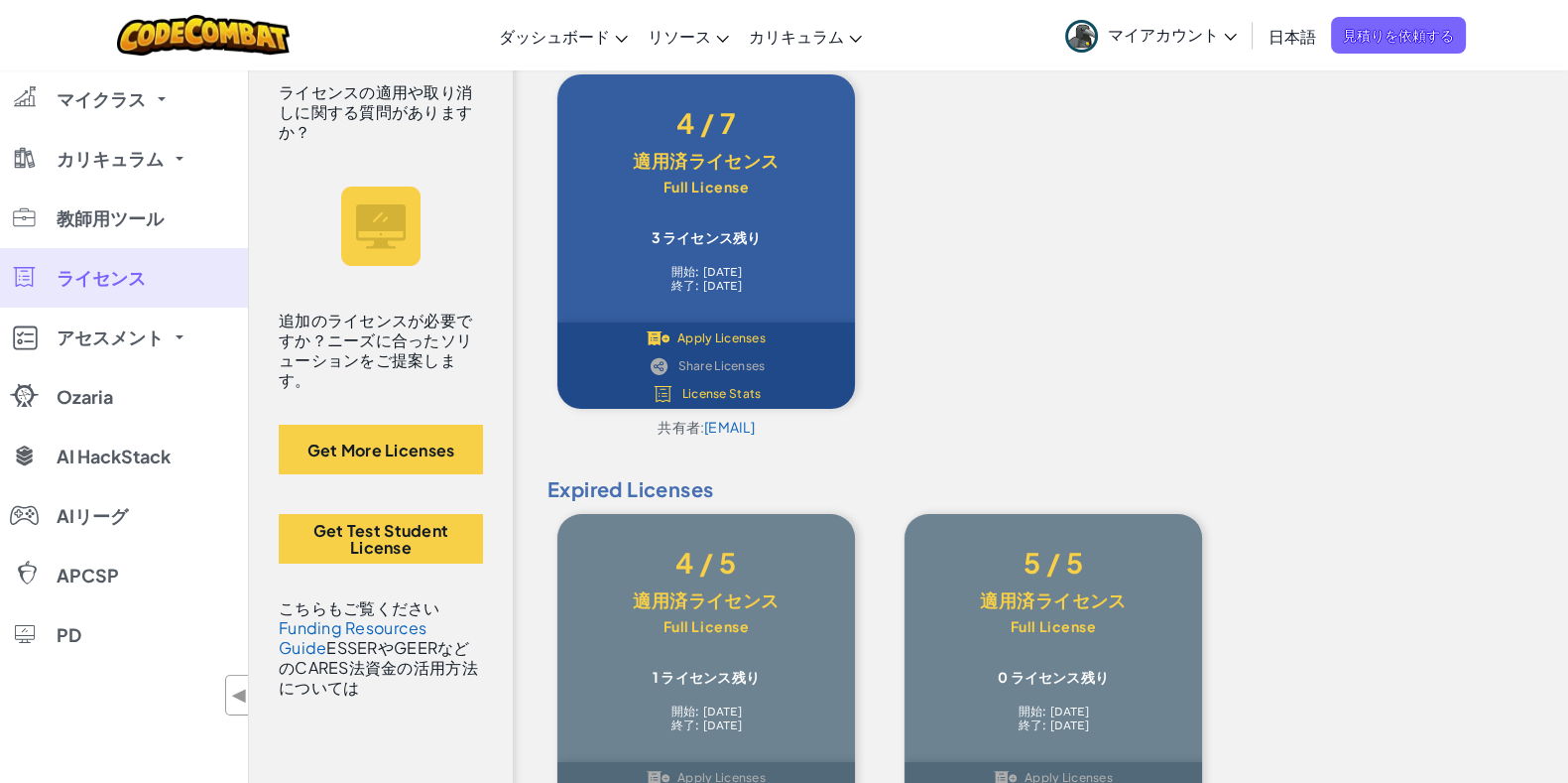 scroll, scrollTop: 0, scrollLeft: 0, axis: both 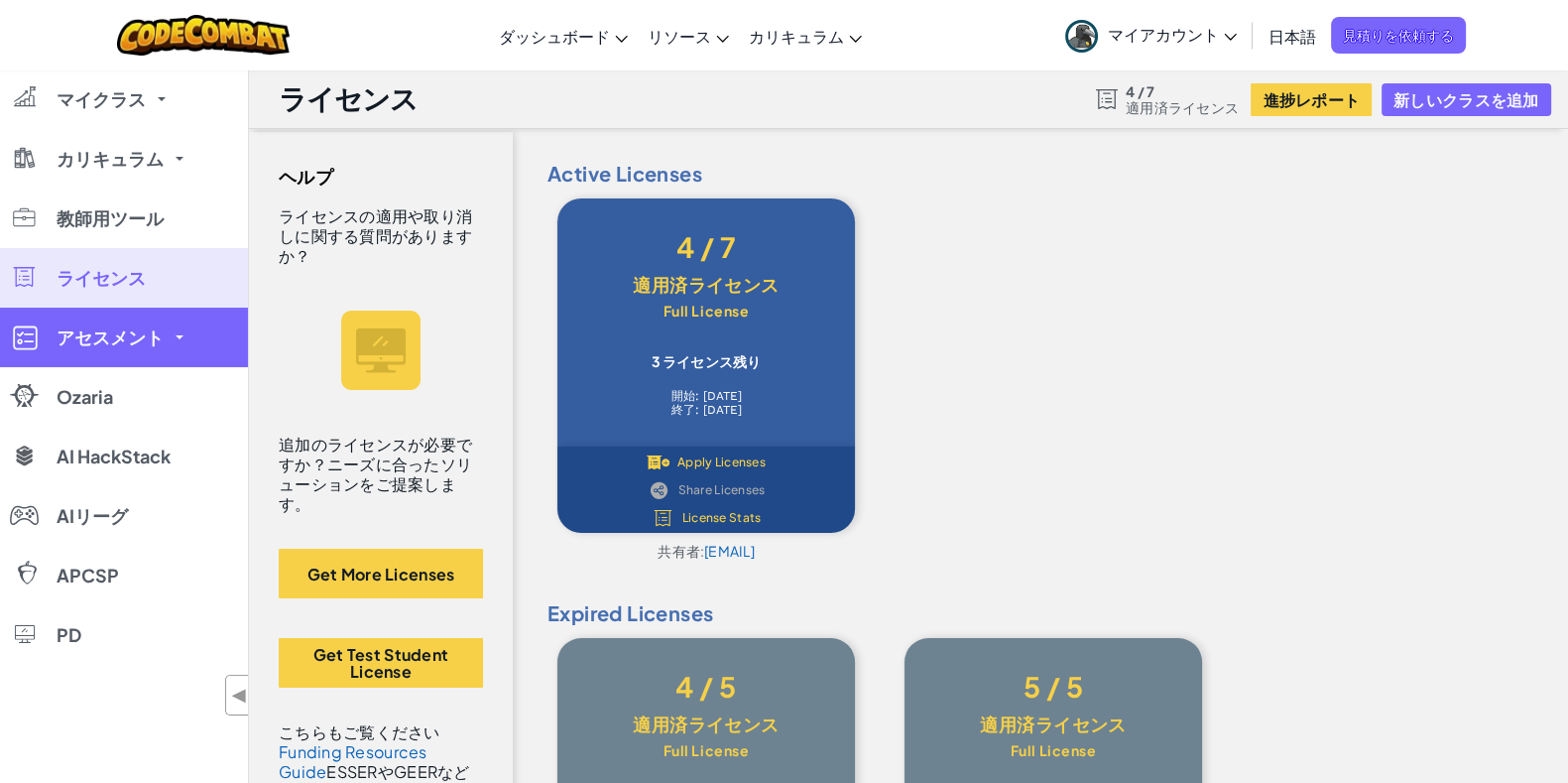 click on "アセスメント" at bounding box center [110, 337] 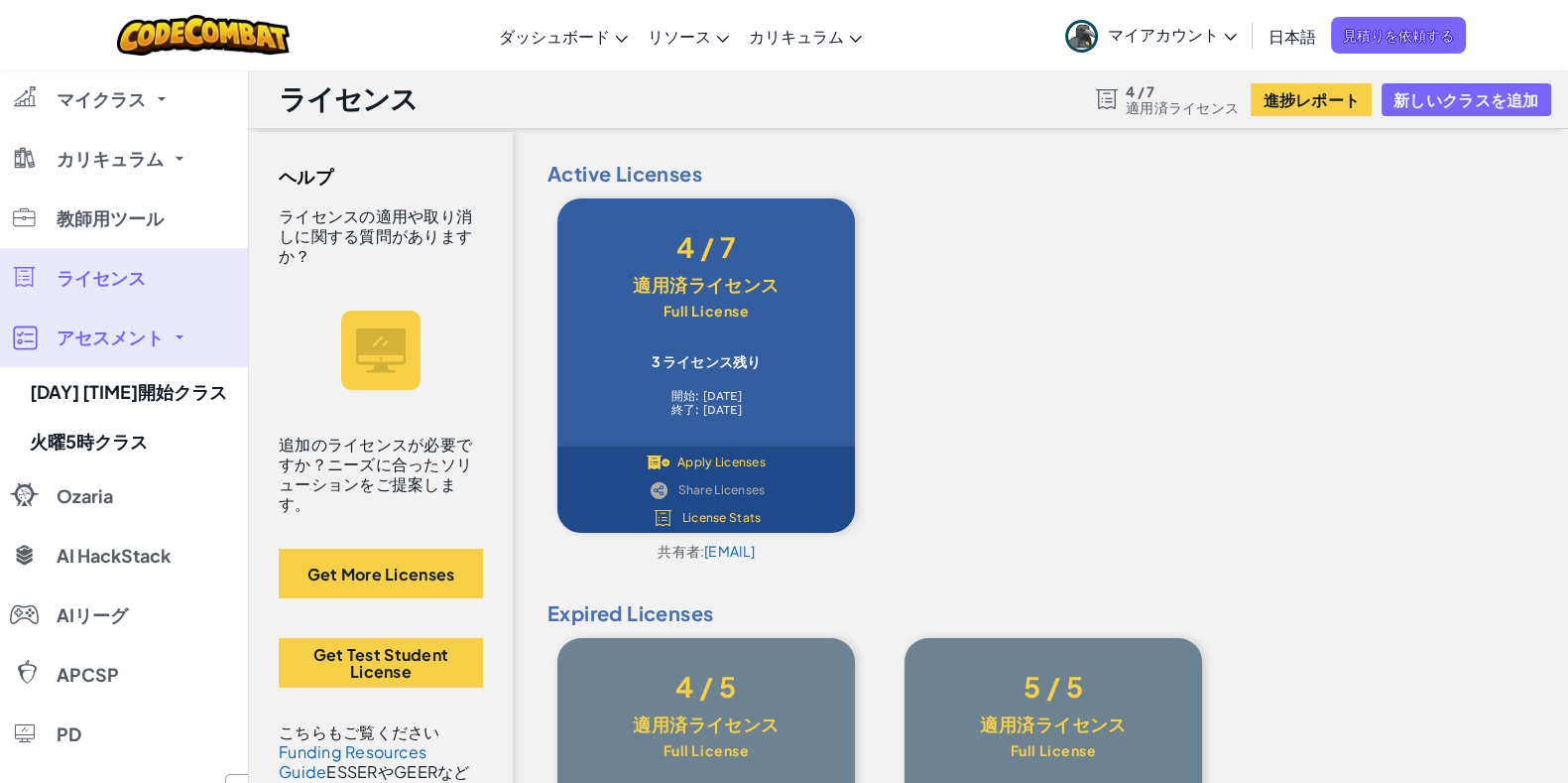 click on "アセスメント" at bounding box center [110, 337] 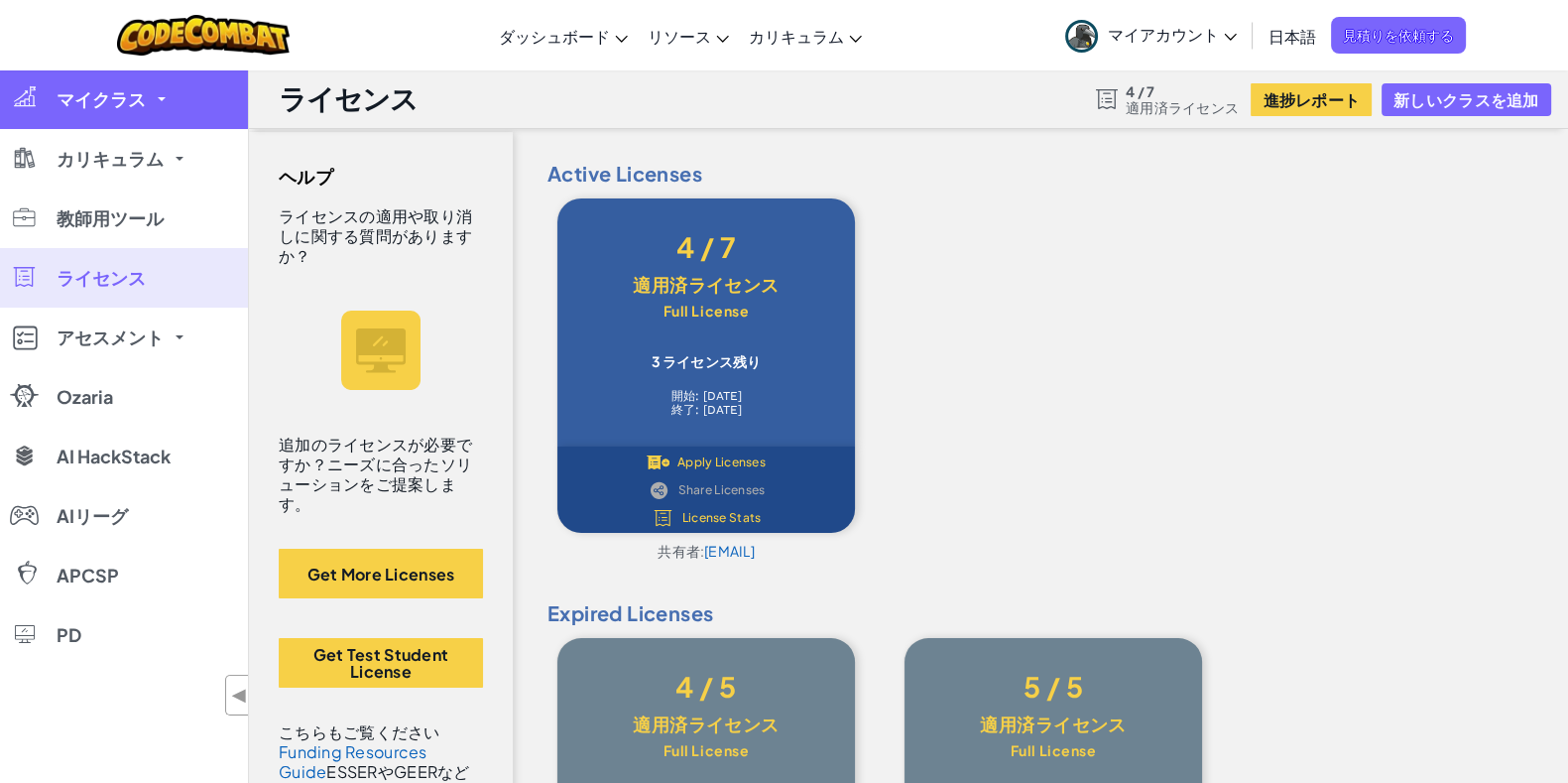 click on "マイクラス" at bounding box center [124, 99] 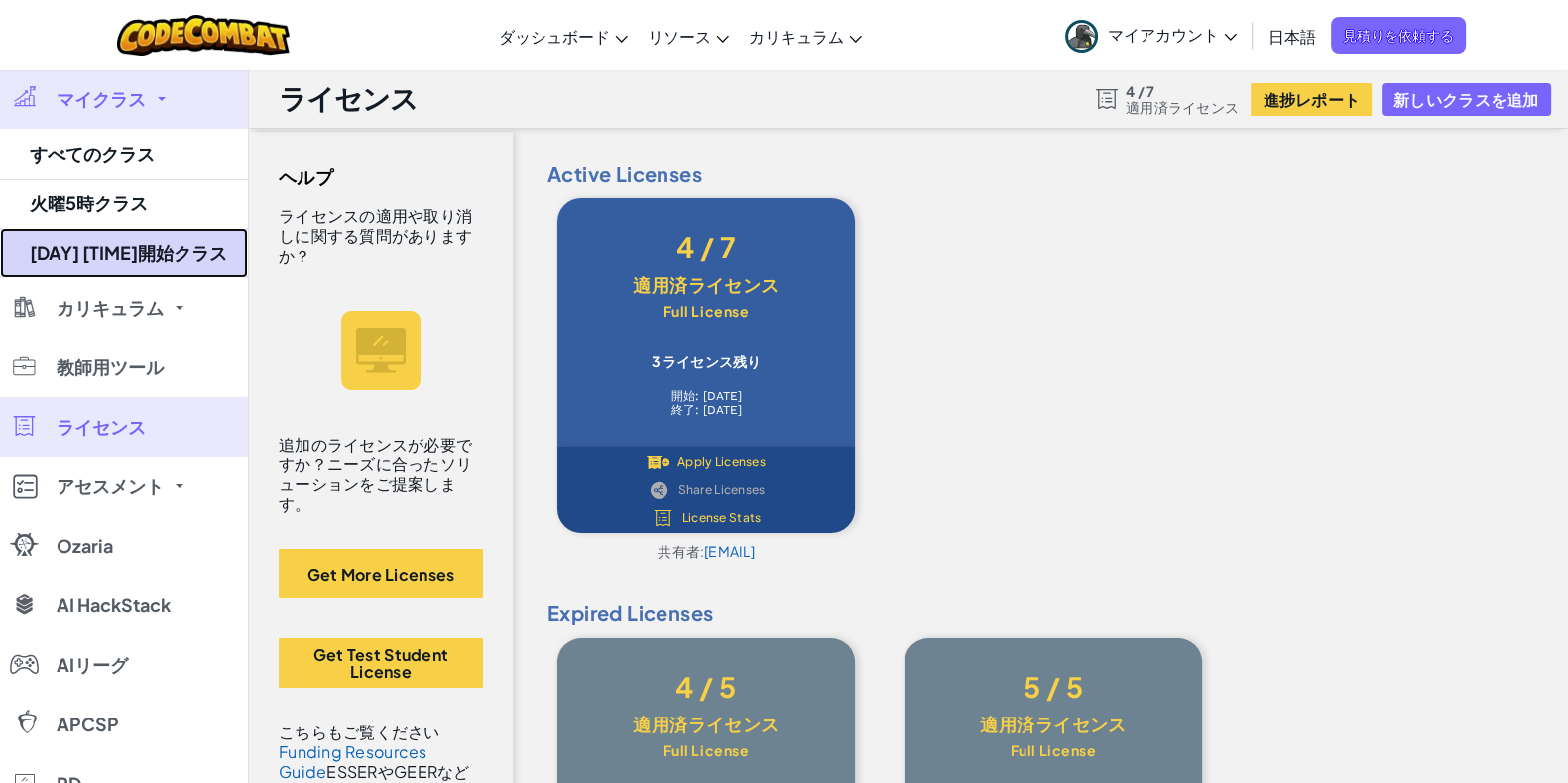 click on "土曜12時40分開始クラス" at bounding box center (124, 253) 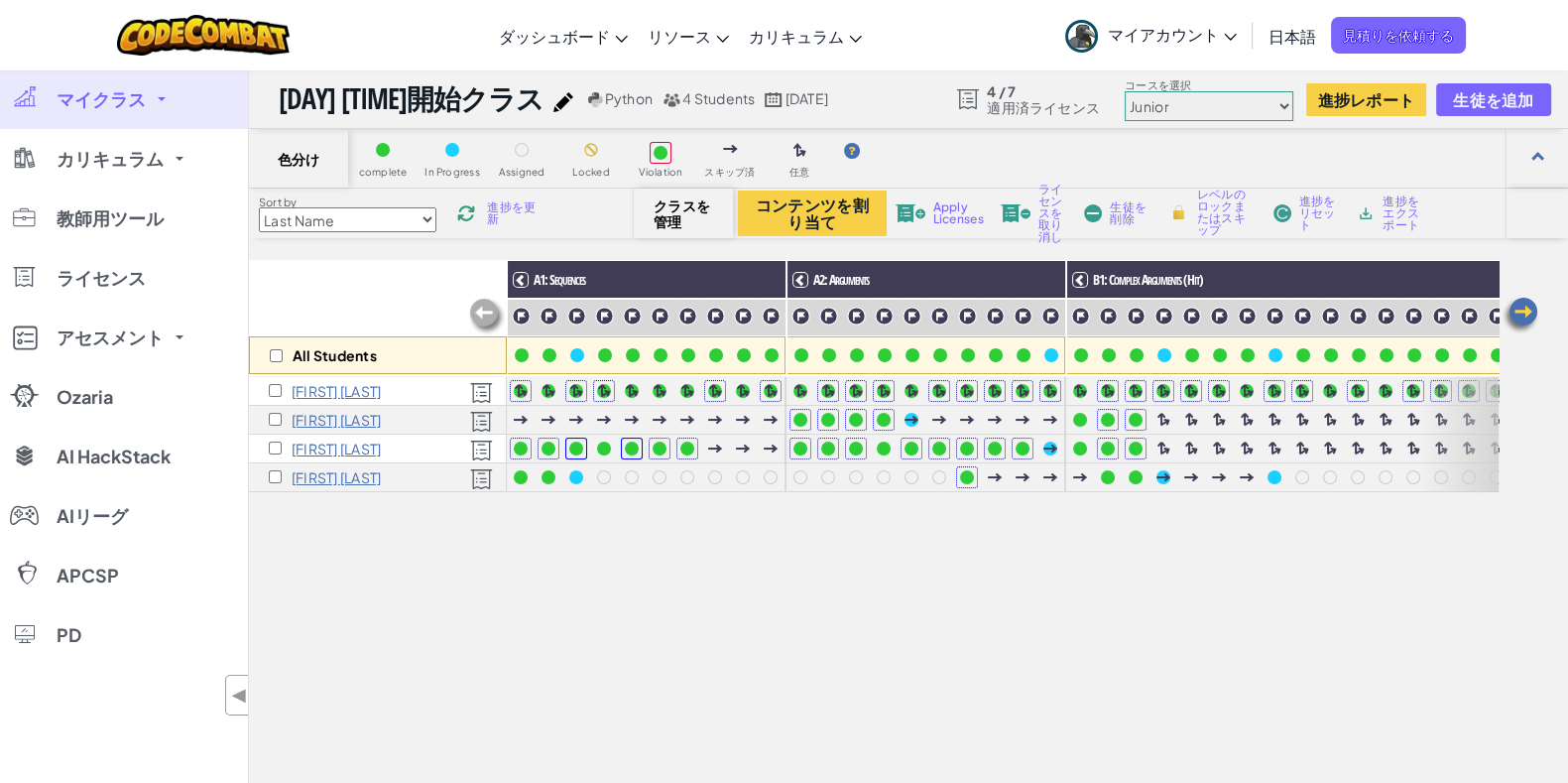 click on "All Students       A1: Sequences                                                                             A2: Arguments                                                                             B1: Complex Arguments (Hit)                                                                                                                       B2: Complex Arguments (Spin)                                                                                   C1: Complex Arguments (Zap)                                                                                                                 C2: Intro to Loops                                                                                                                 D1: Complex Loops                                                                                                                 D2: Intro to Conditionals                                                                                               E1: Complex Conditionals" at bounding box center [874, 601] 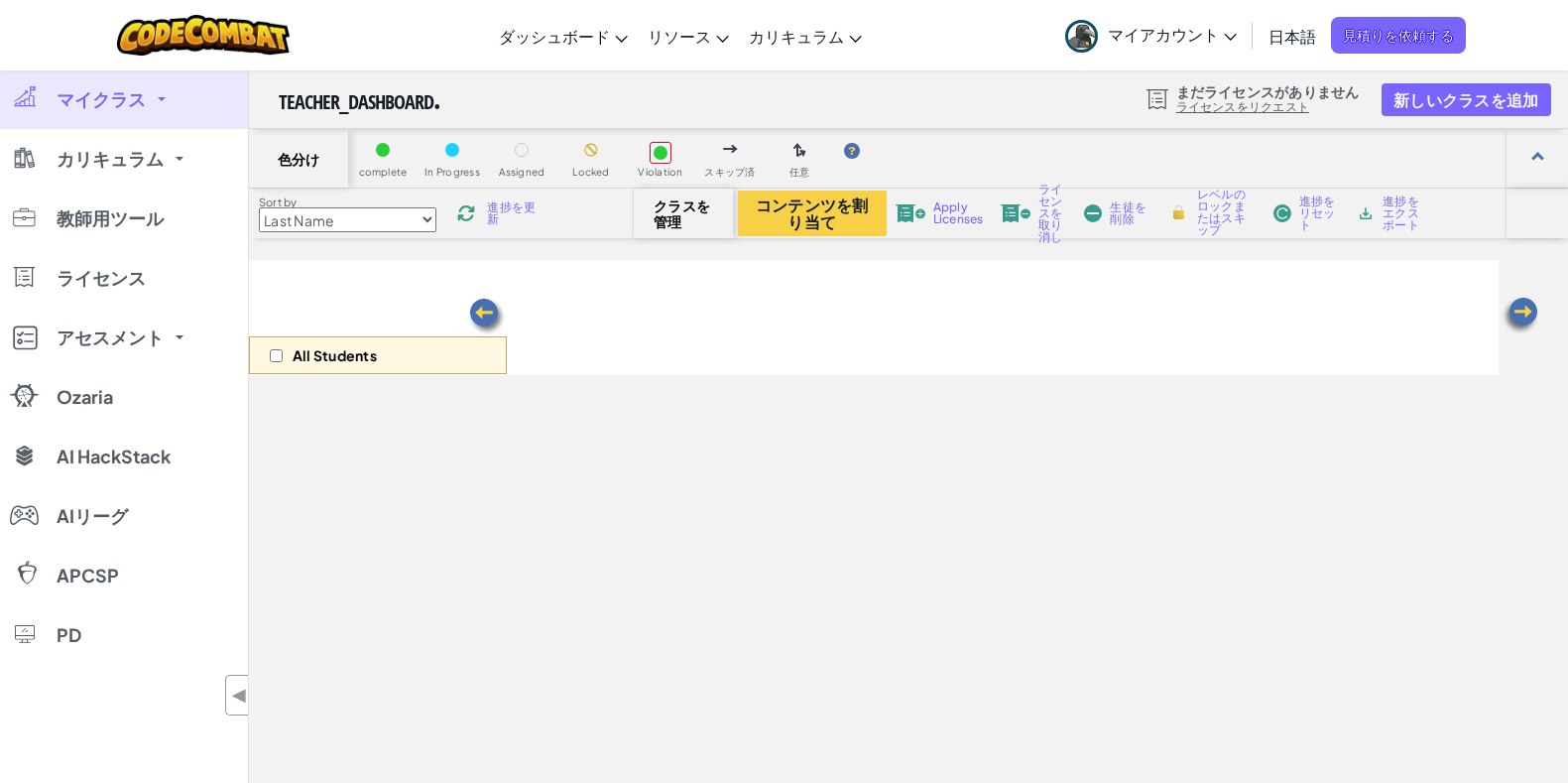 scroll, scrollTop: 0, scrollLeft: 0, axis: both 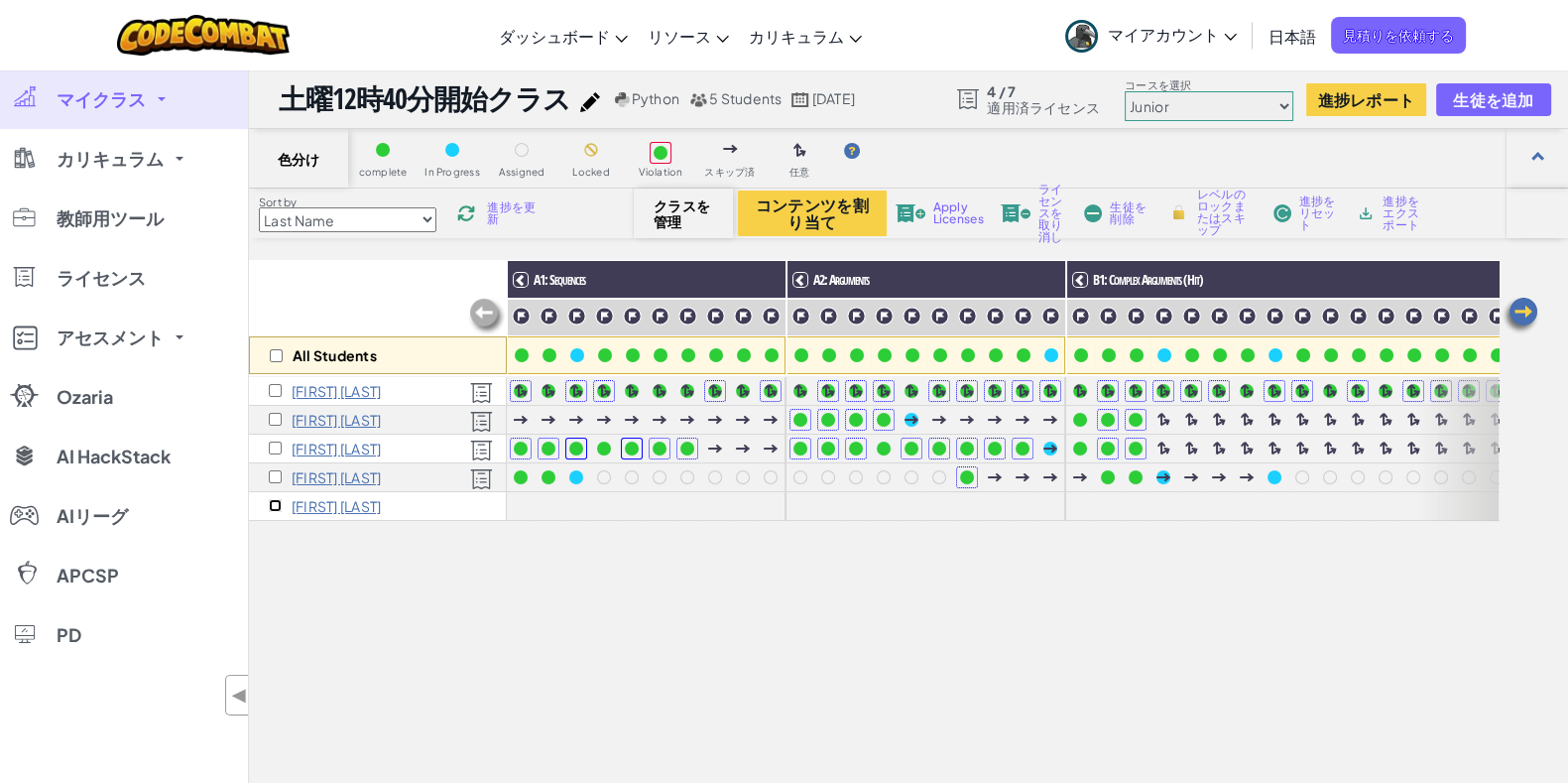 click at bounding box center (275, 505) 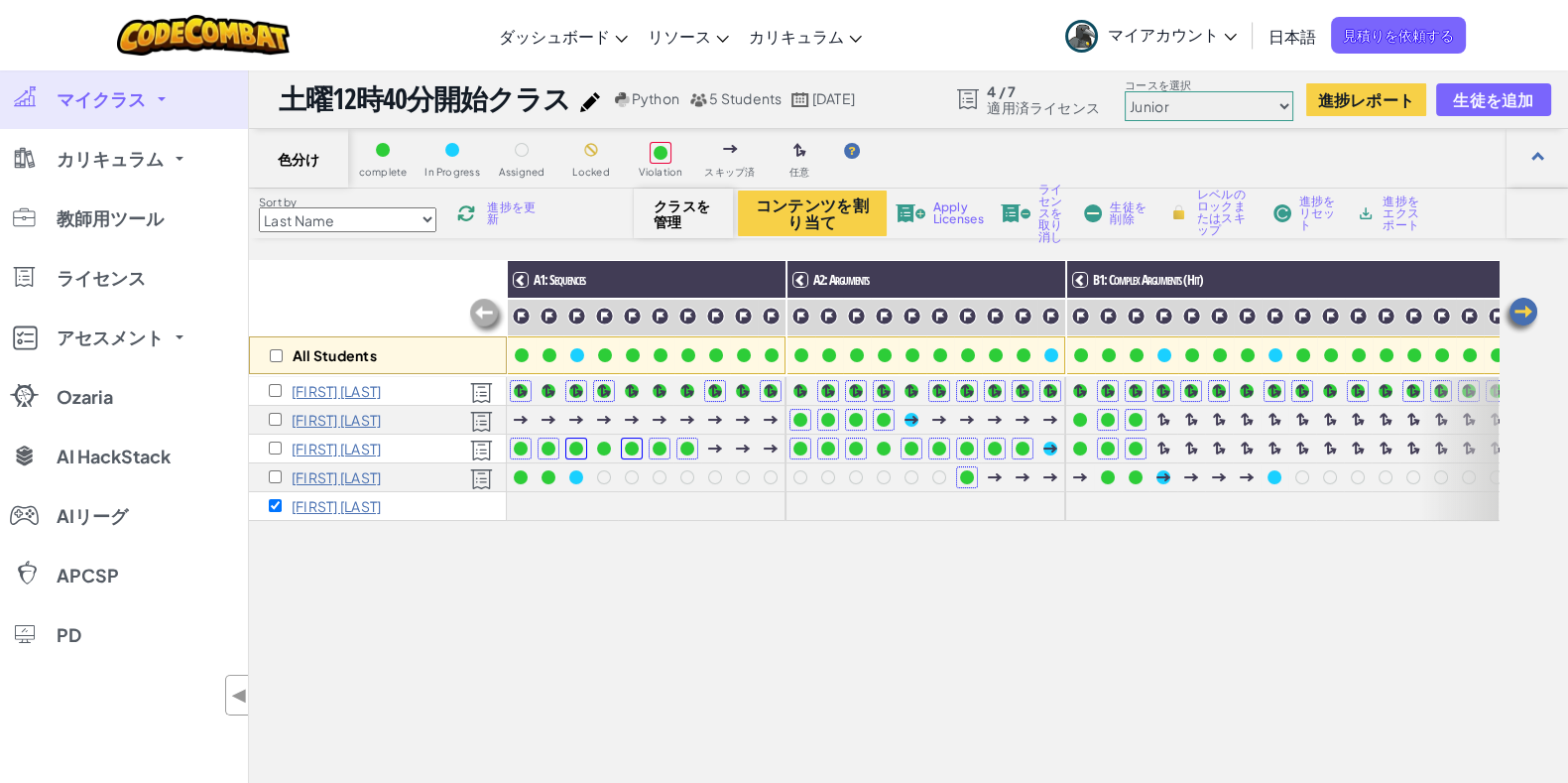 click on "Apply Licenses" at bounding box center (958, 213) 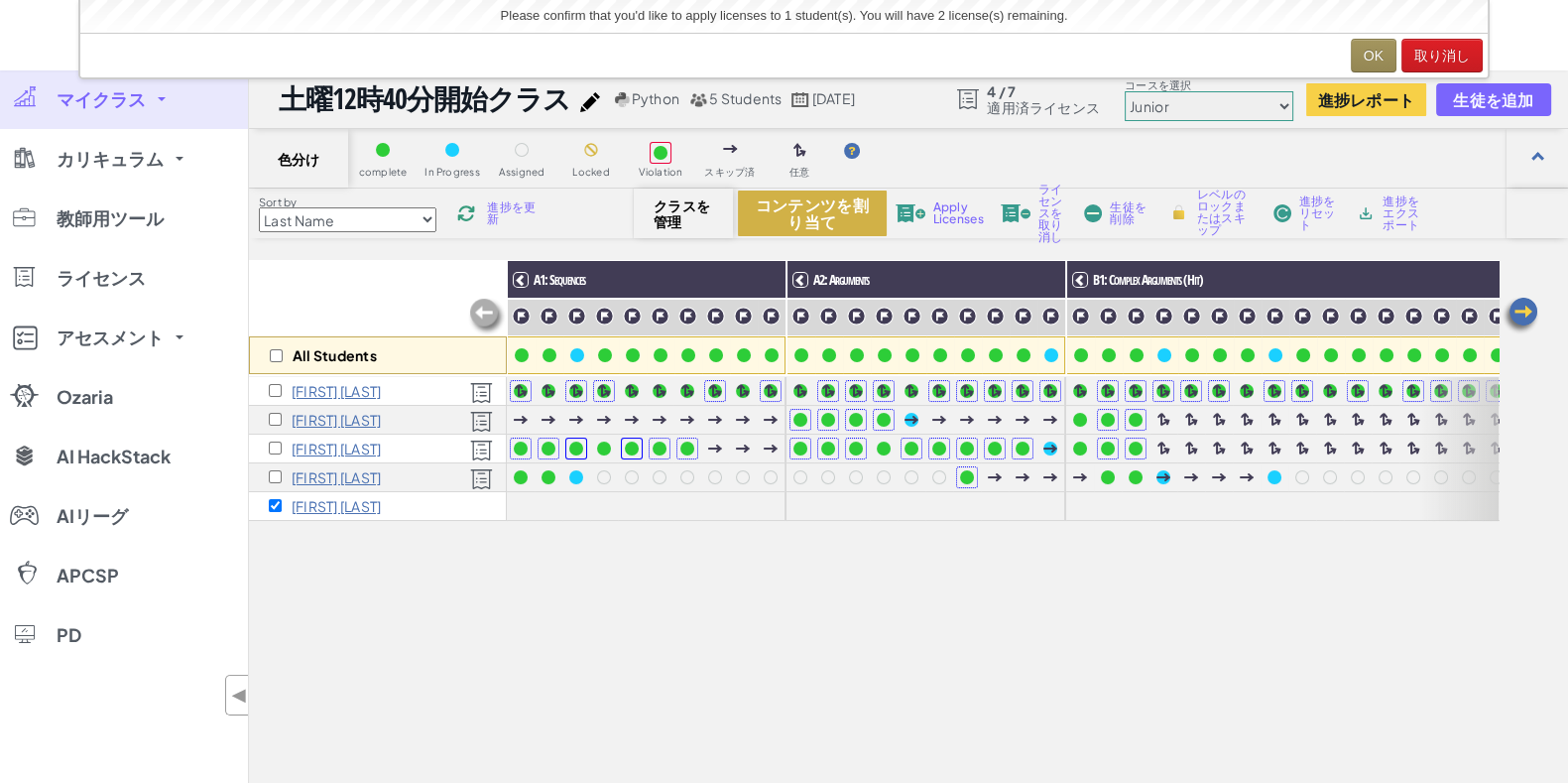 click on "コンテンツを割り当て" at bounding box center (812, 213) 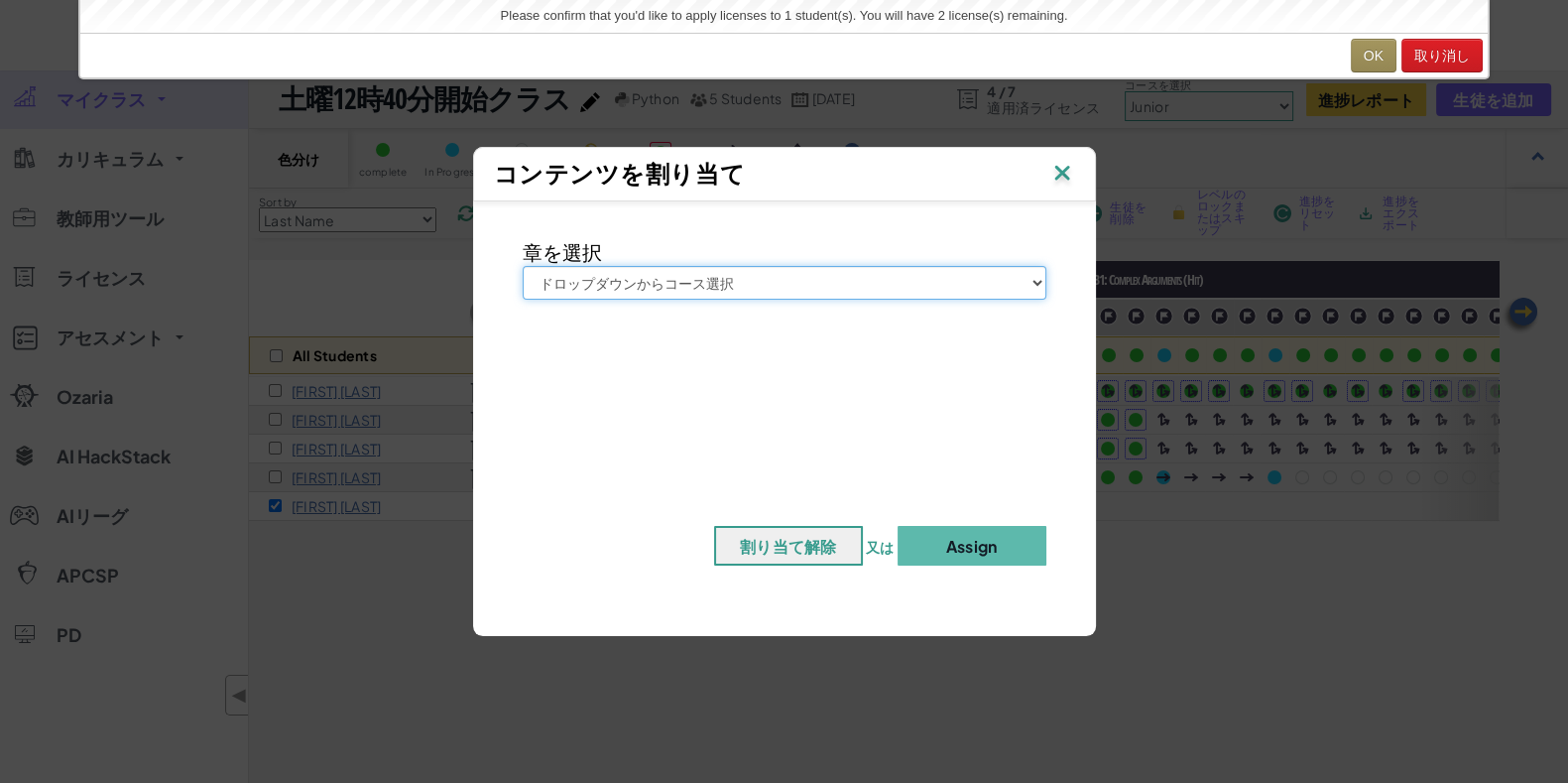click on "ドロップダウンからコース選択
Junior
コンピュータサイエンスの基本
ゲーム開発1
ウェブ開発１
コンピューターサイエンス２
ゲーム開発２
ウェブ開発２
コンピューターサイエンス３
ゲーム開発３
コンピューターサイエンス４
コンピューターサイエンス５
コンピューターサイエンス６
AI HackStack" at bounding box center (784, 283) 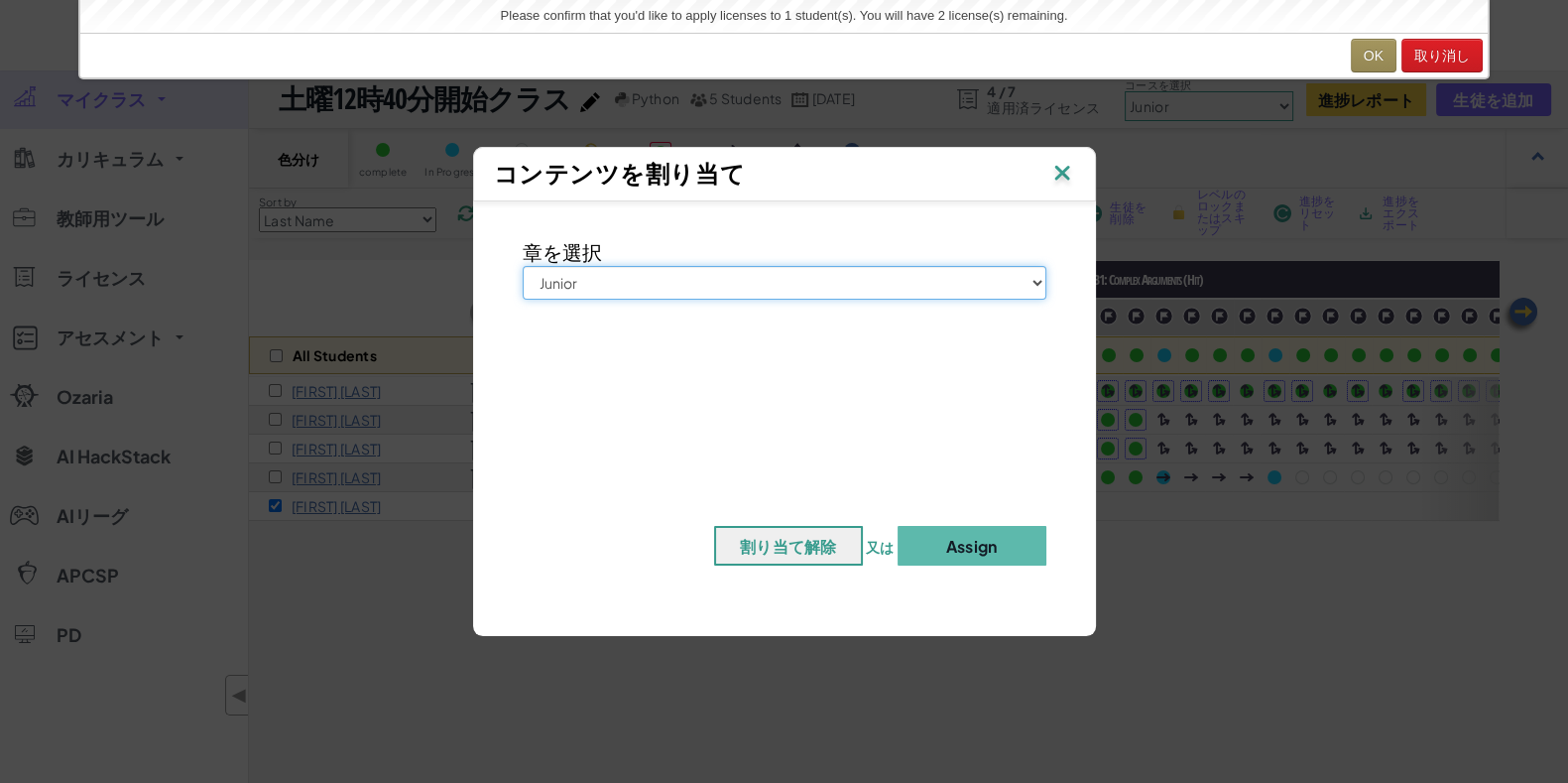click on "ドロップダウンからコース選択
Junior
コンピュータサイエンスの基本
ゲーム開発1
ウェブ開発１
コンピューターサイエンス２
ゲーム開発２
ウェブ開発２
コンピューターサイエンス３
ゲーム開発３
コンピューターサイエンス４
コンピューターサイエンス５
コンピューターサイエンス６
AI HackStack" at bounding box center [784, 283] 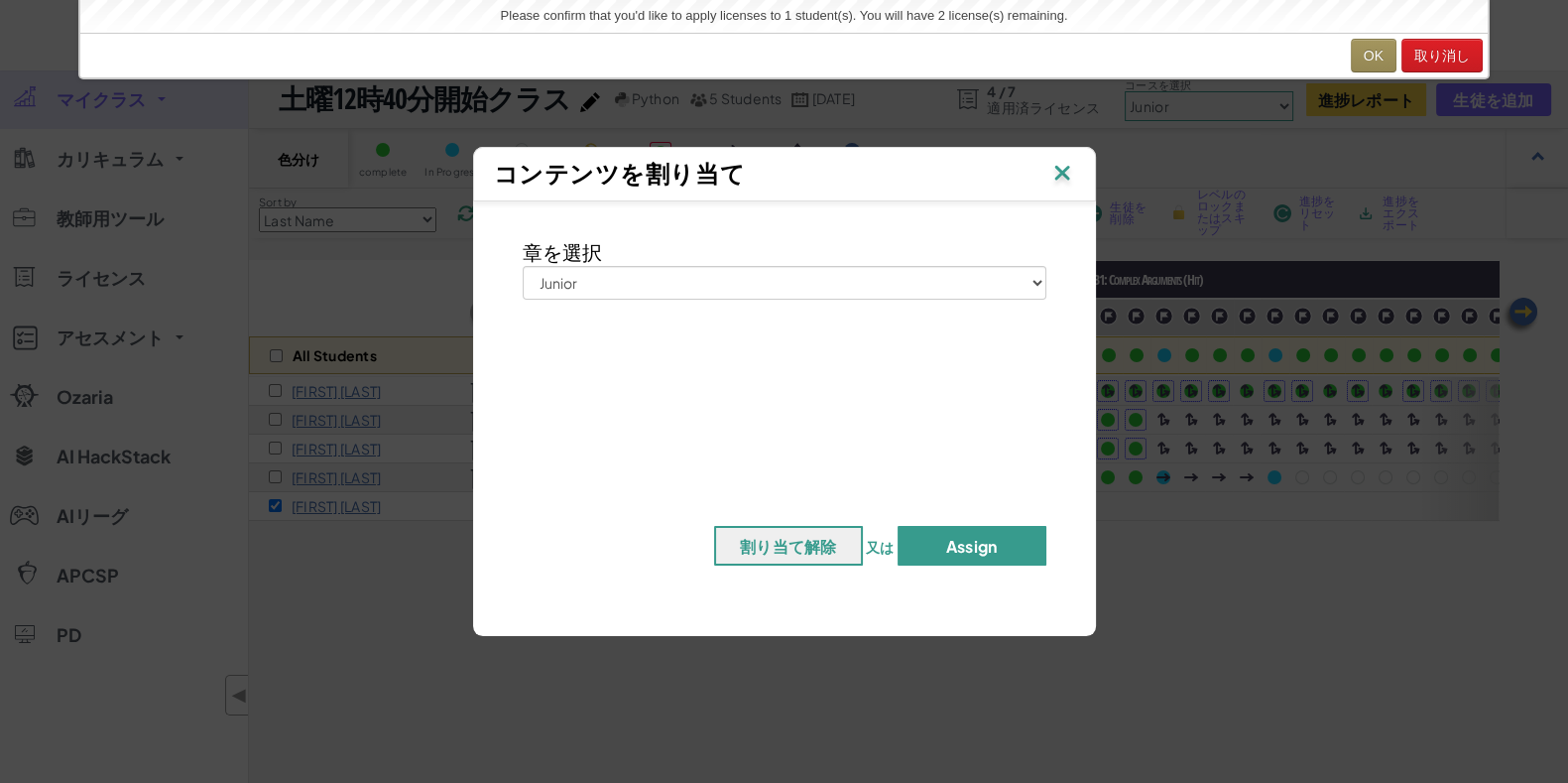 click on "Assign" at bounding box center (972, 546) 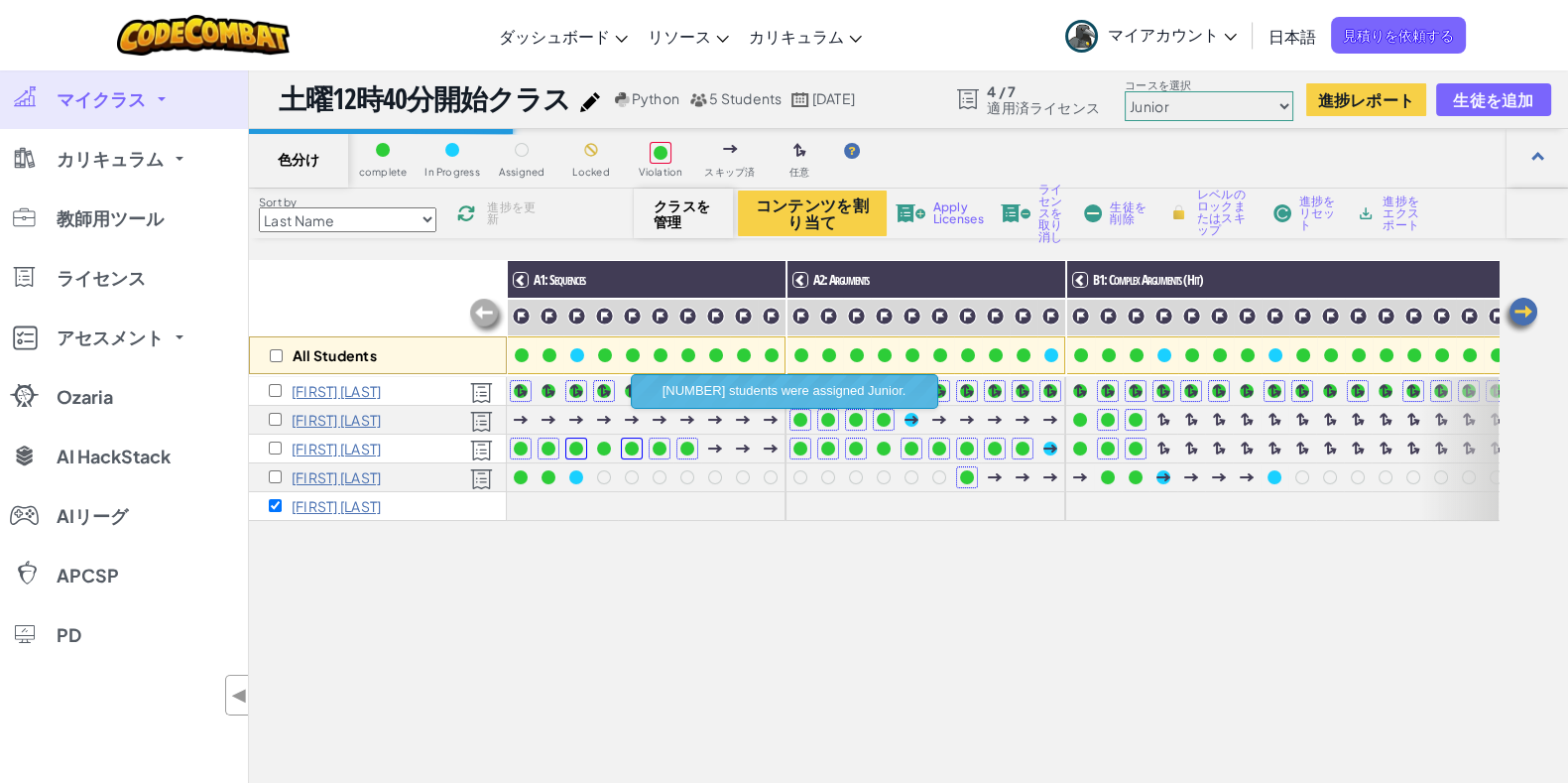 click on "All Students       A1: Sequences                                                                             A2: Arguments                                                                             B1: Complex Arguments (Hit)                                                                                                                       B2: Complex Arguments (Spin)                                                                                   C1: Complex Arguments (Zap)                                                                                                                 C2: Intro to Loops                                                                                                                 D1: Complex Loops                                                                                                                 D2: Intro to Conditionals                                                                                               E1: Complex Conditionals" at bounding box center (874, 601) 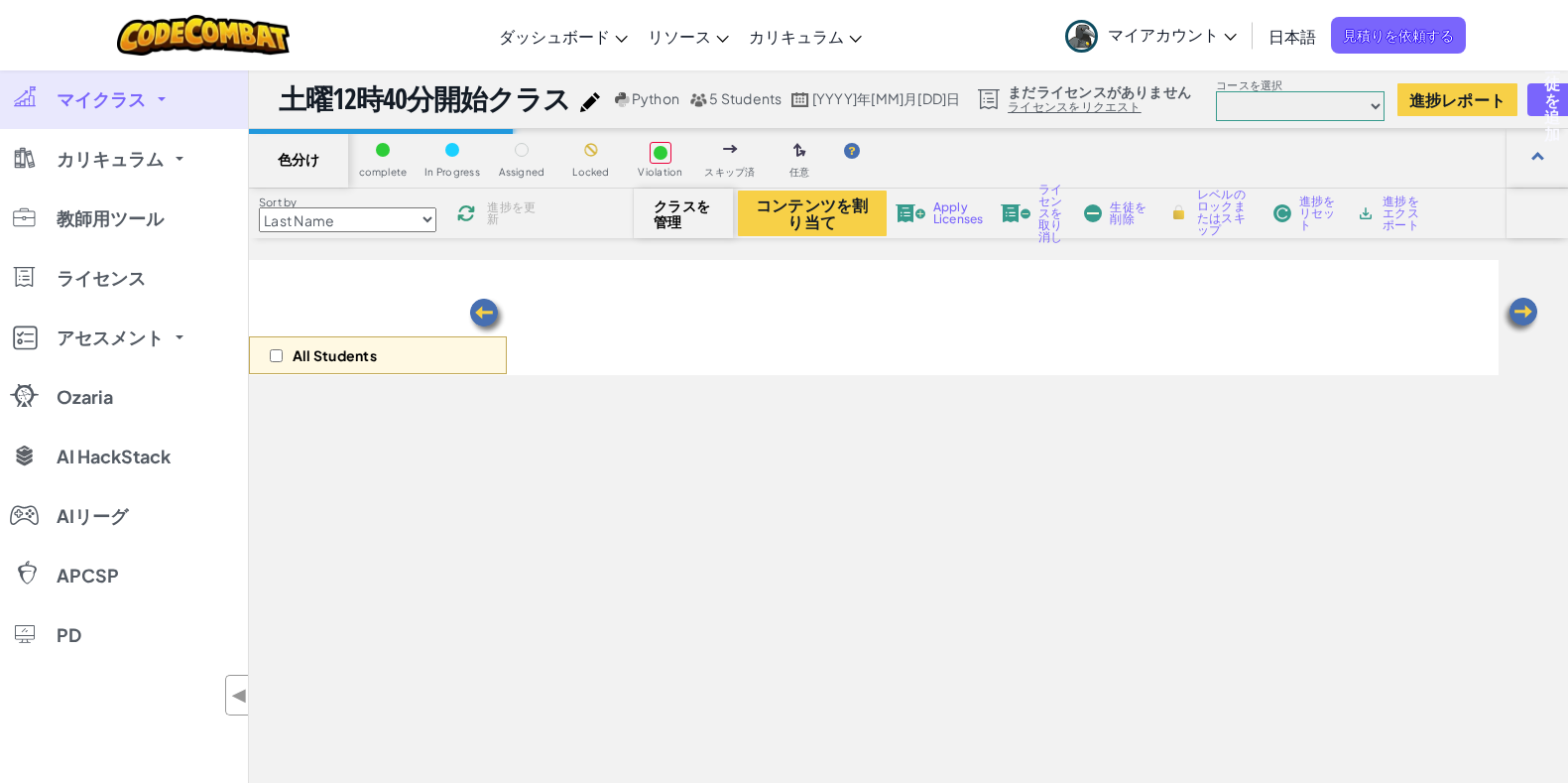 scroll, scrollTop: 0, scrollLeft: 0, axis: both 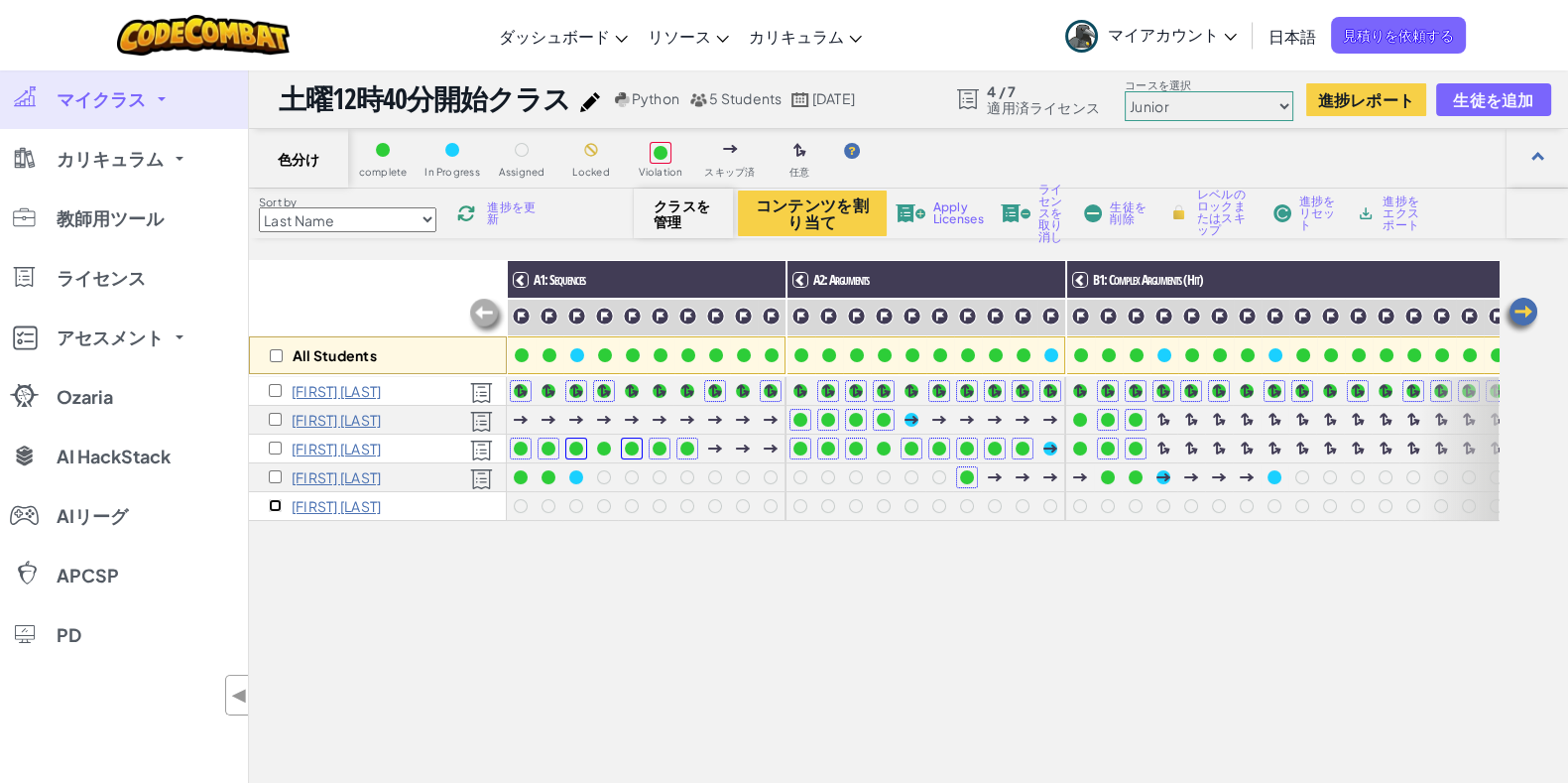 click at bounding box center [275, 505] 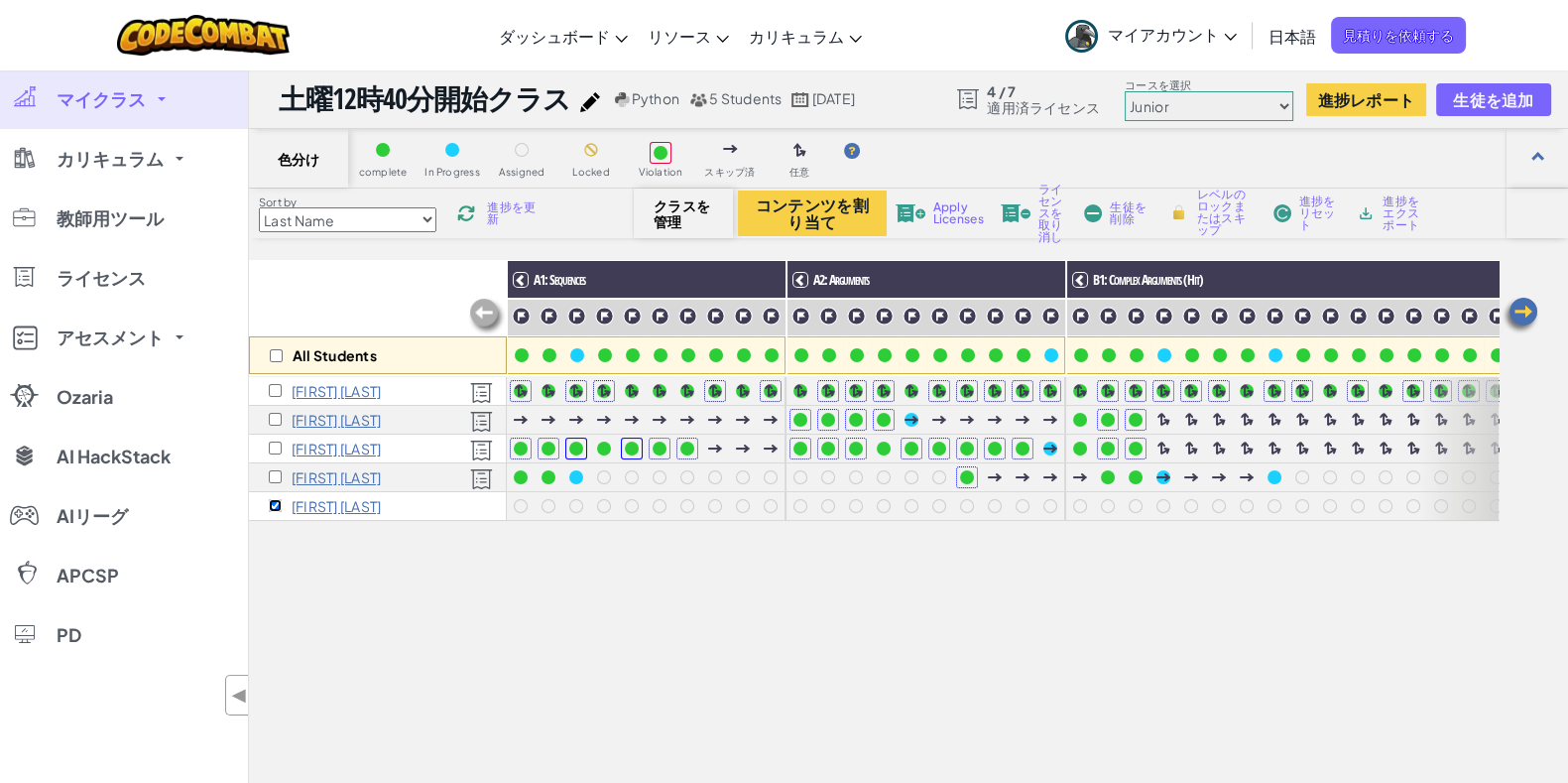 click at bounding box center [275, 505] 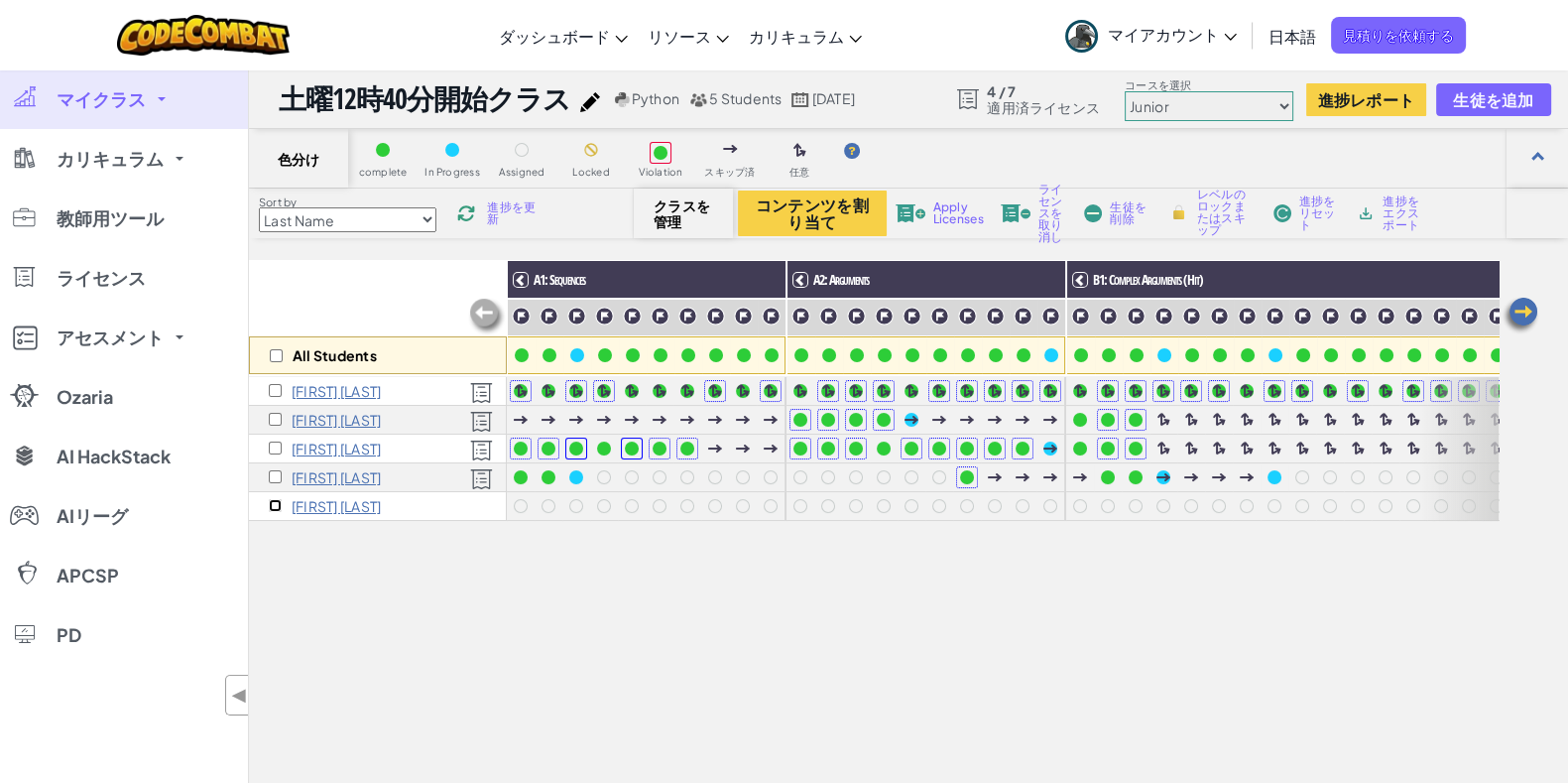 click at bounding box center [275, 505] 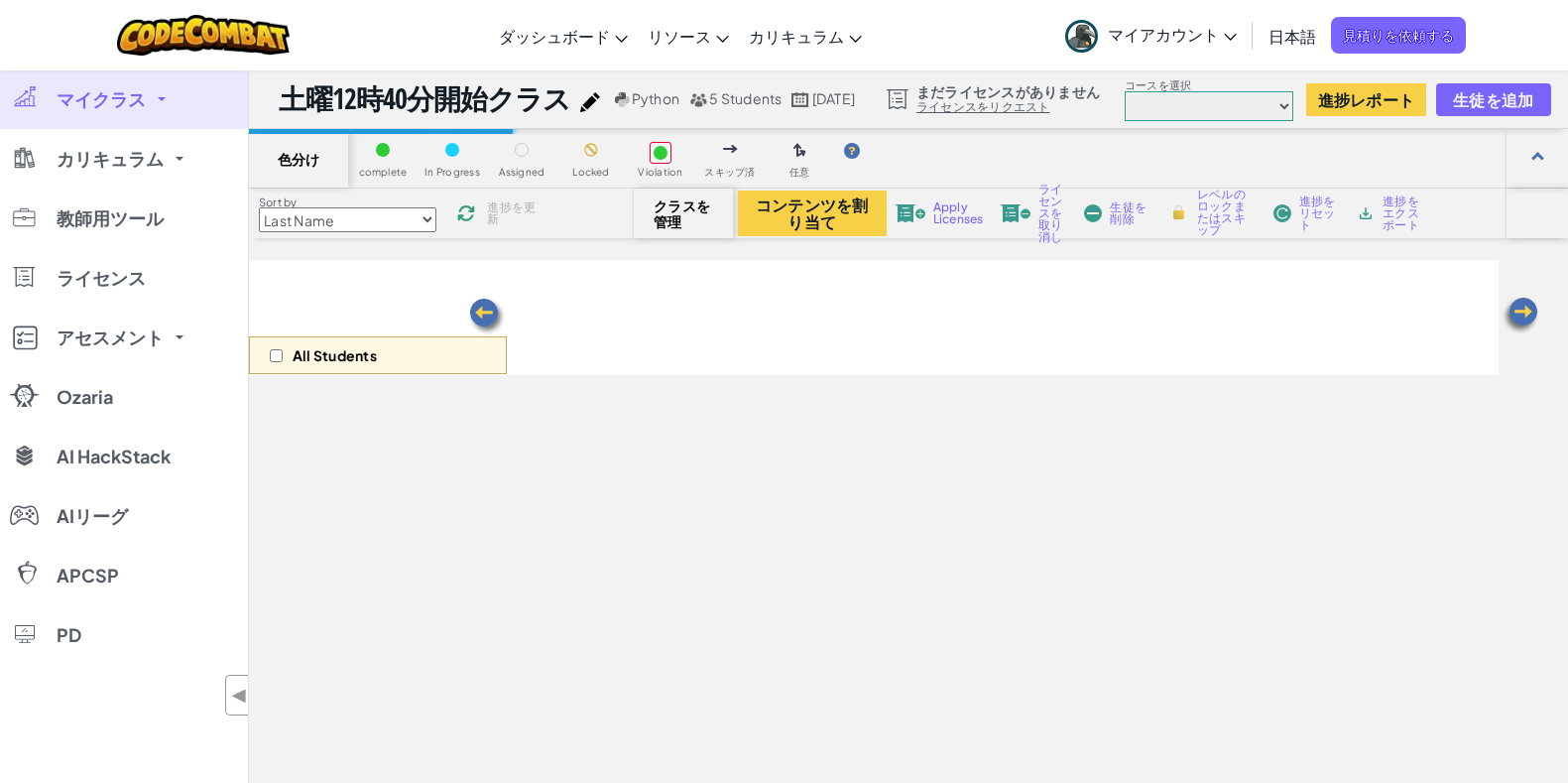 scroll, scrollTop: 0, scrollLeft: 0, axis: both 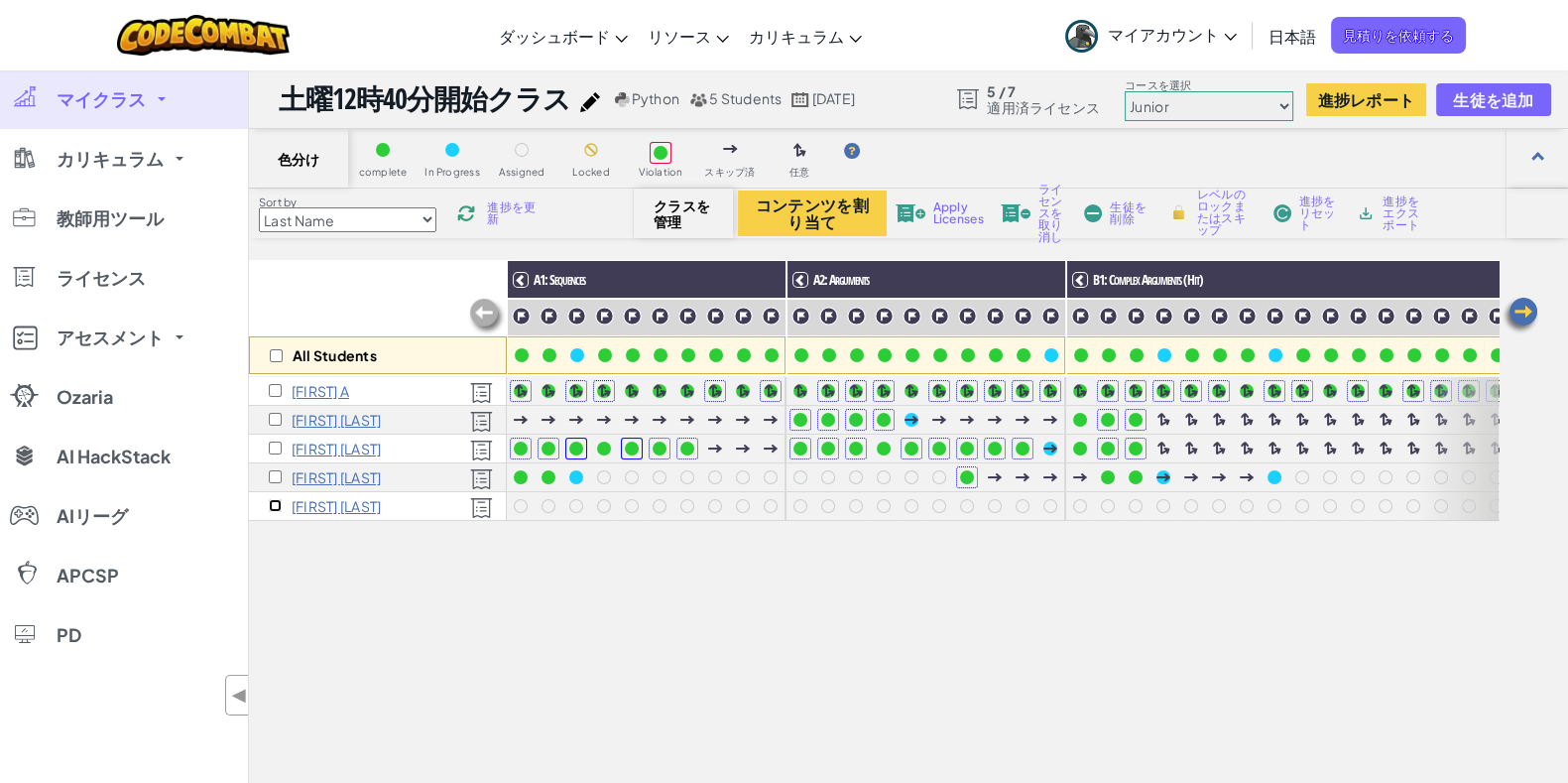 click at bounding box center (275, 505) 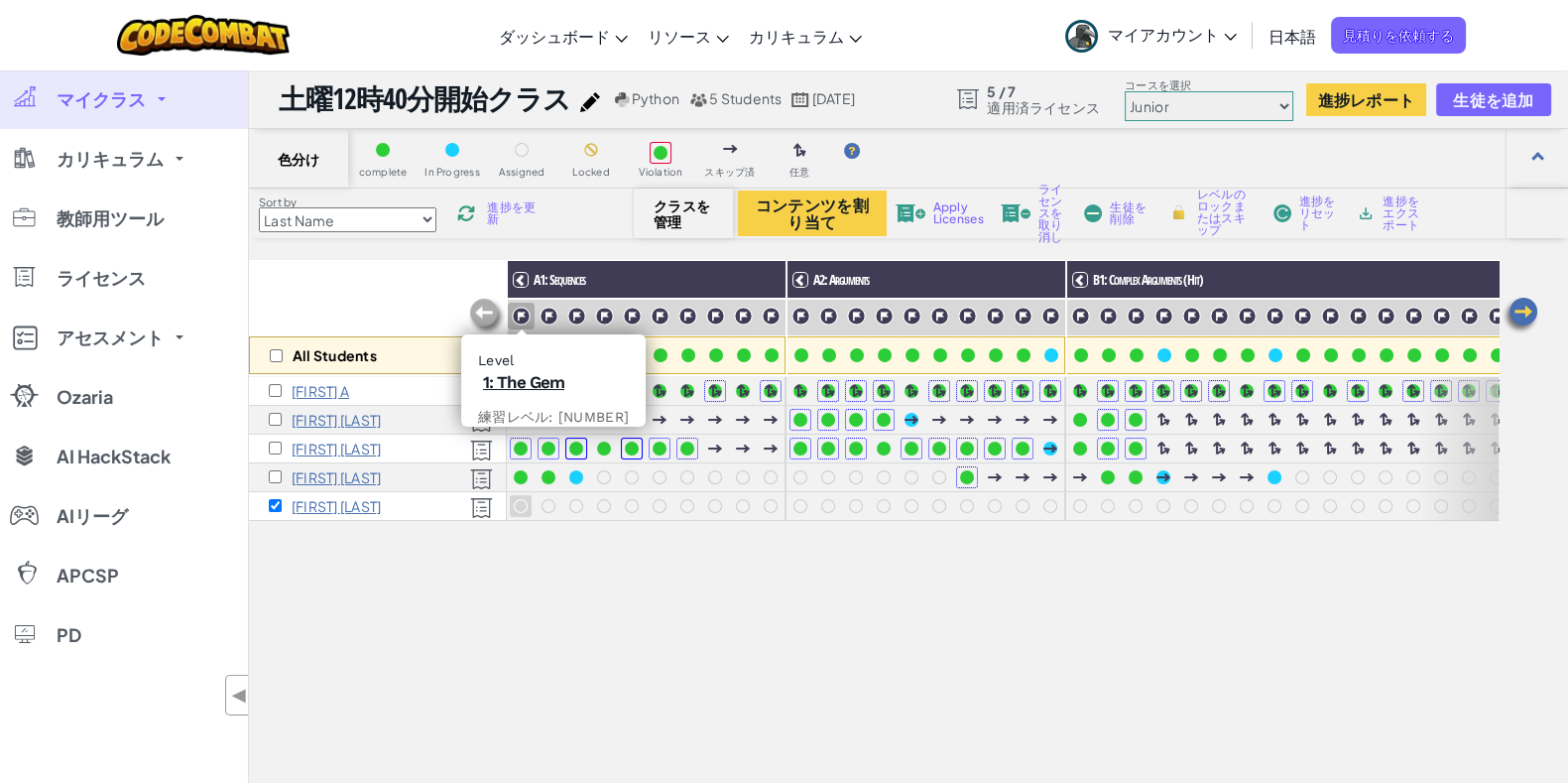 click at bounding box center (521, 316) 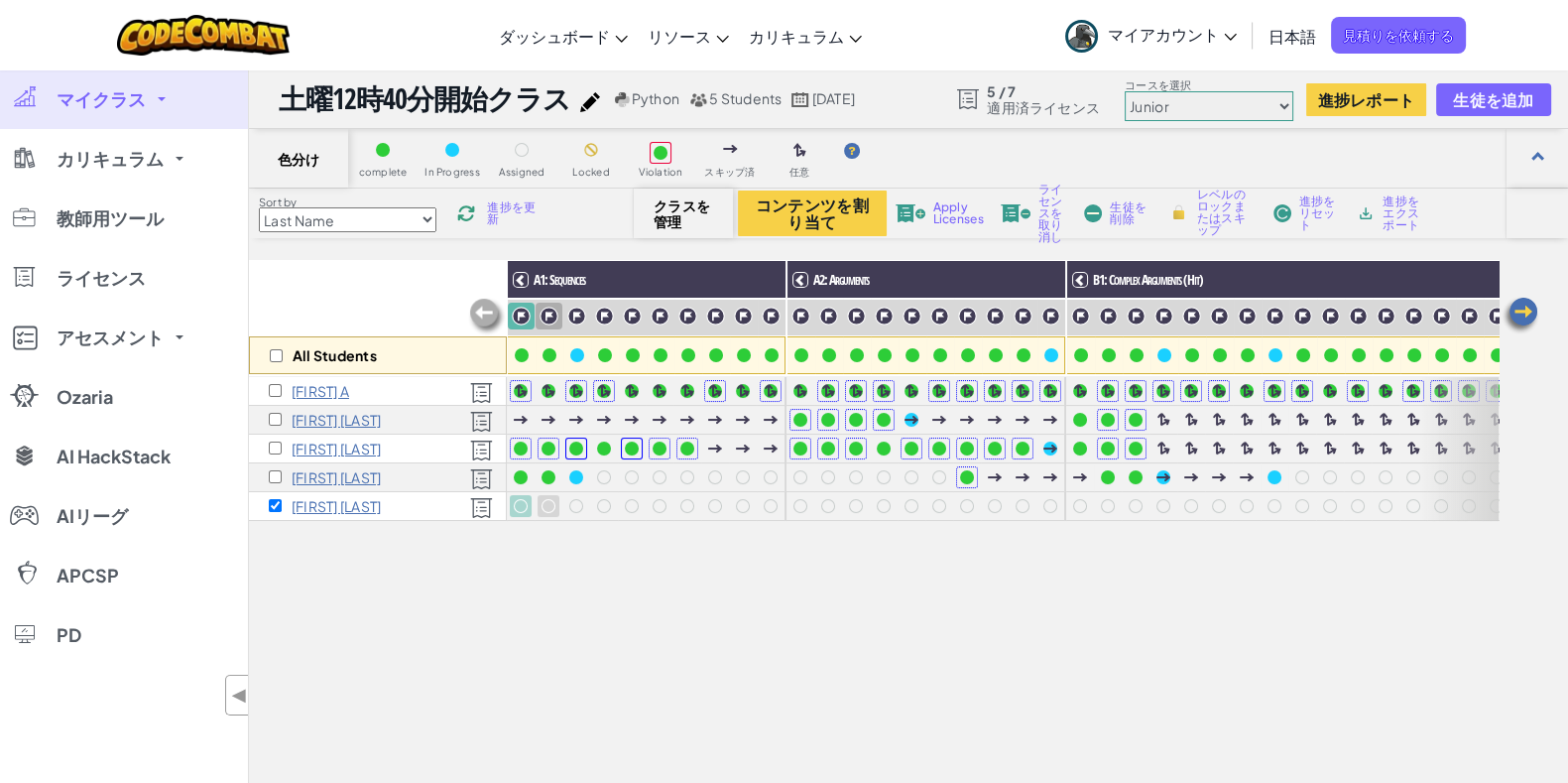 click at bounding box center [548, 316] 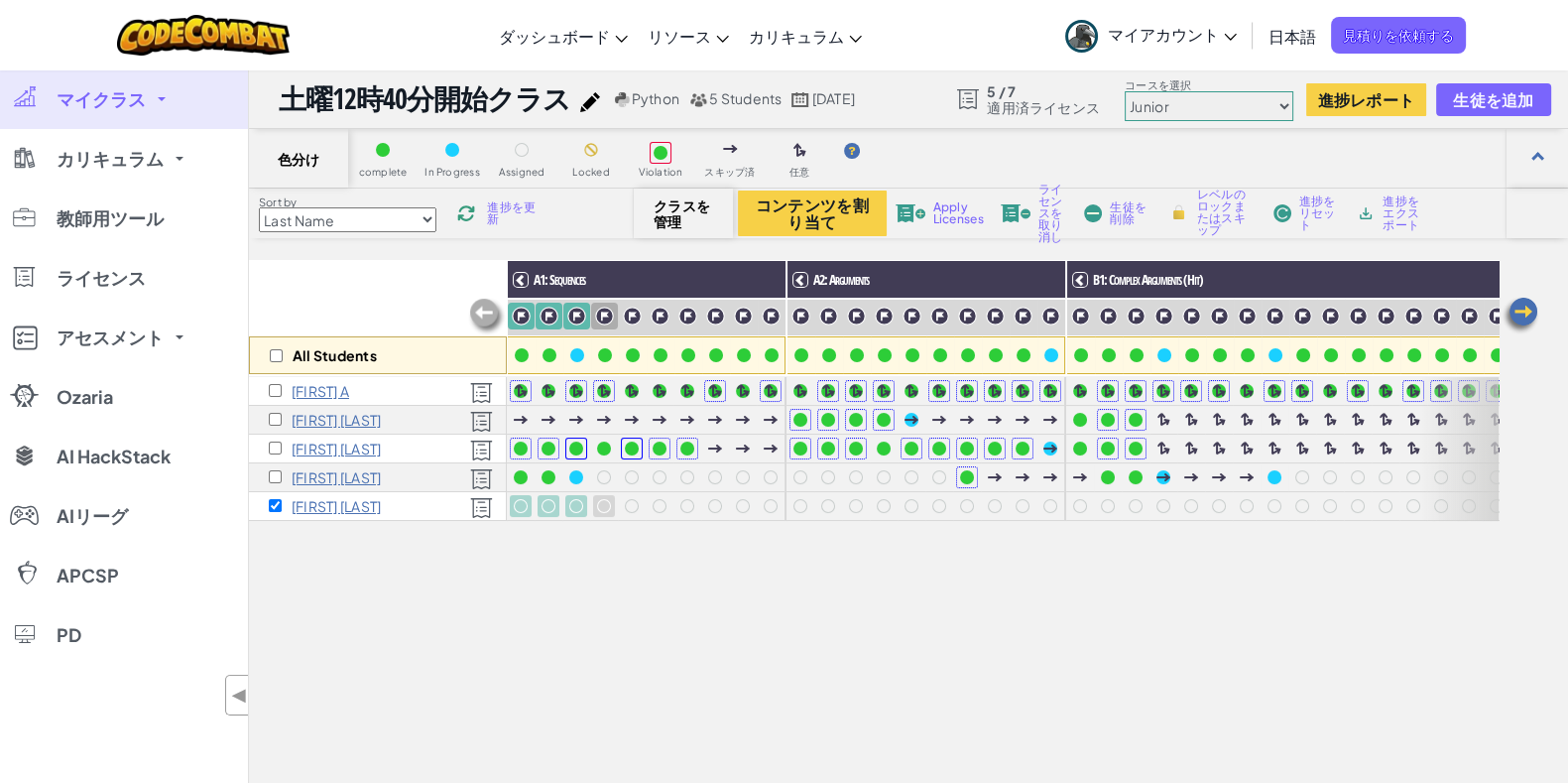 click at bounding box center (604, 316) 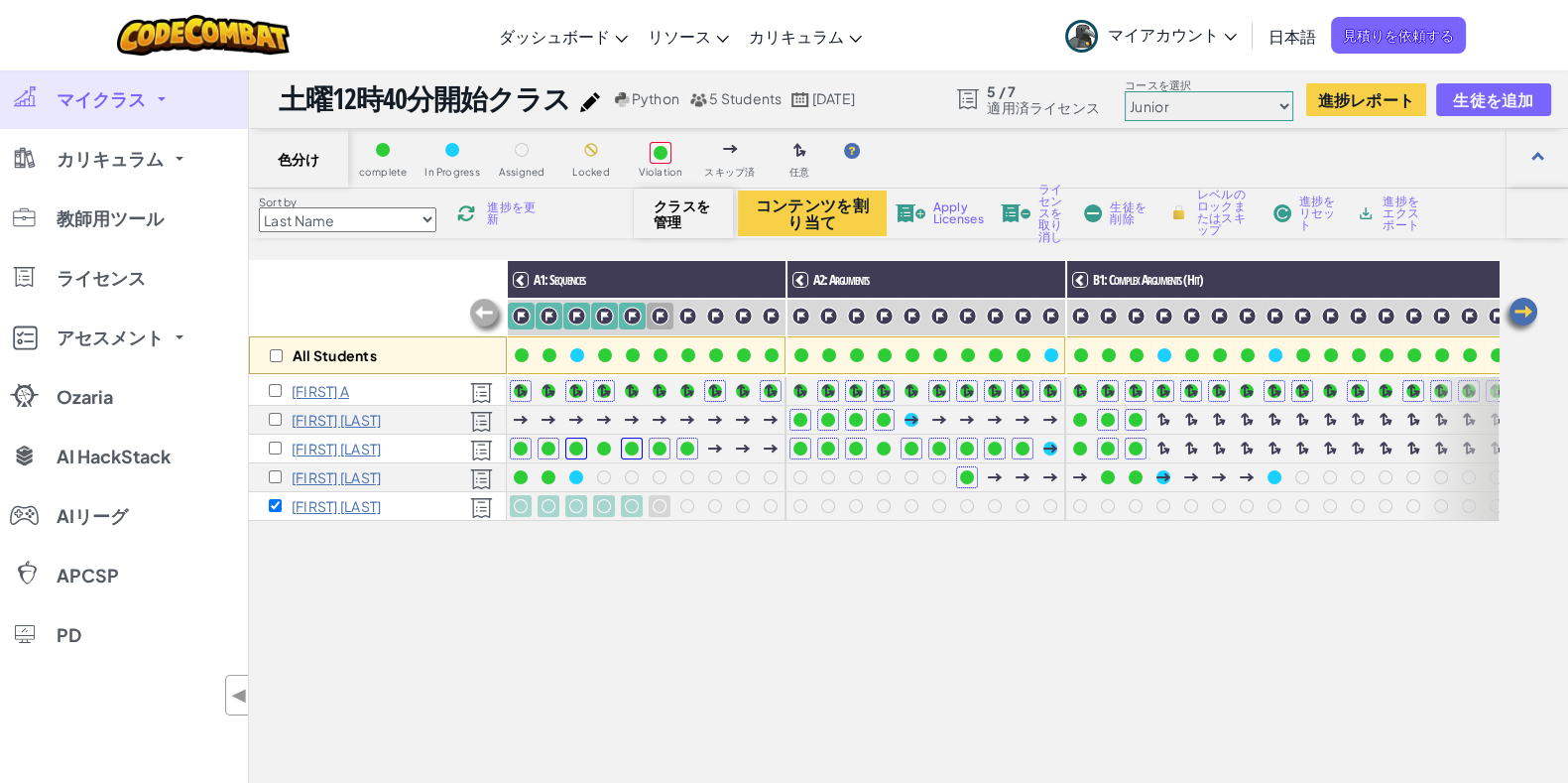 click at bounding box center (660, 316) 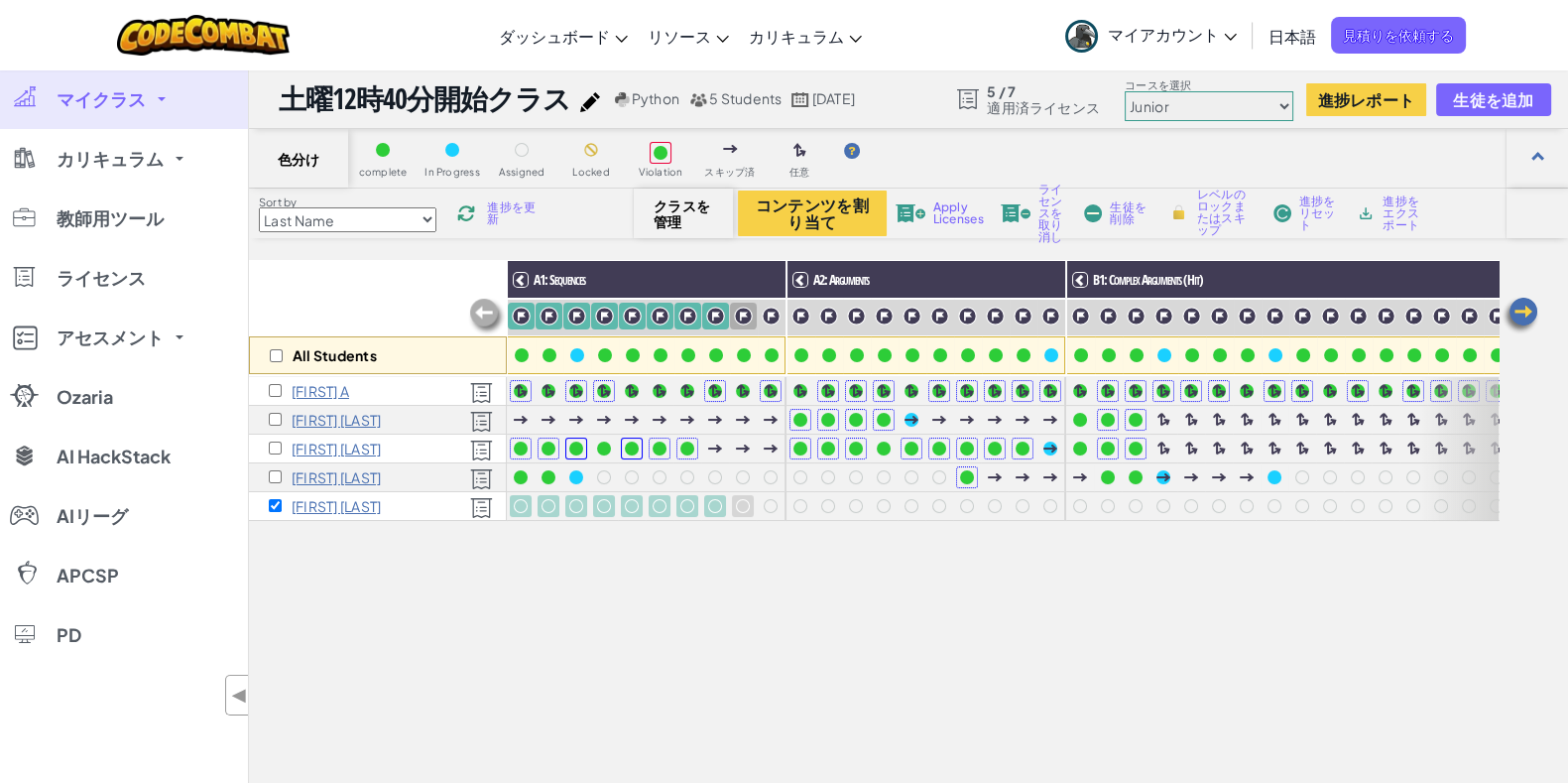 click at bounding box center (743, 316) 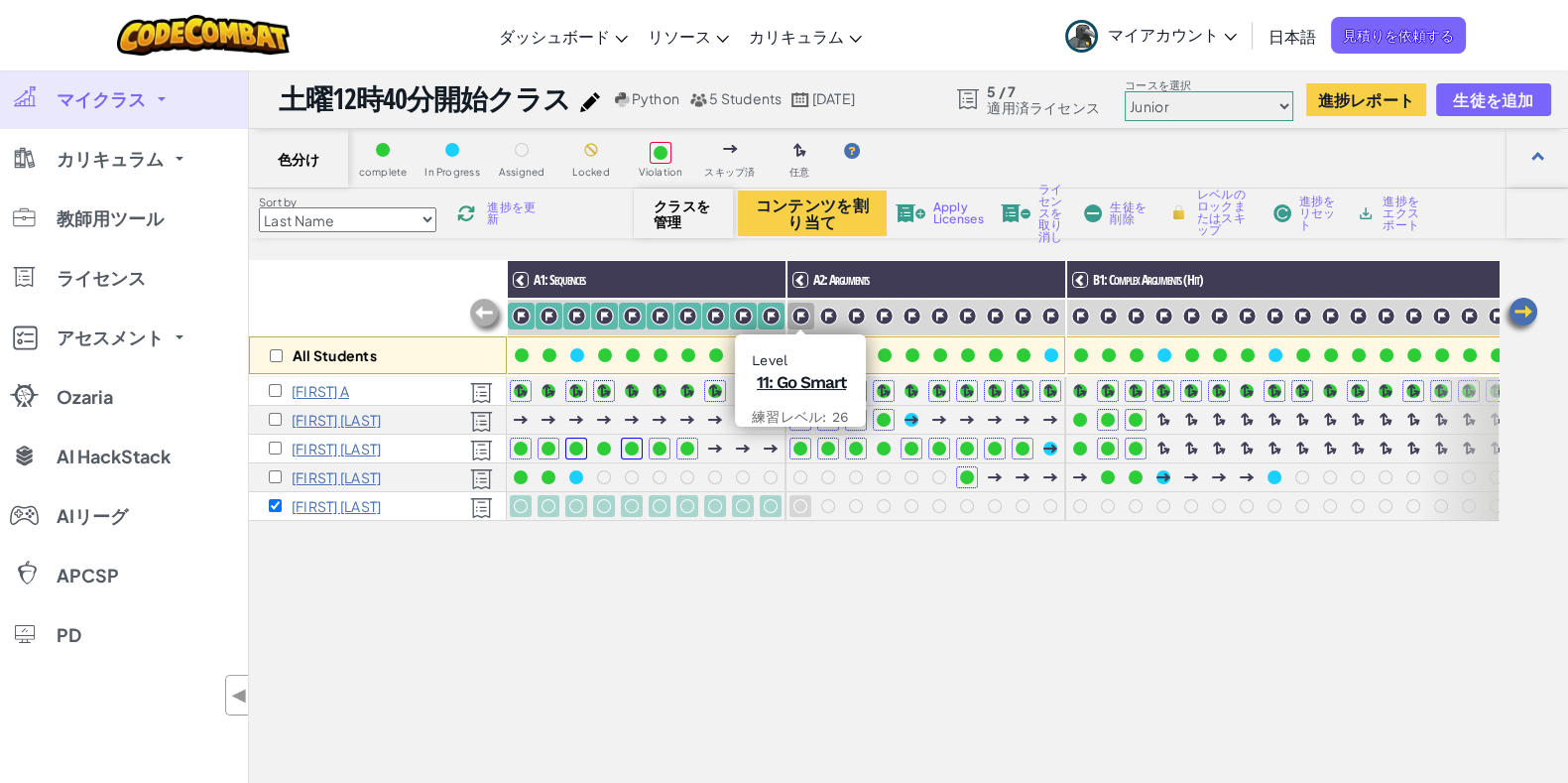 click at bounding box center (800, 316) 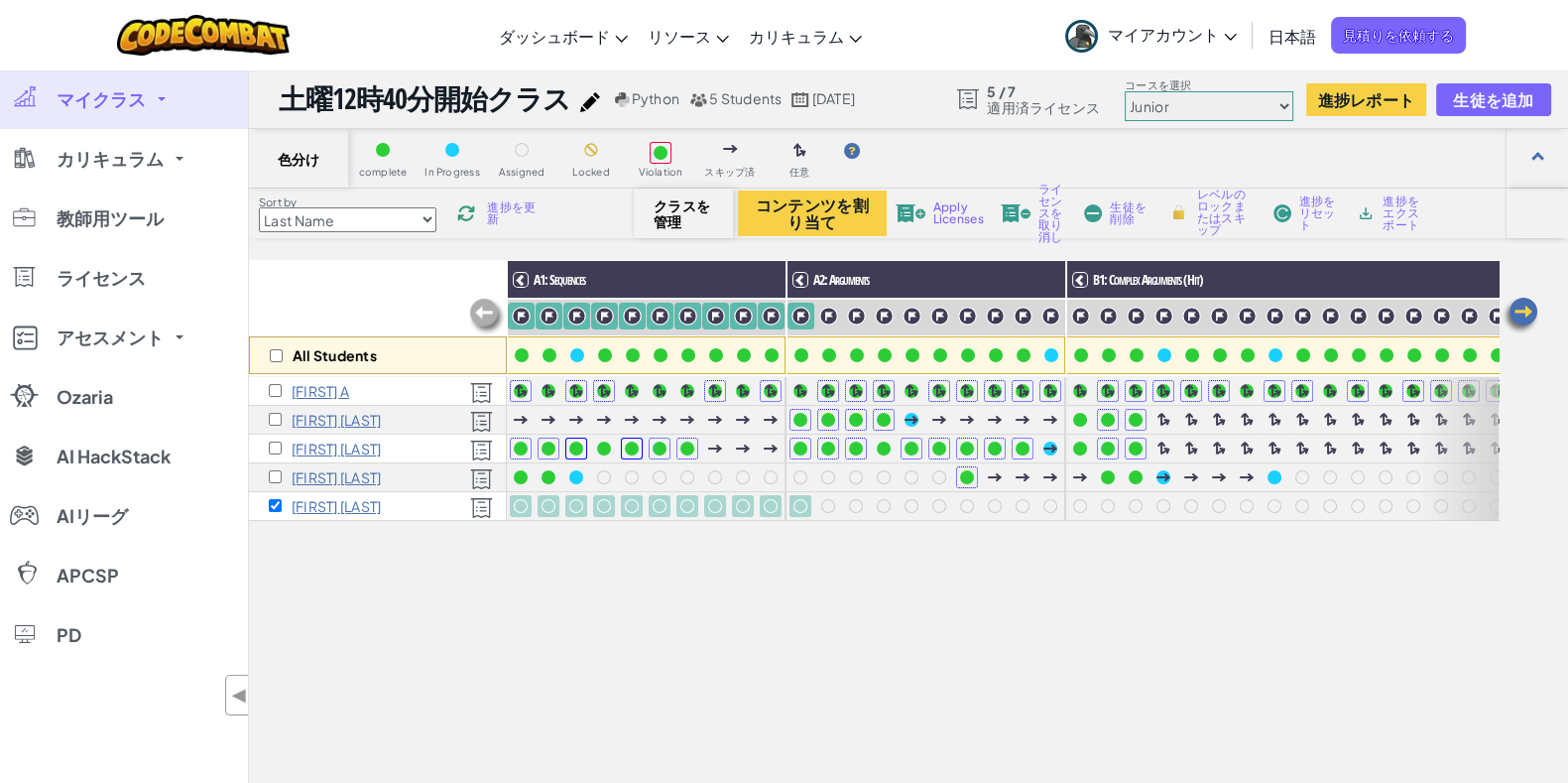 click at bounding box center [828, 316] 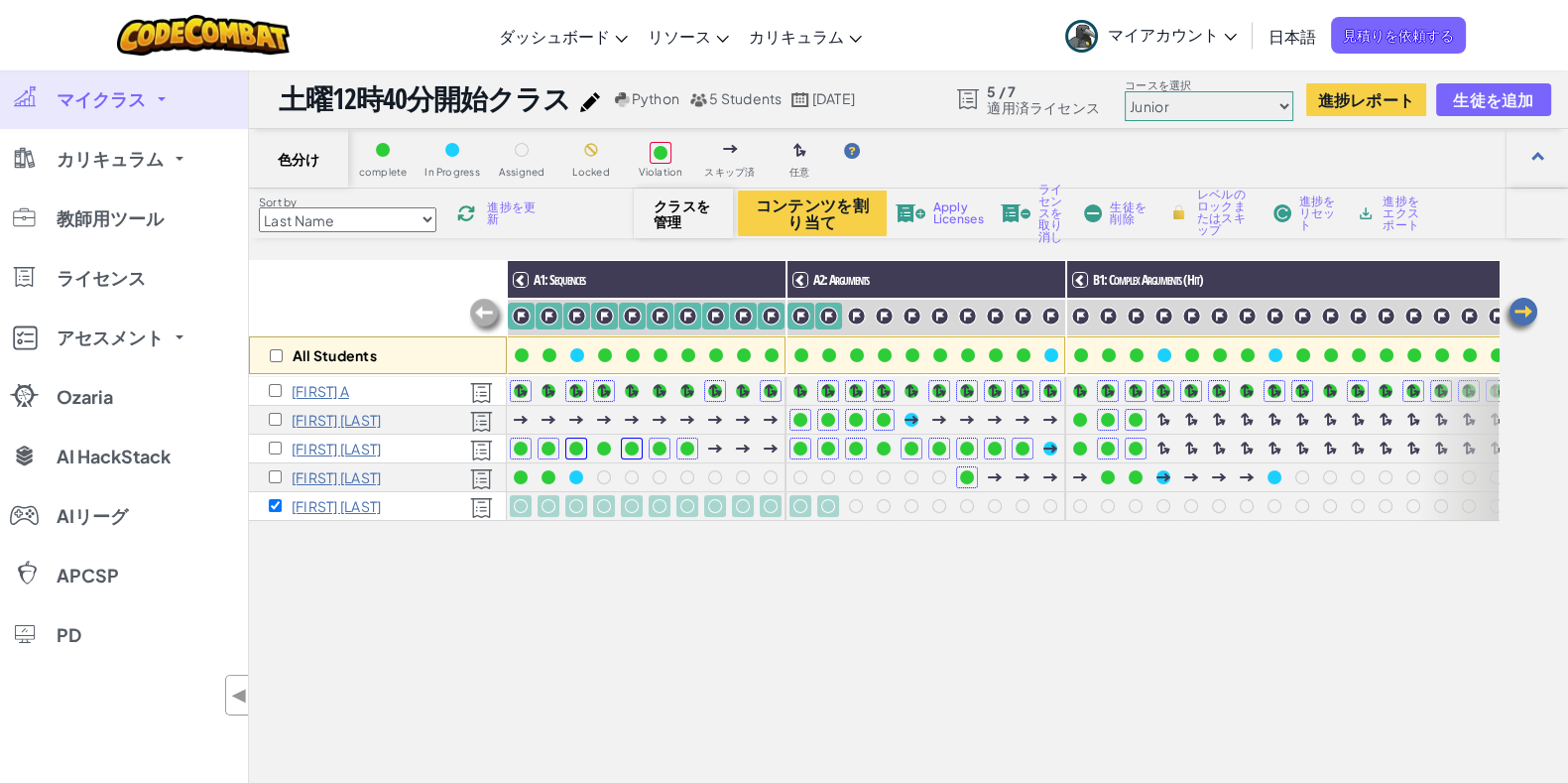 click at bounding box center [856, 316] 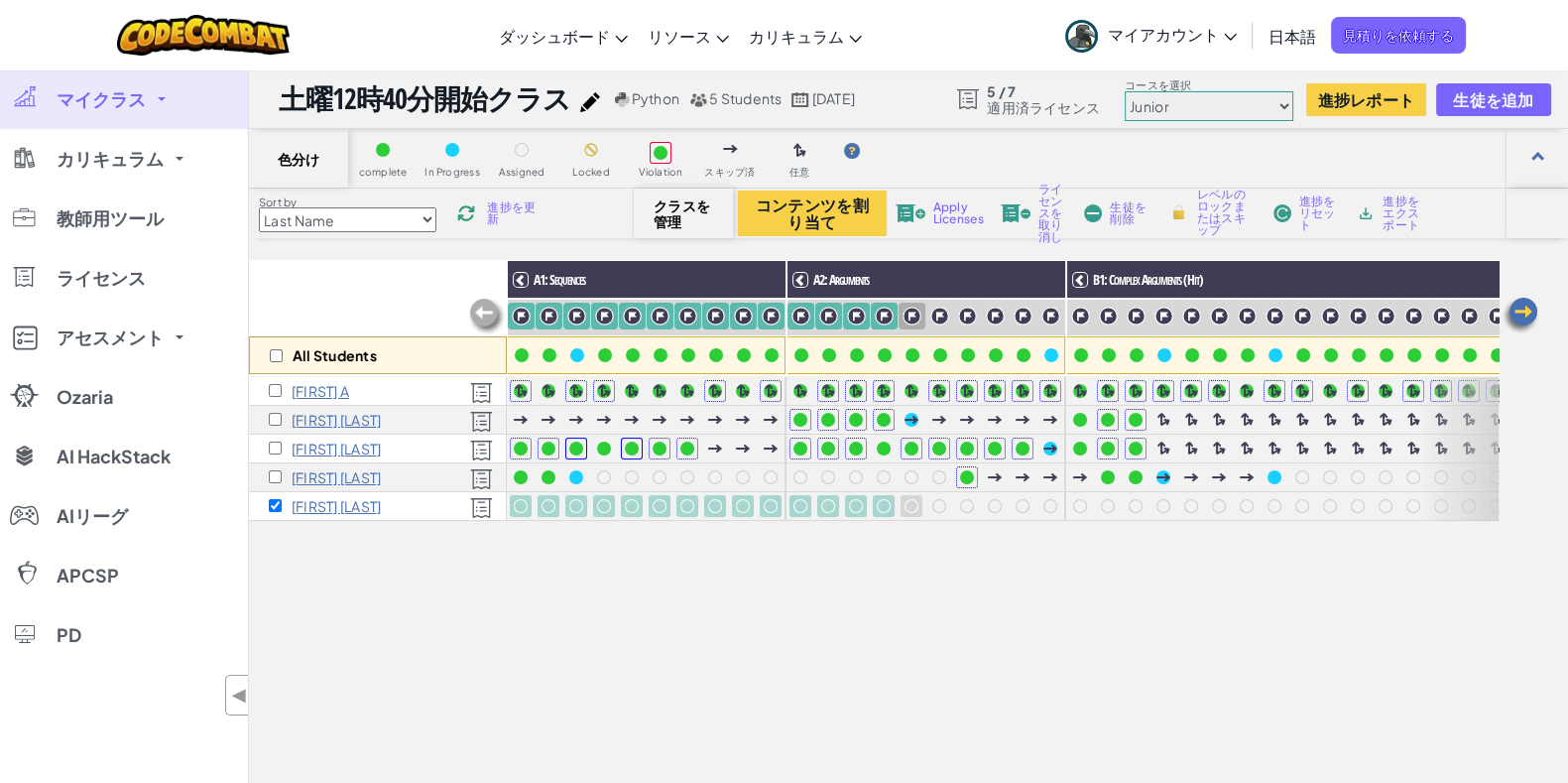 click at bounding box center [911, 316] 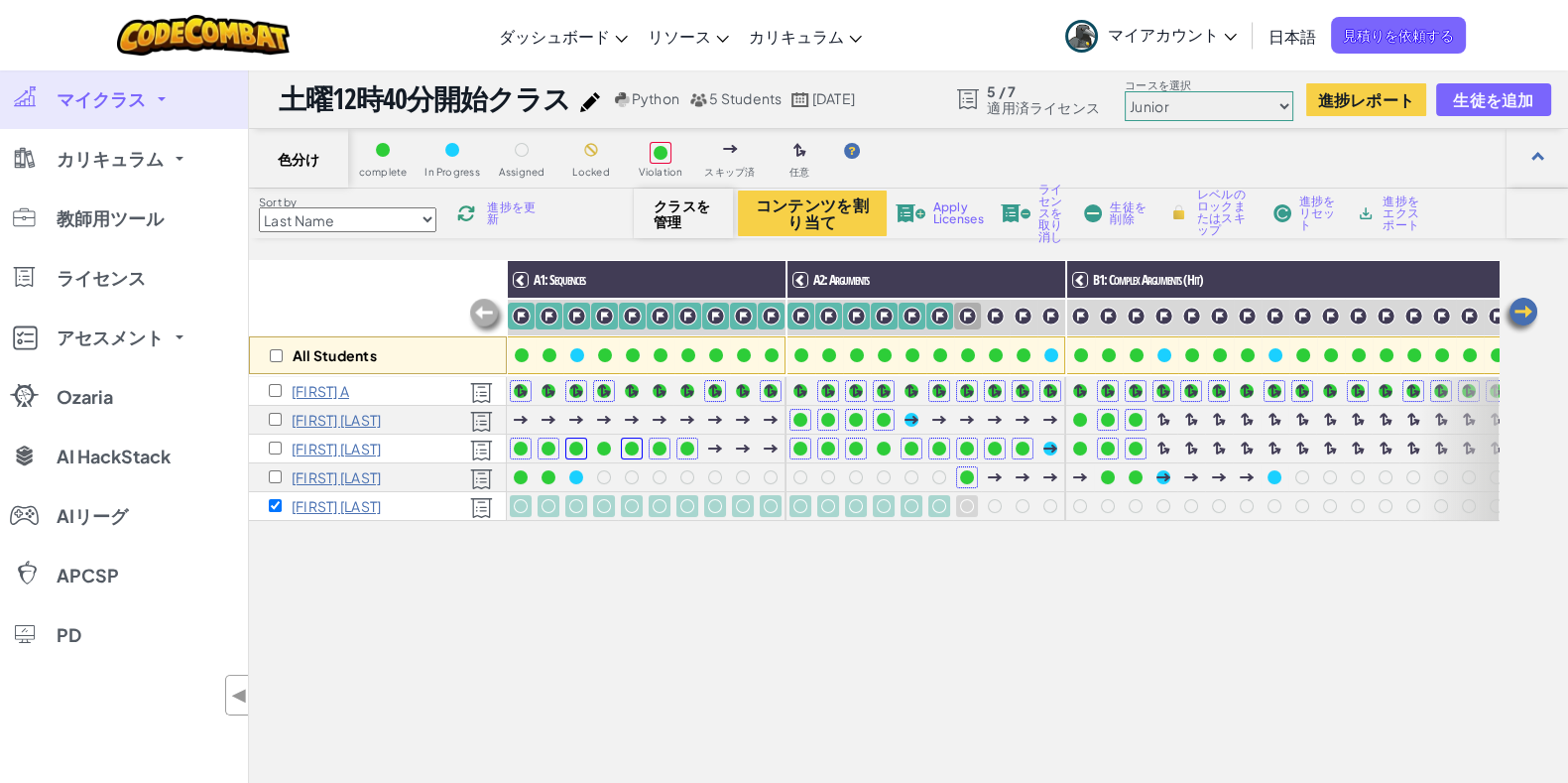 click at bounding box center [967, 316] 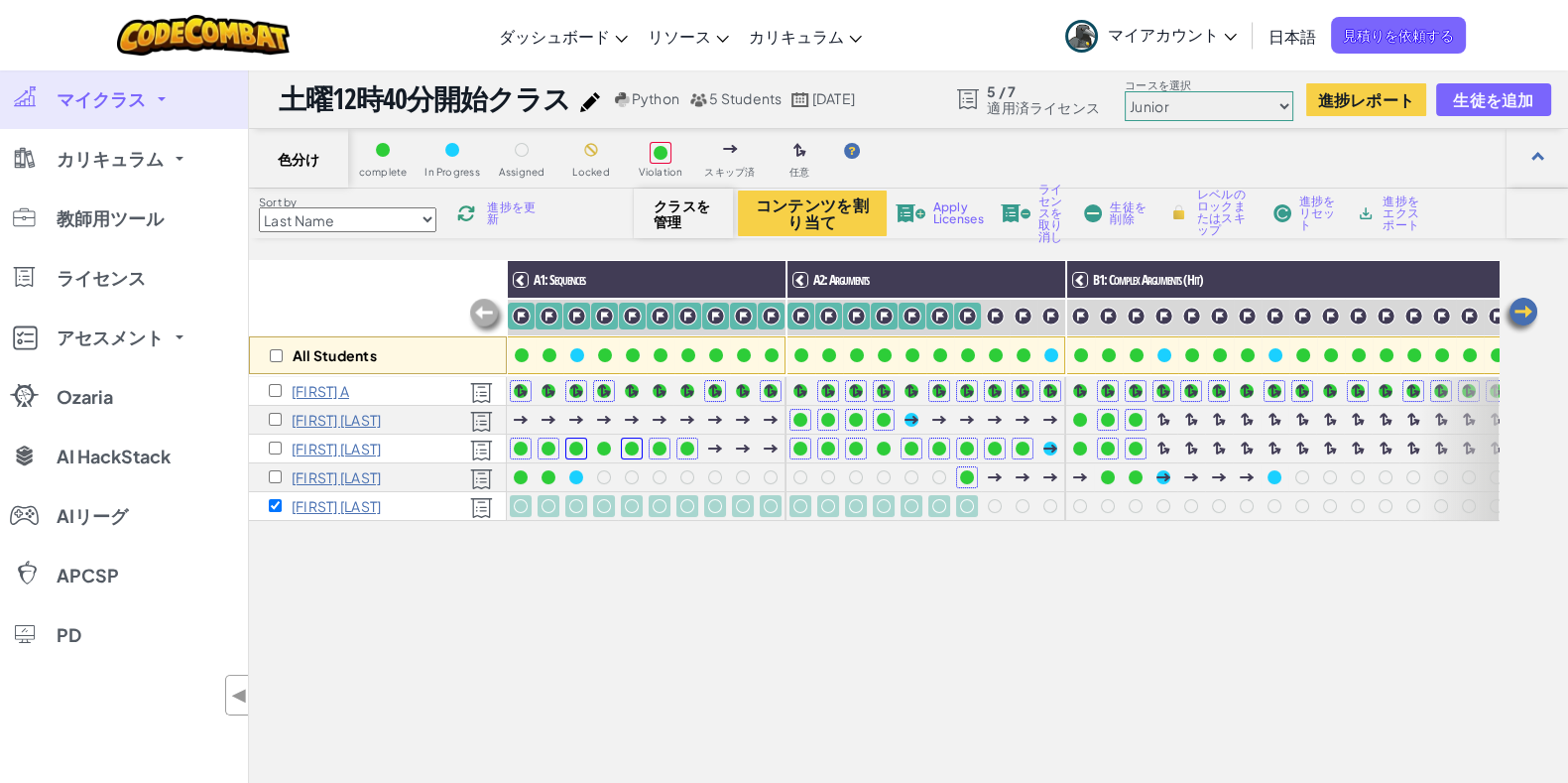 click at bounding box center [995, 316] 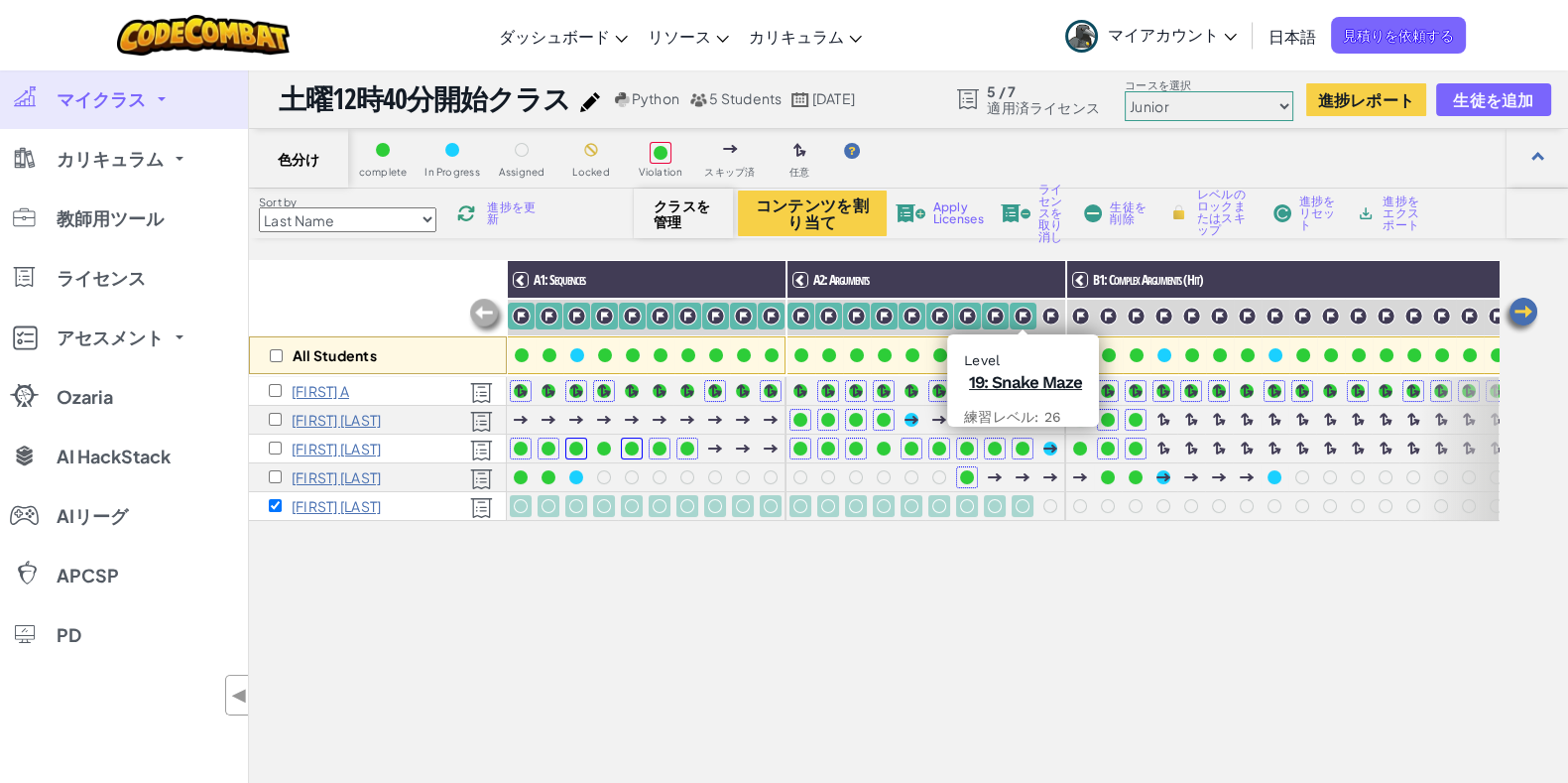click at bounding box center (1050, 316) 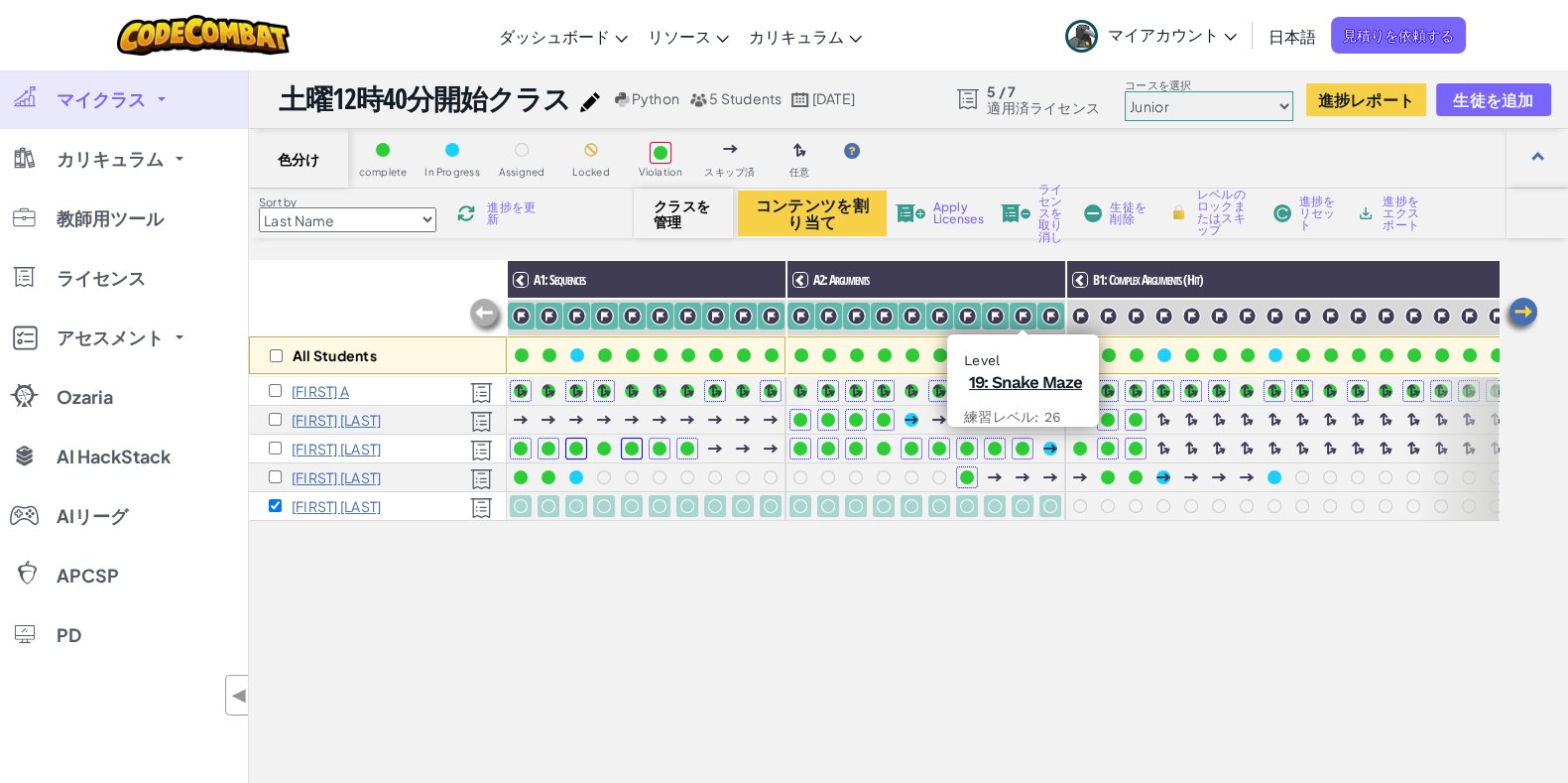 click at bounding box center (1080, 316) 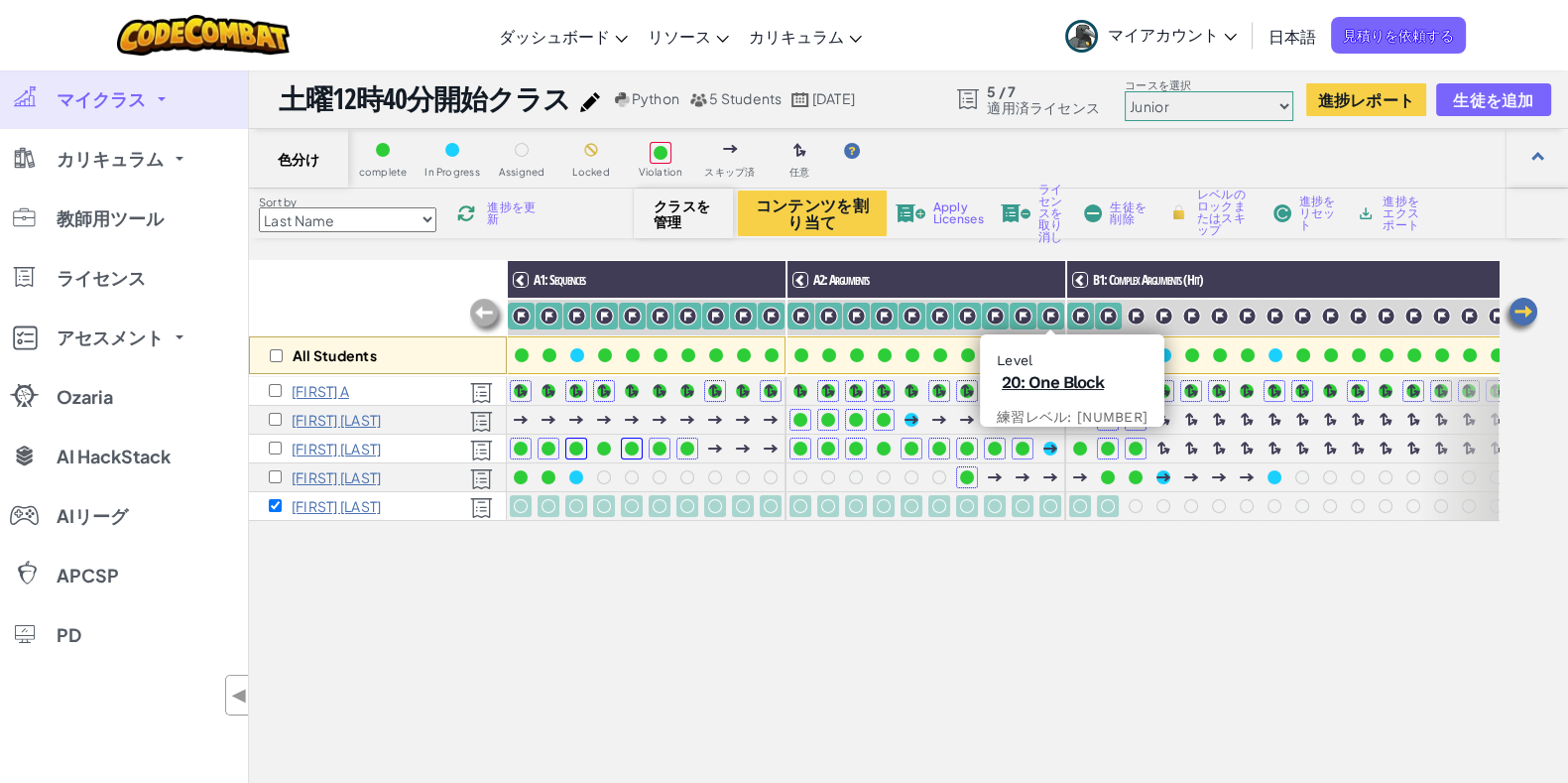 click at bounding box center [1136, 316] 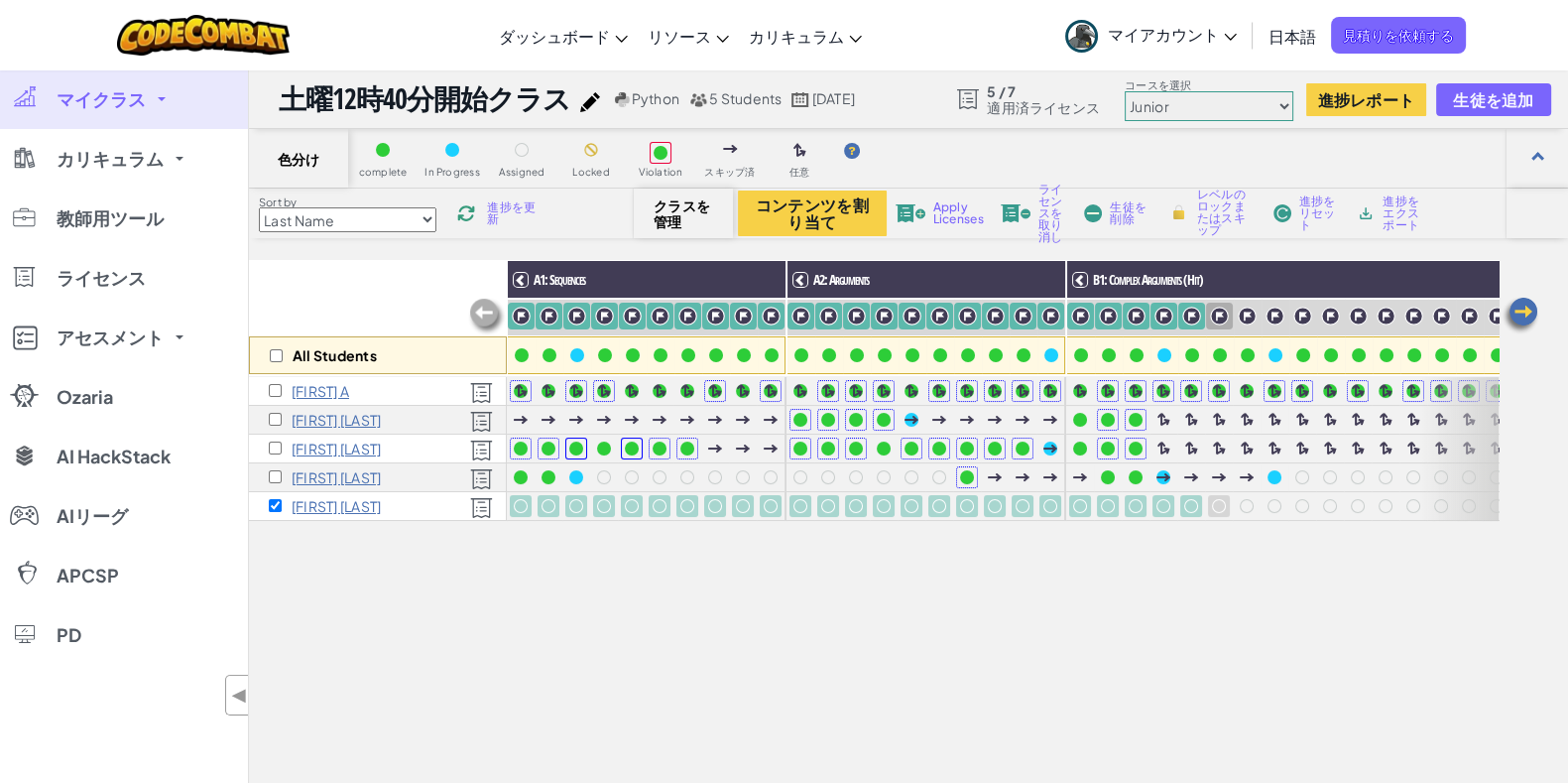 click at bounding box center [1219, 316] 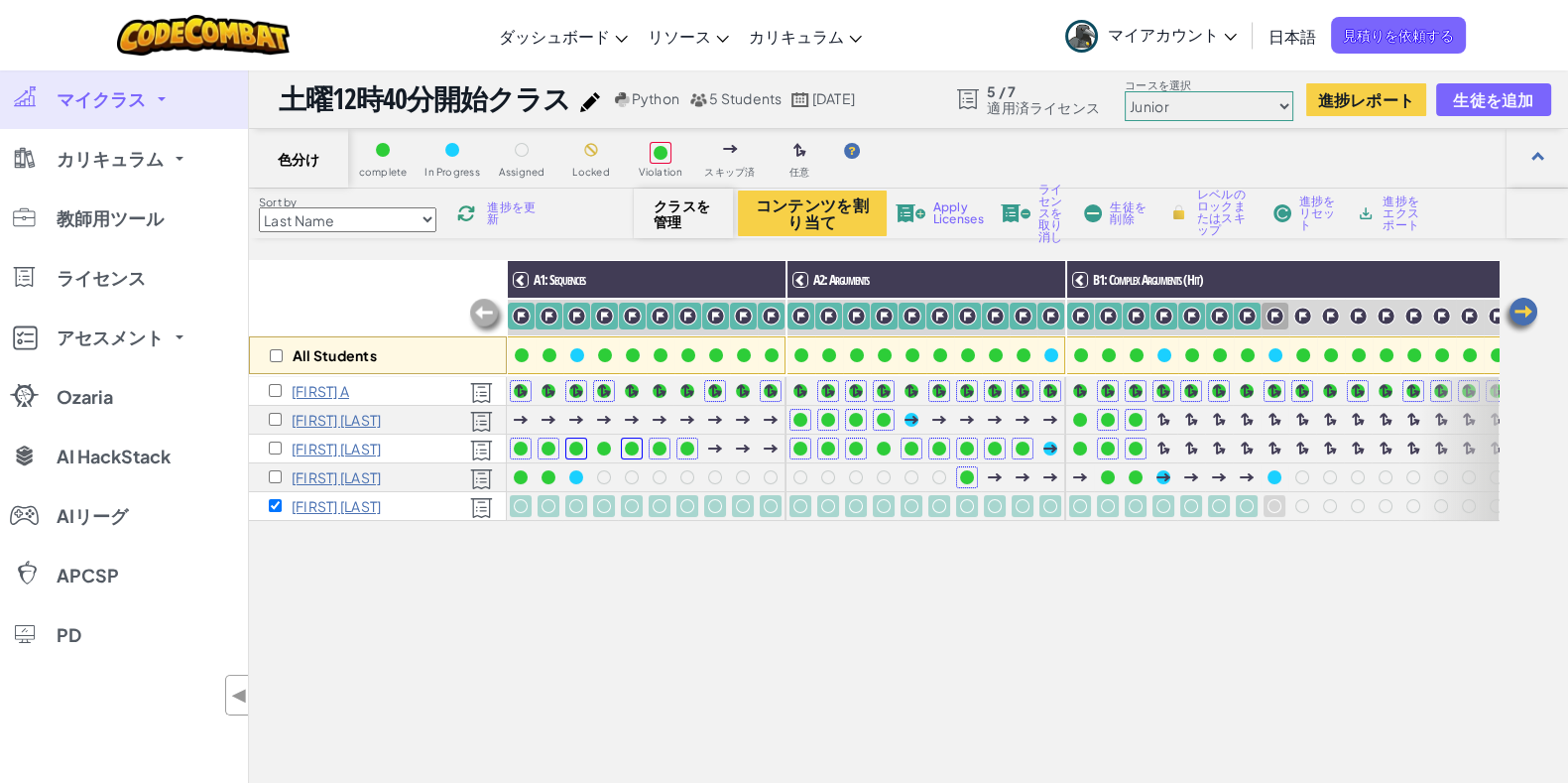 click at bounding box center (1274, 316) 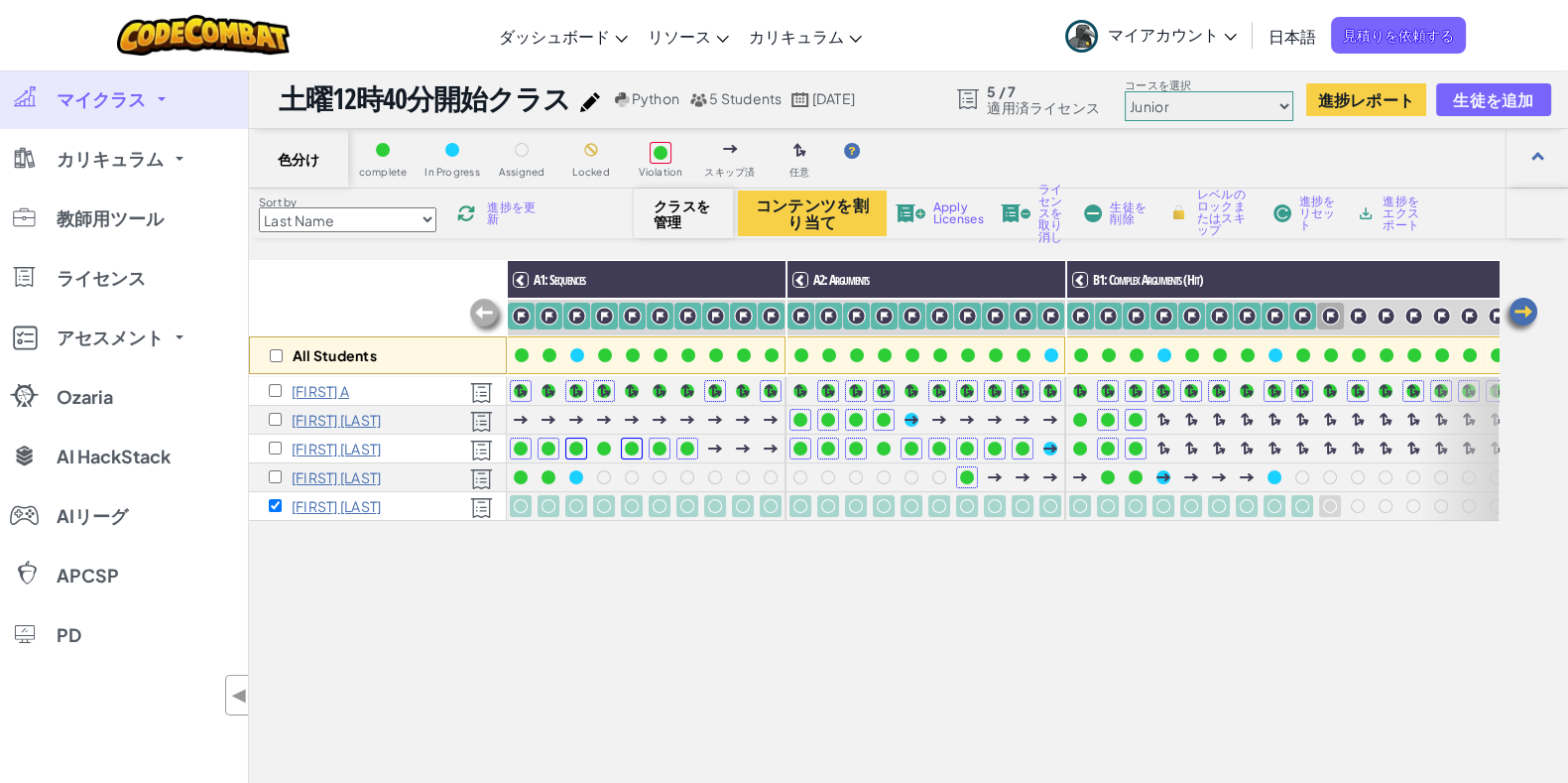 click at bounding box center (1330, 316) 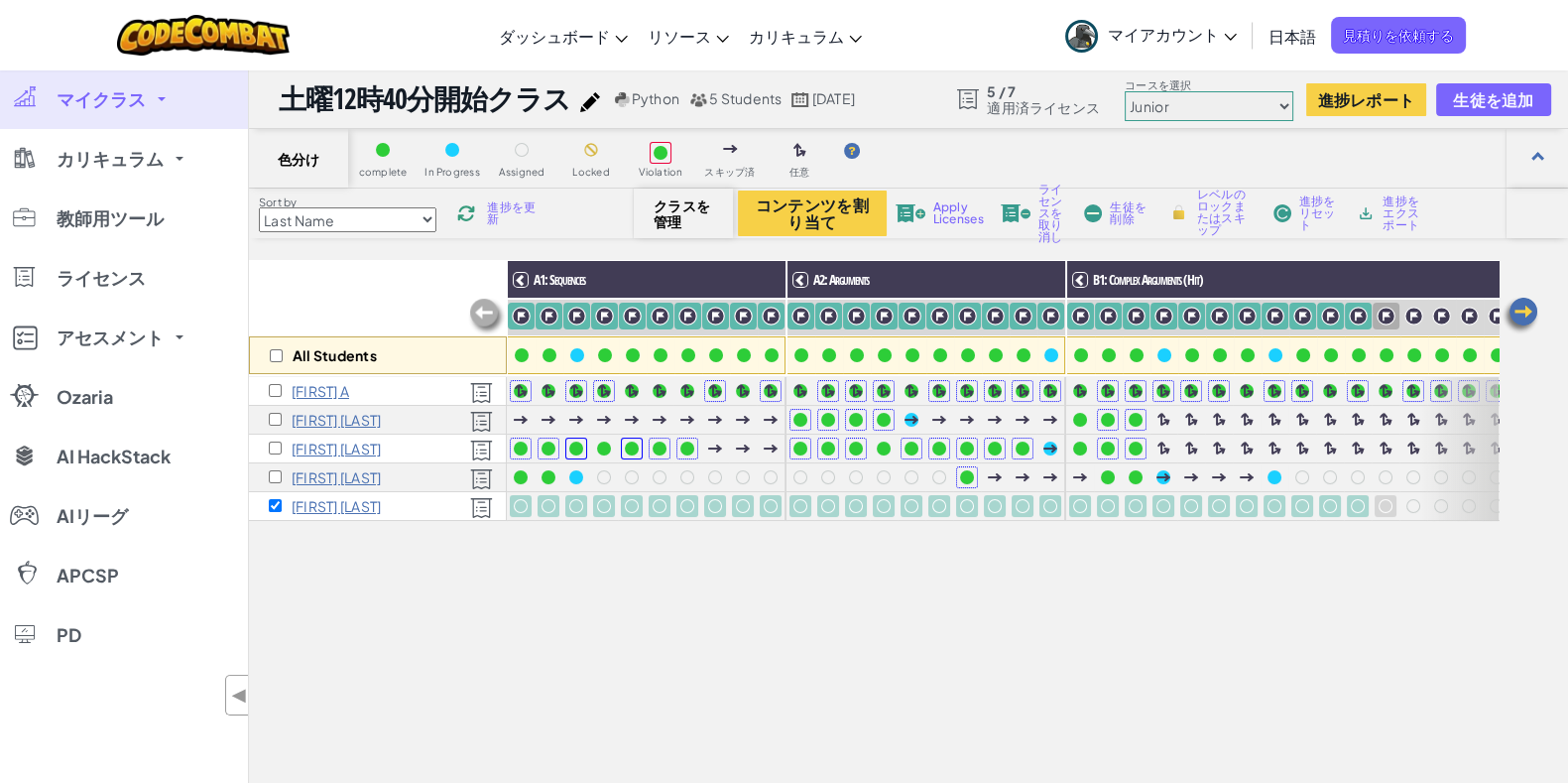 click at bounding box center (1386, 316) 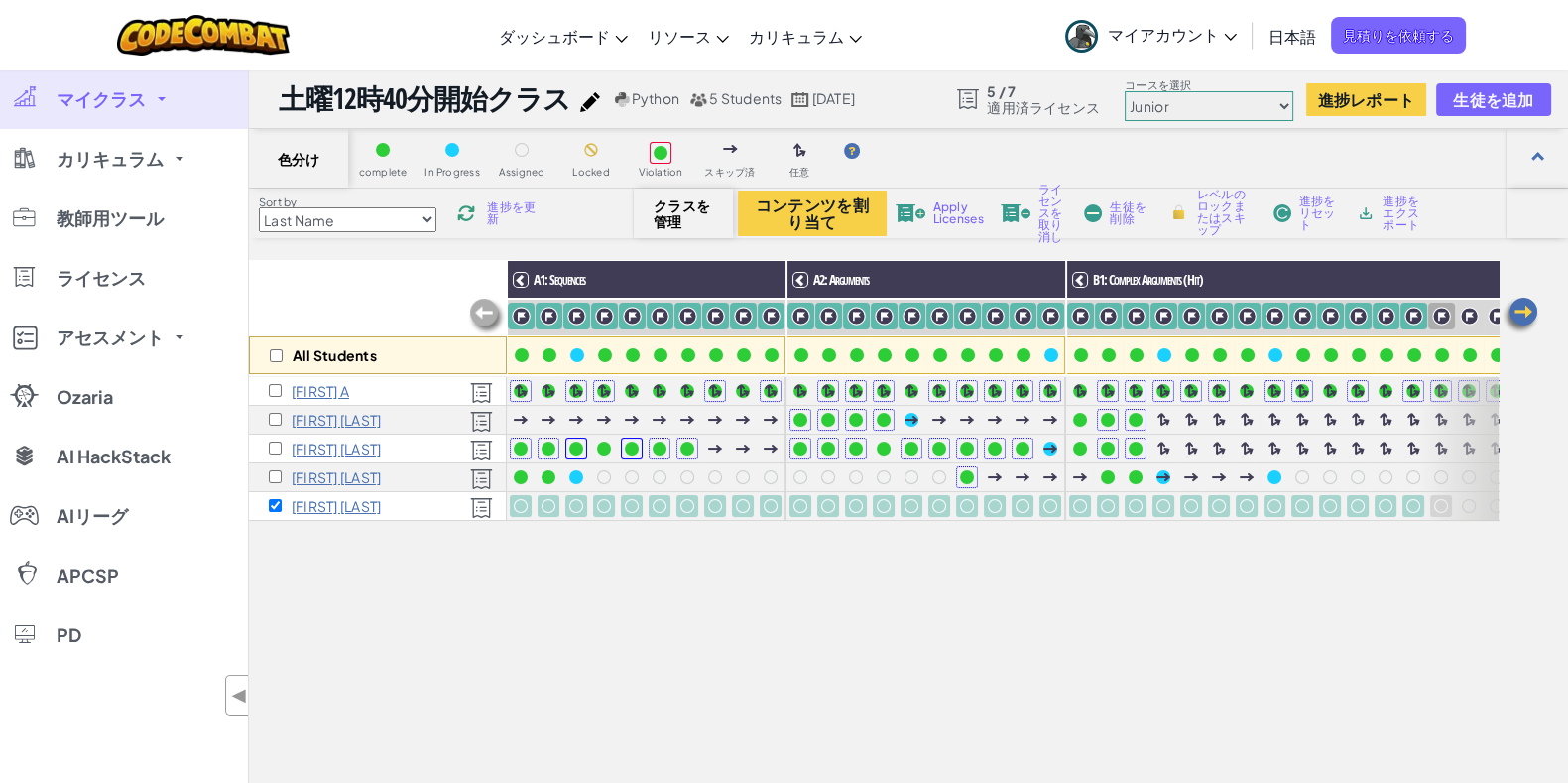 click at bounding box center [1441, 316] 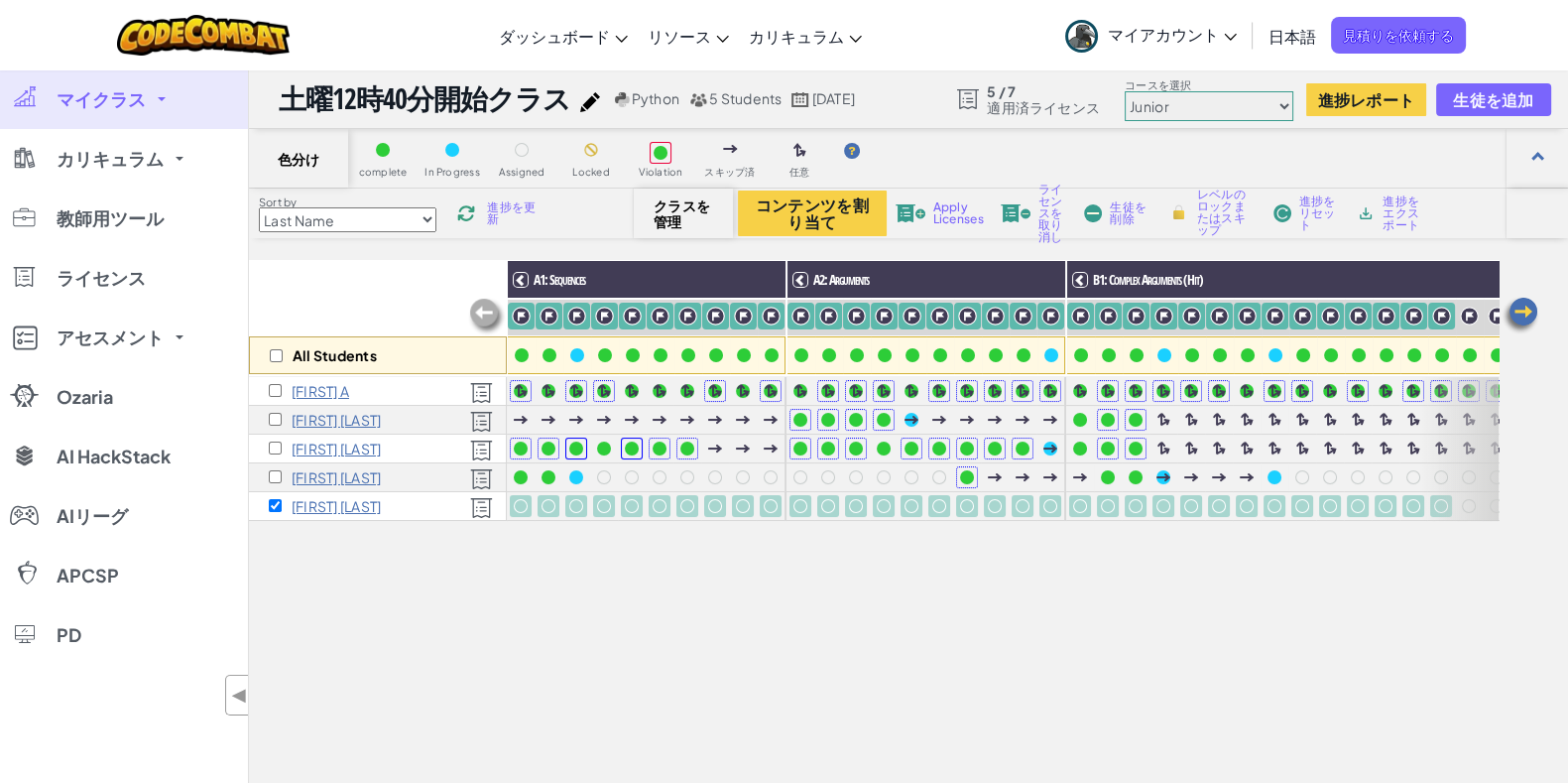 click at bounding box center (1469, 316) 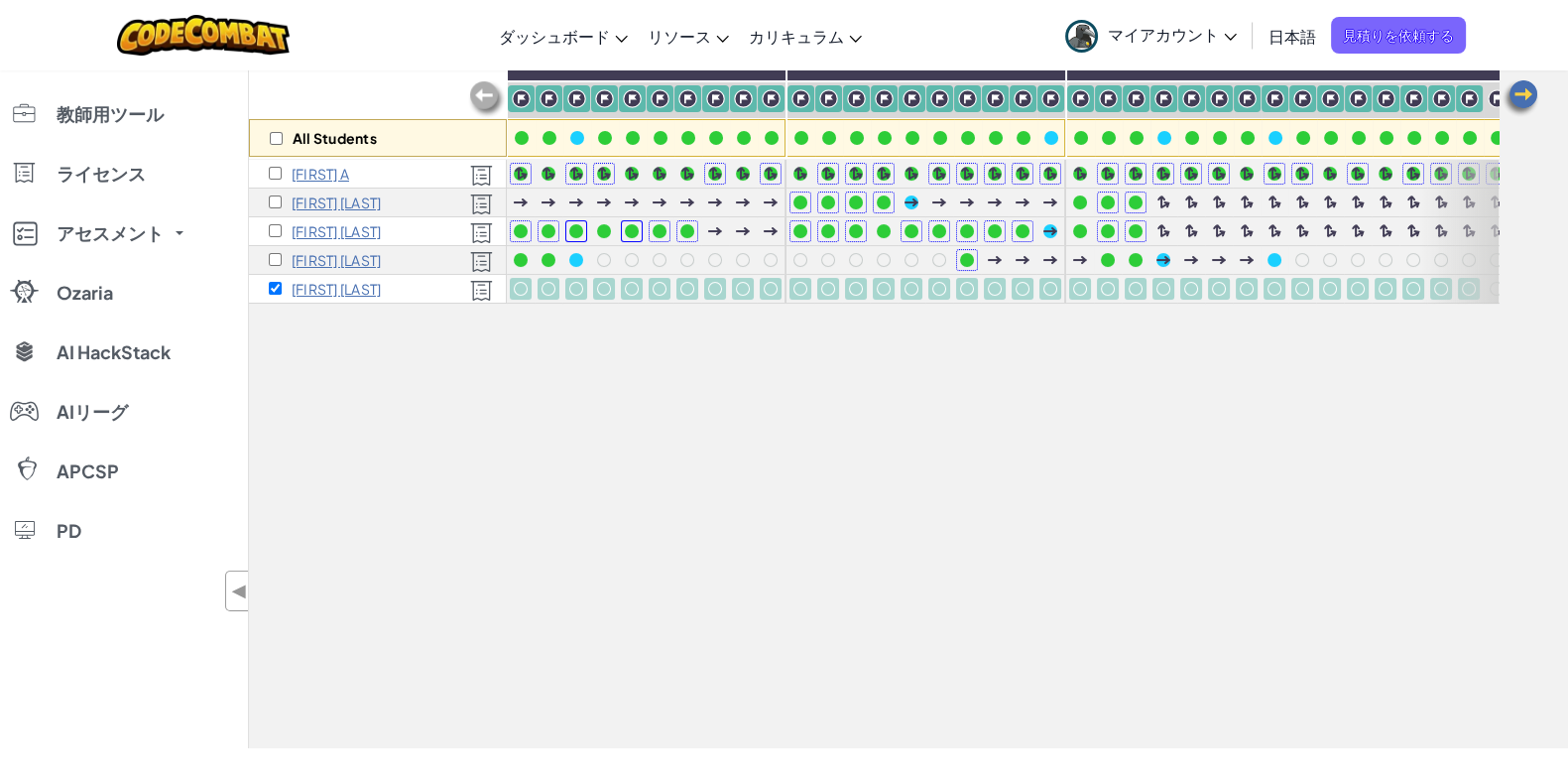 scroll, scrollTop: 220, scrollLeft: 0, axis: vertical 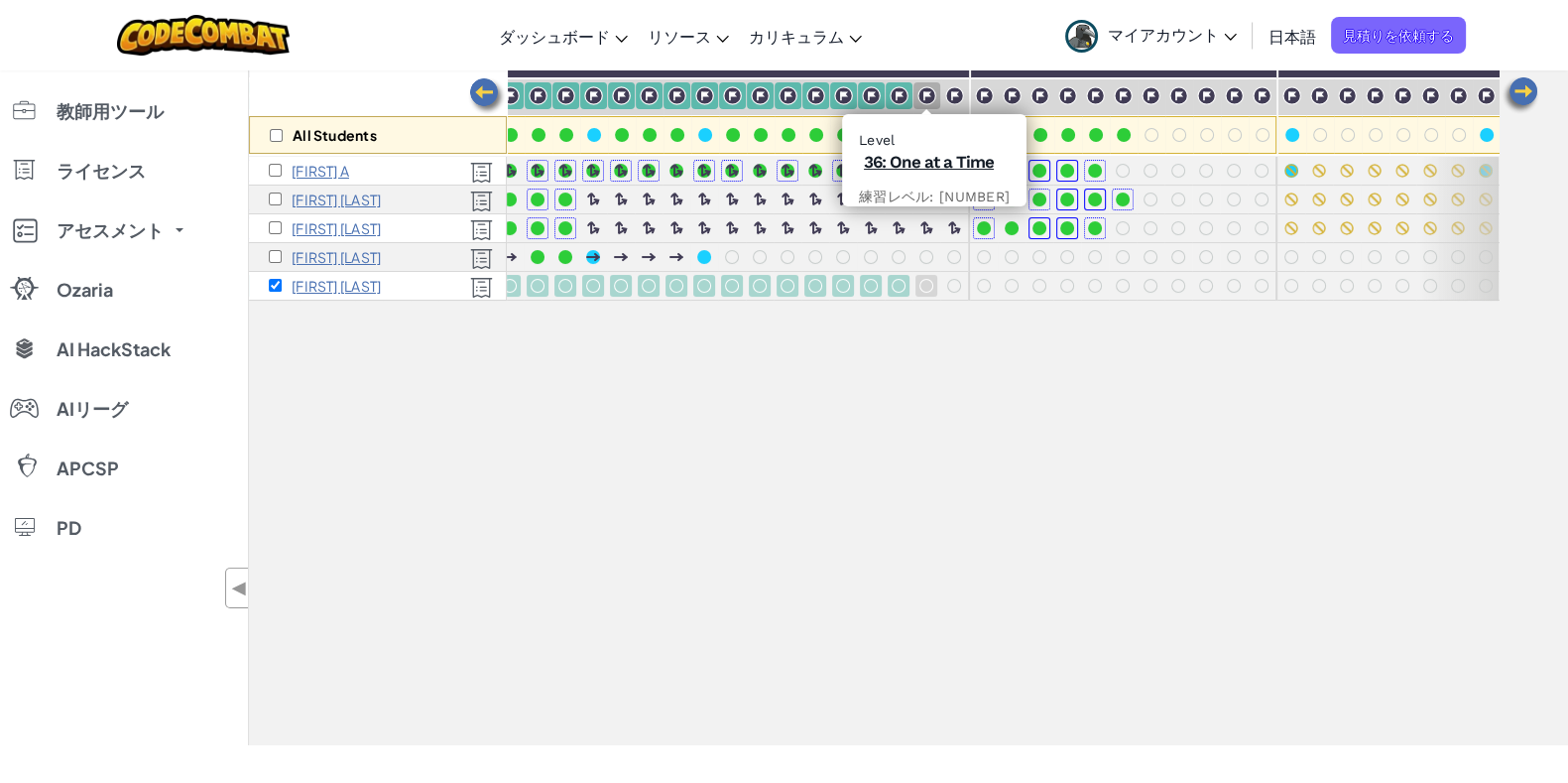 click at bounding box center [926, 95] 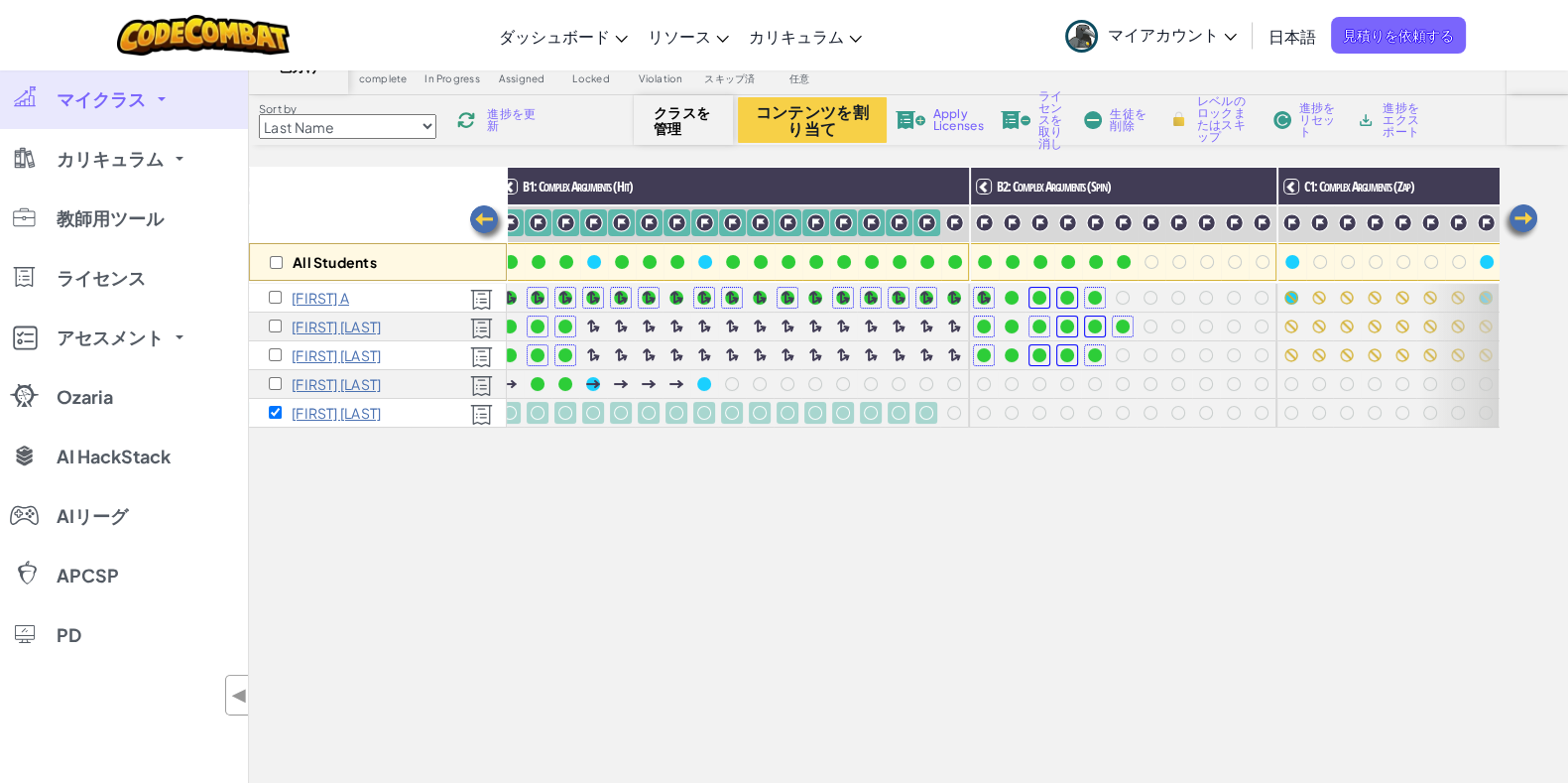scroll, scrollTop: 62, scrollLeft: 0, axis: vertical 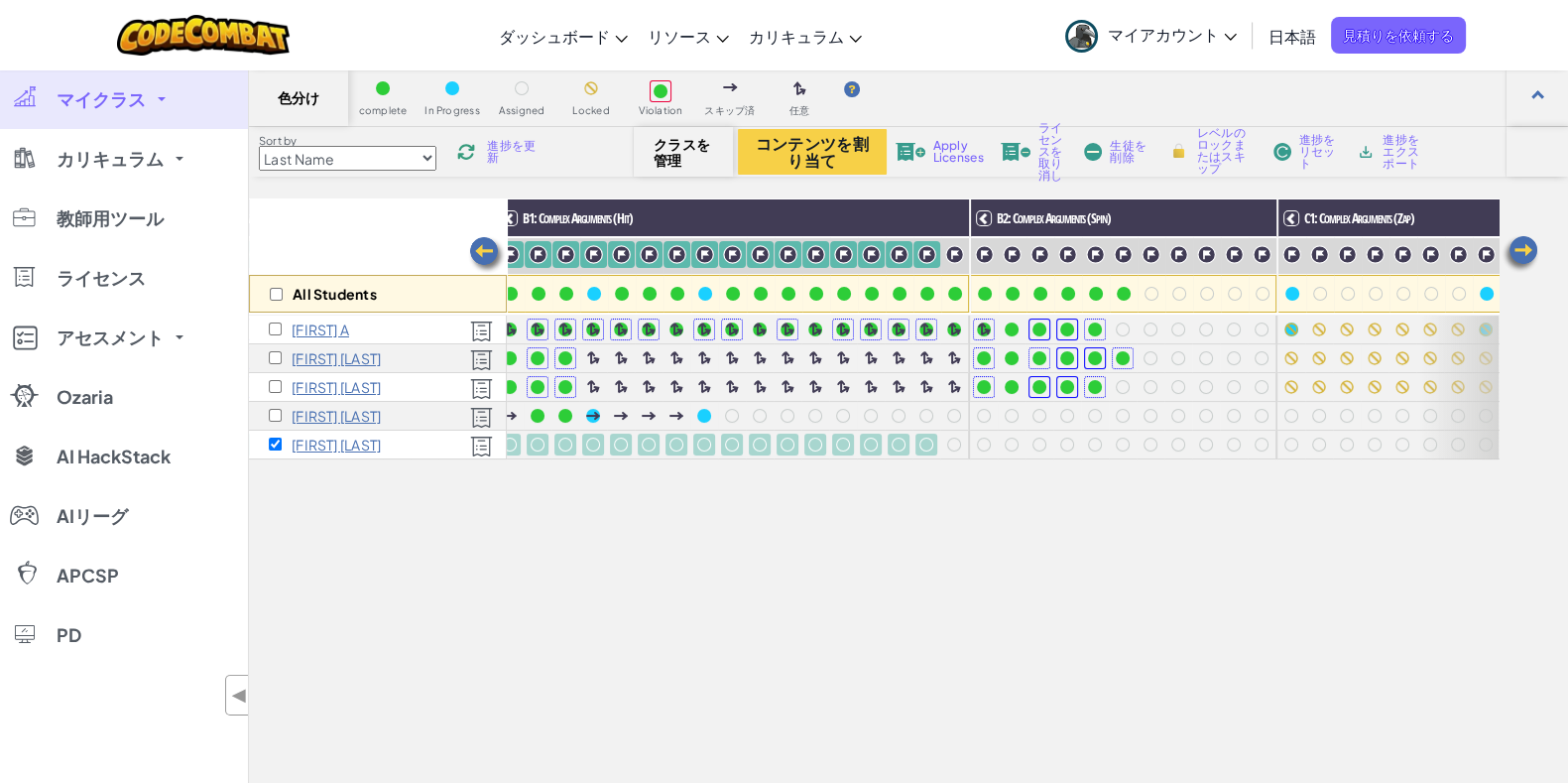 click at bounding box center (487, 255) 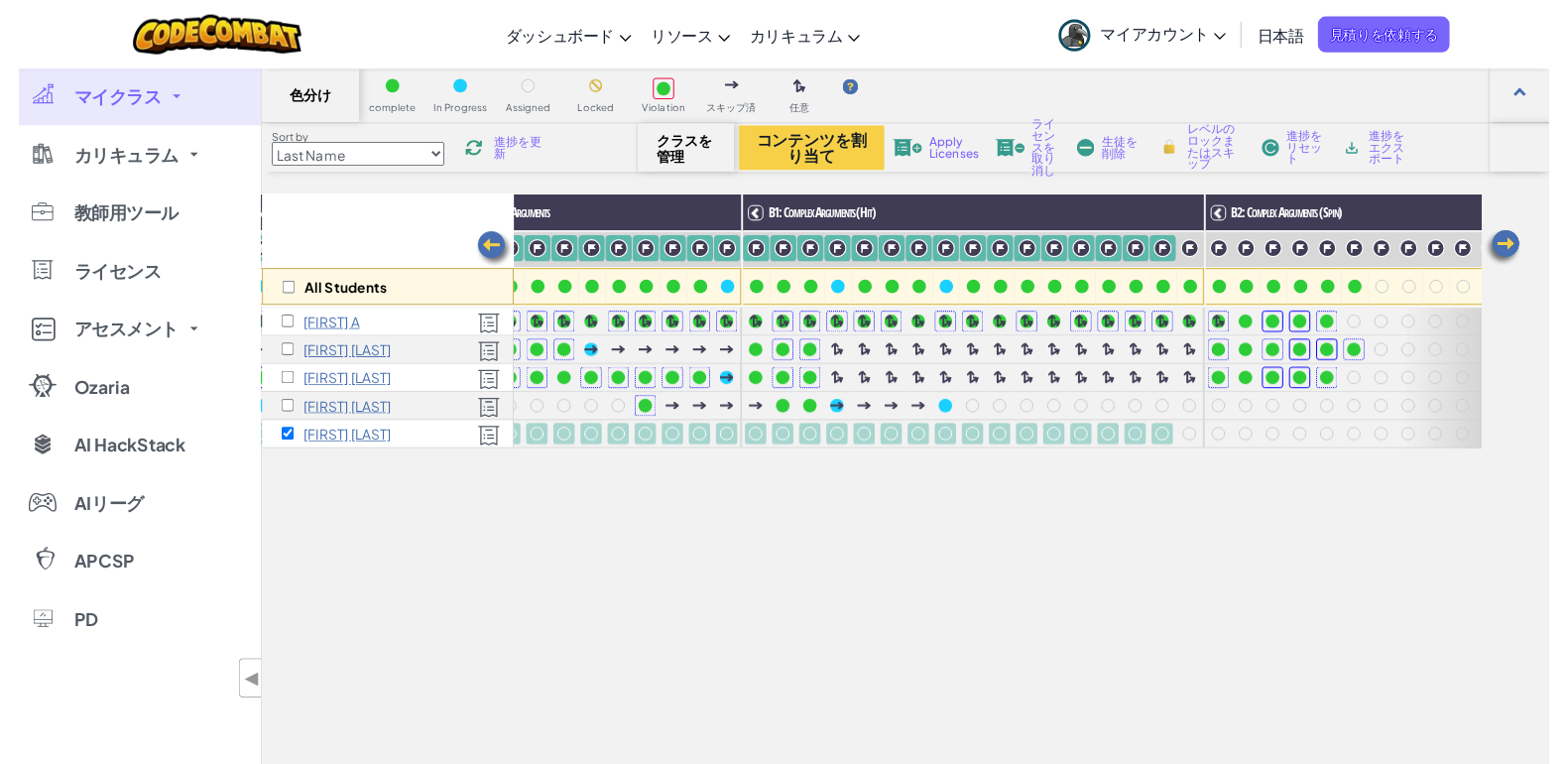 scroll, scrollTop: 0, scrollLeft: 174, axis: horizontal 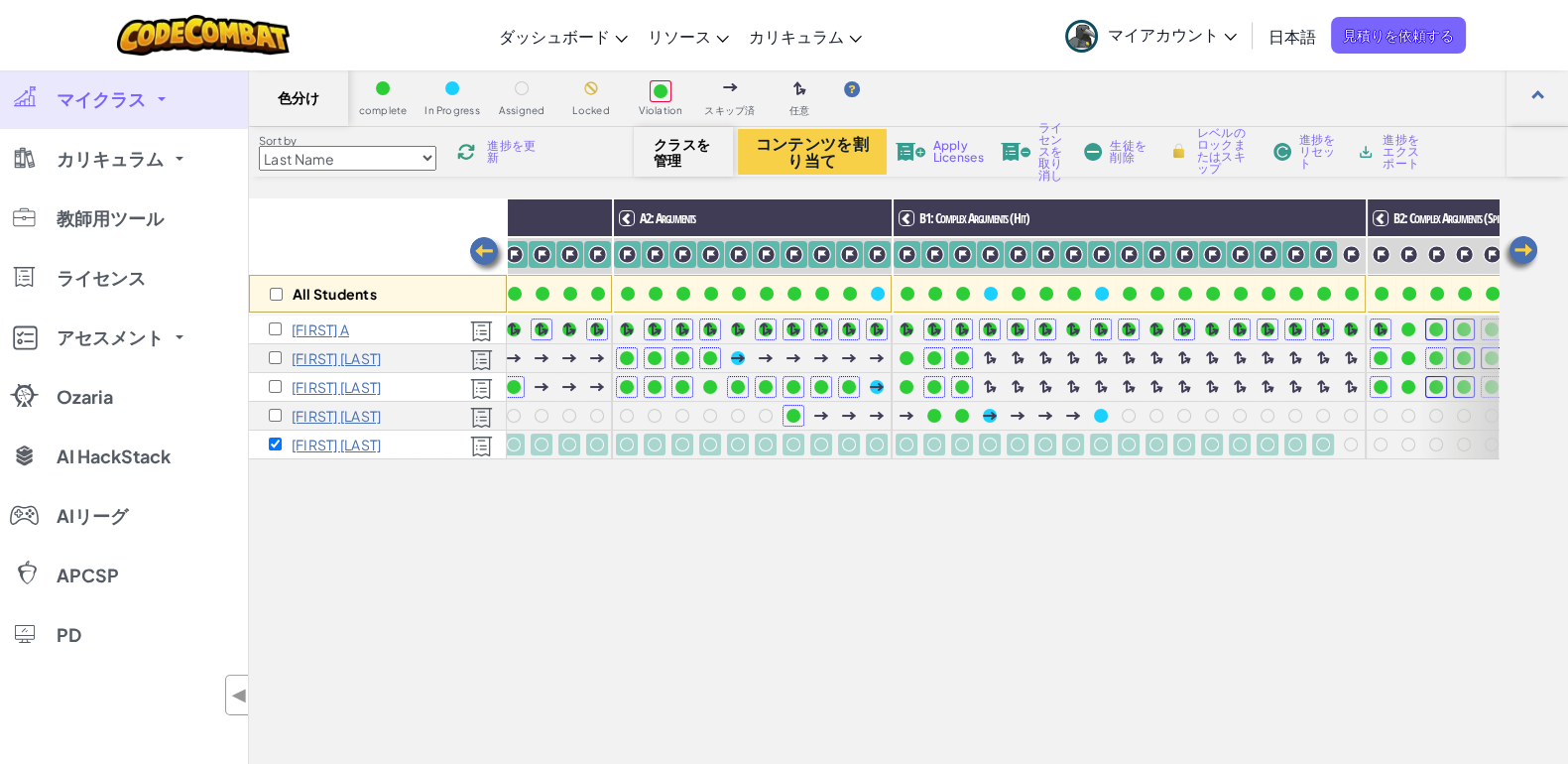 click at bounding box center [487, 255] 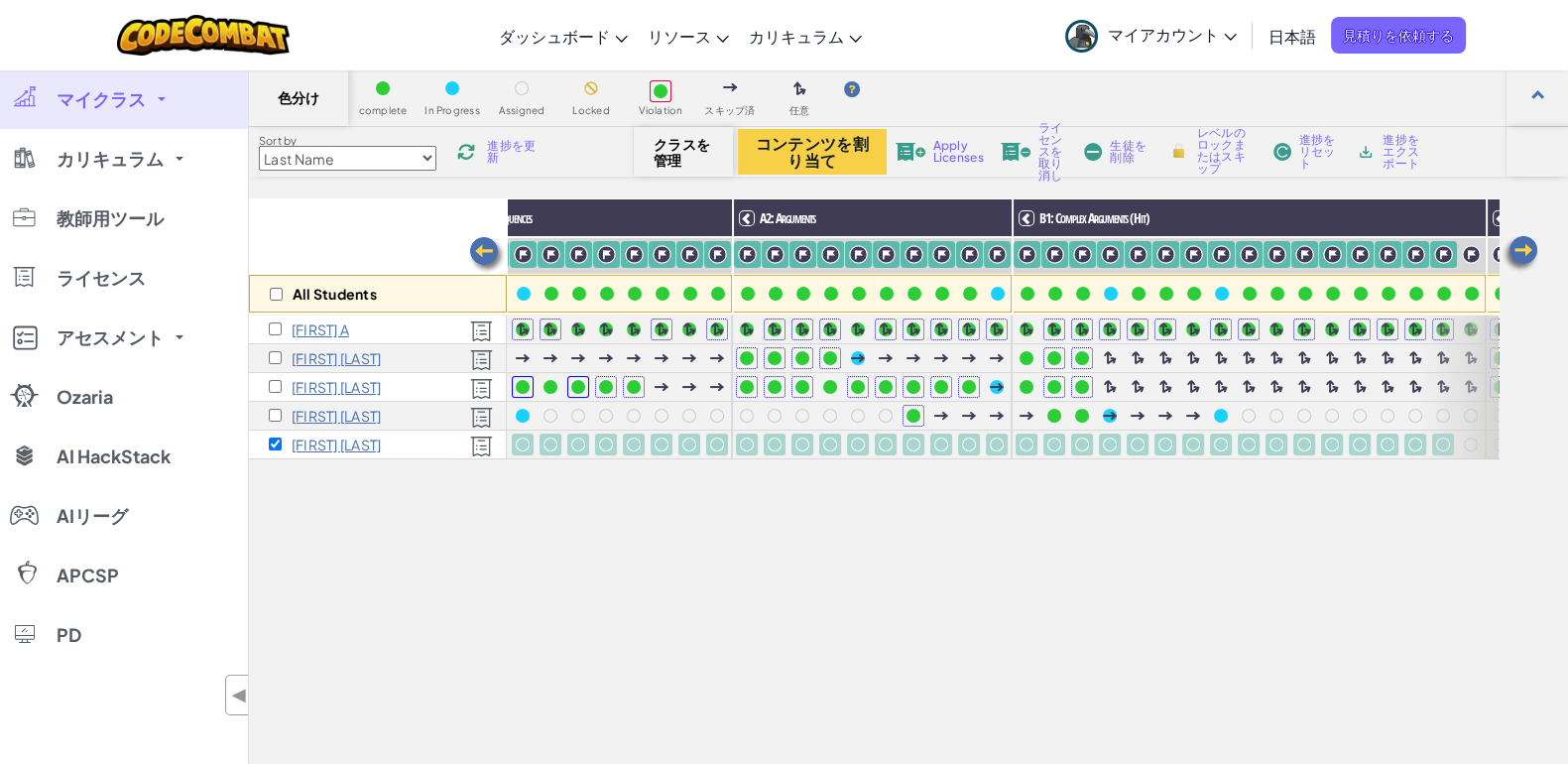scroll, scrollTop: 0, scrollLeft: 0, axis: both 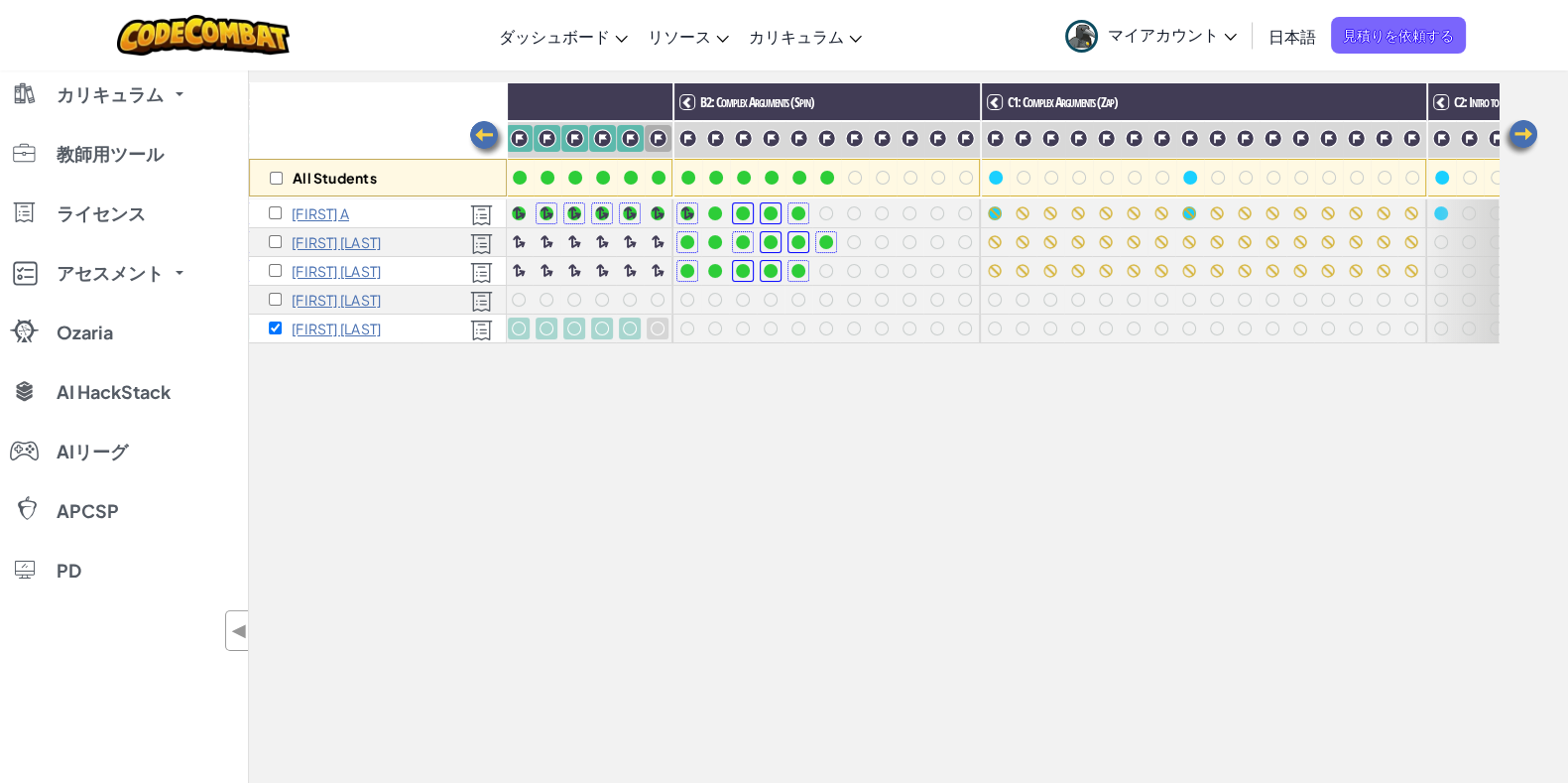 click at bounding box center (658, 138) 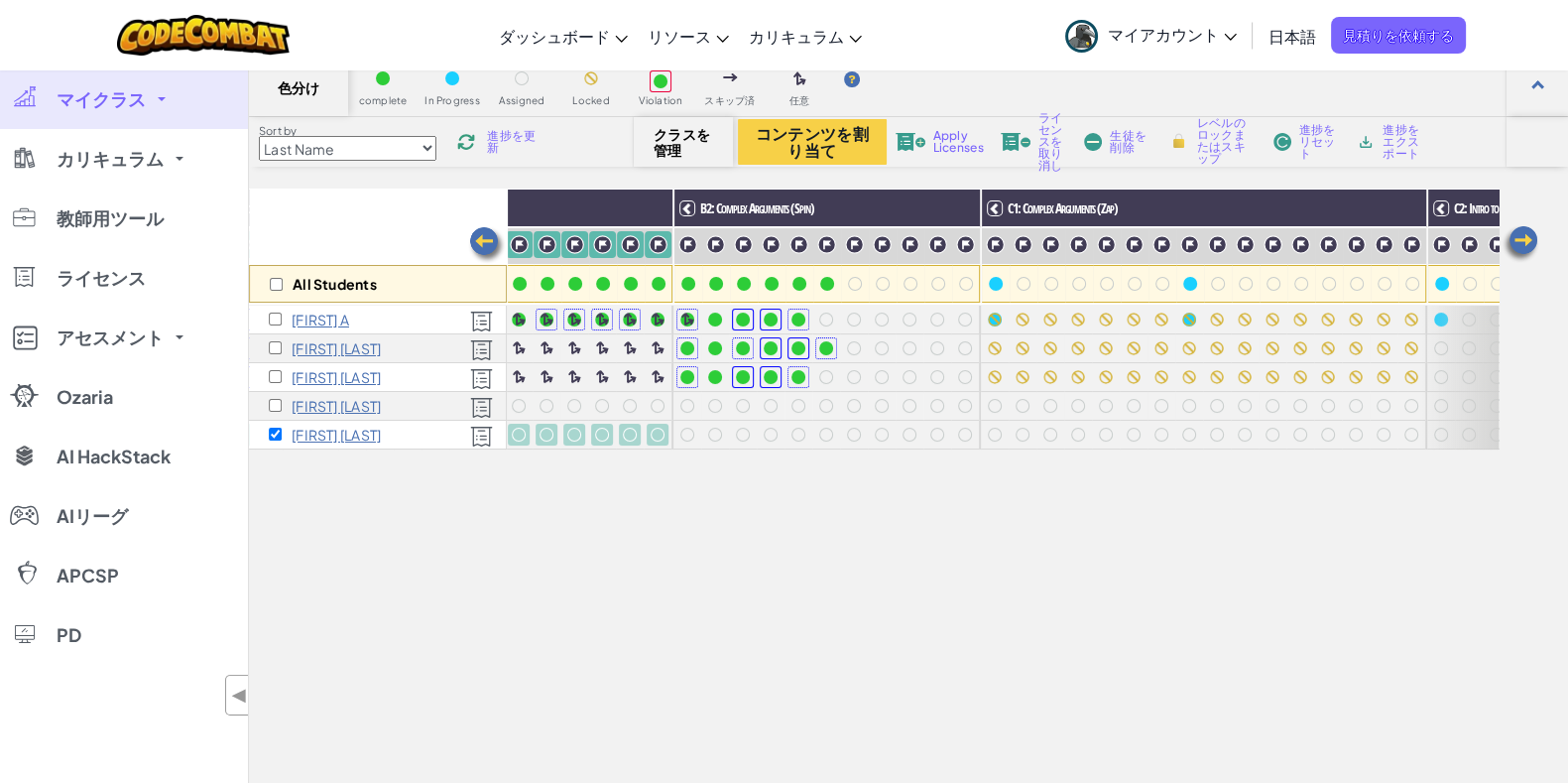 scroll, scrollTop: 55, scrollLeft: 0, axis: vertical 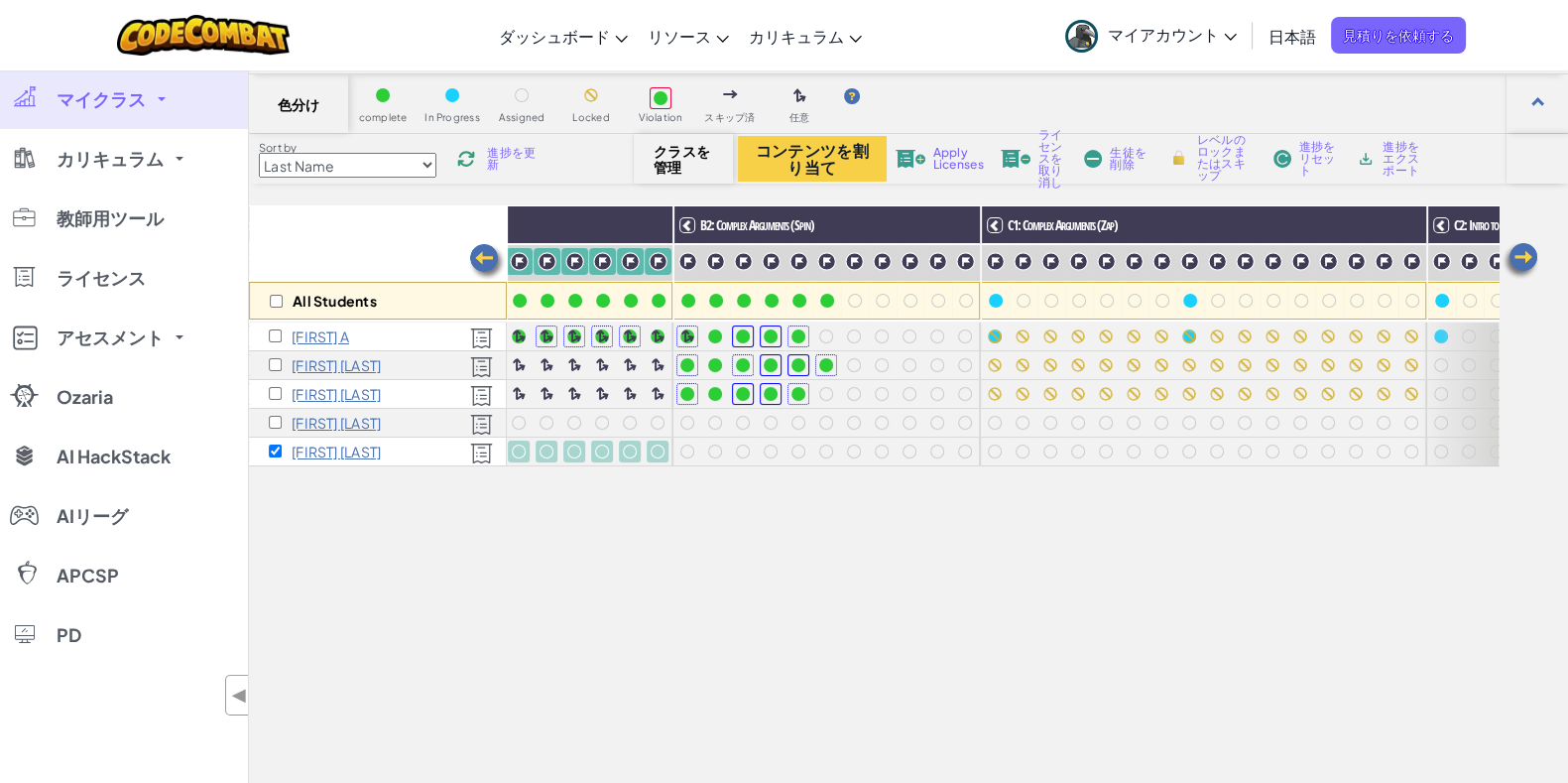 click on "レベルのロックまたはスキップ" at bounding box center (1226, 158) 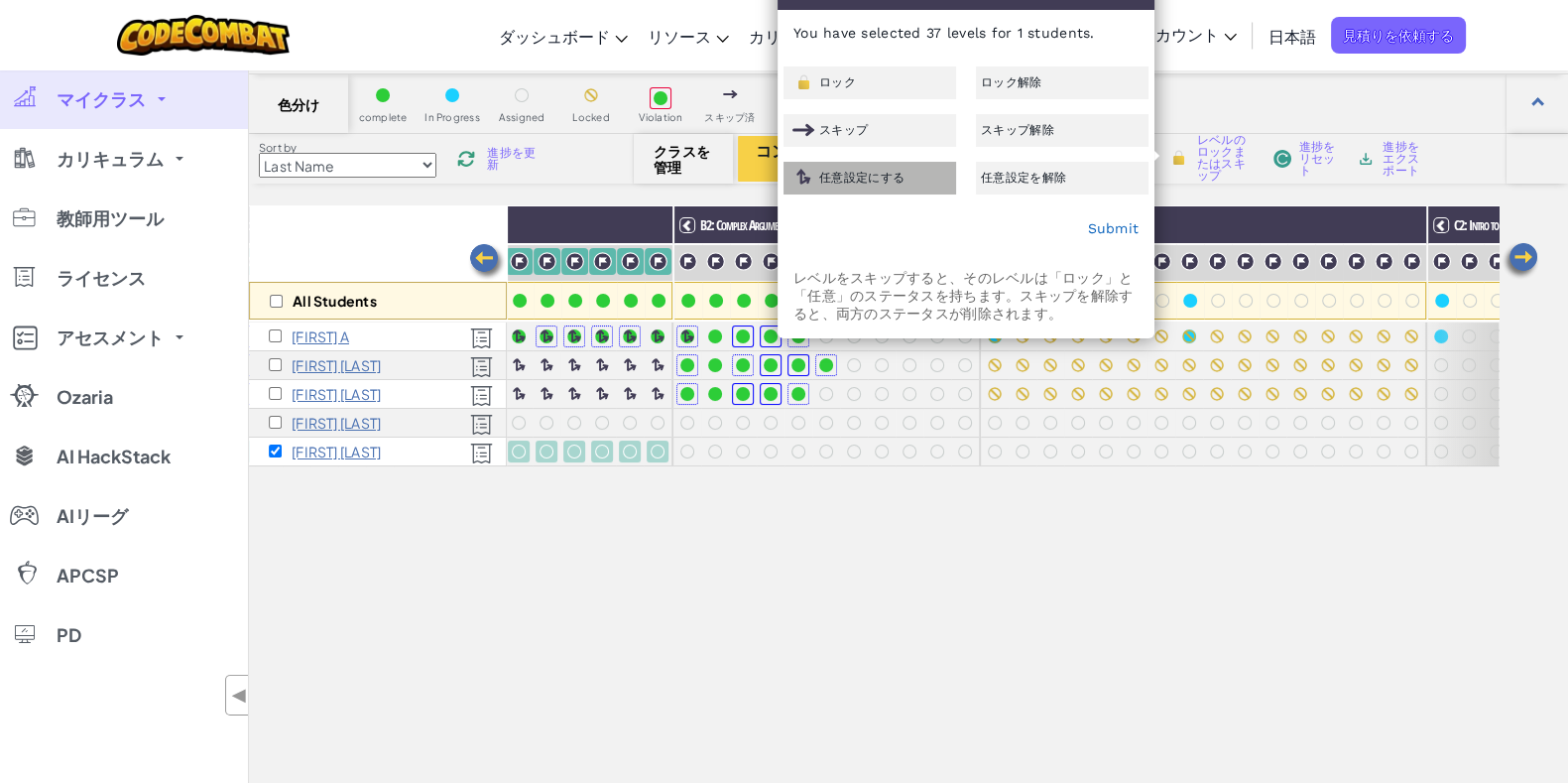 click on "任意設定にする" at bounding box center [862, 178] 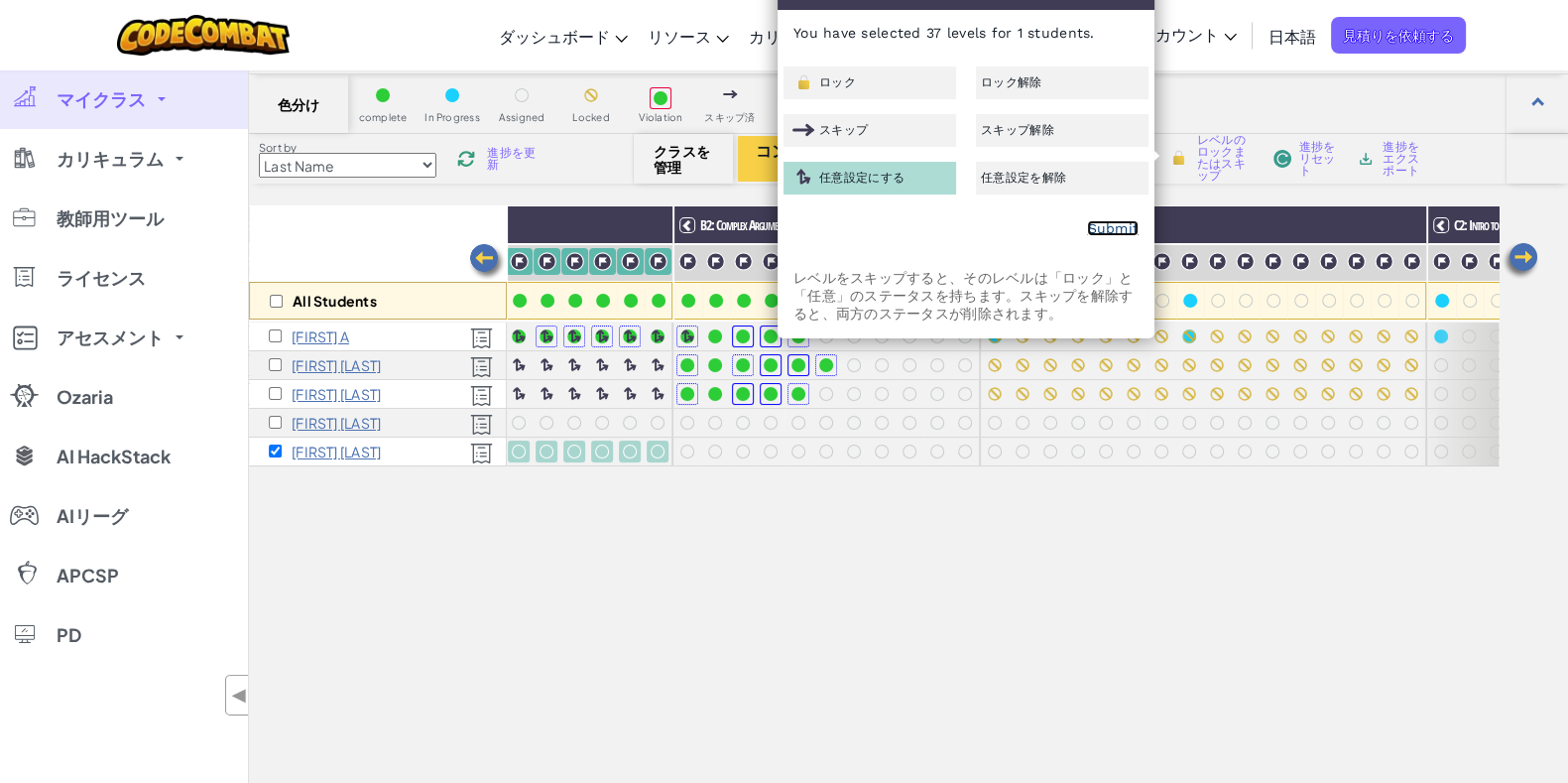 click on "Submit" at bounding box center (1113, 228) 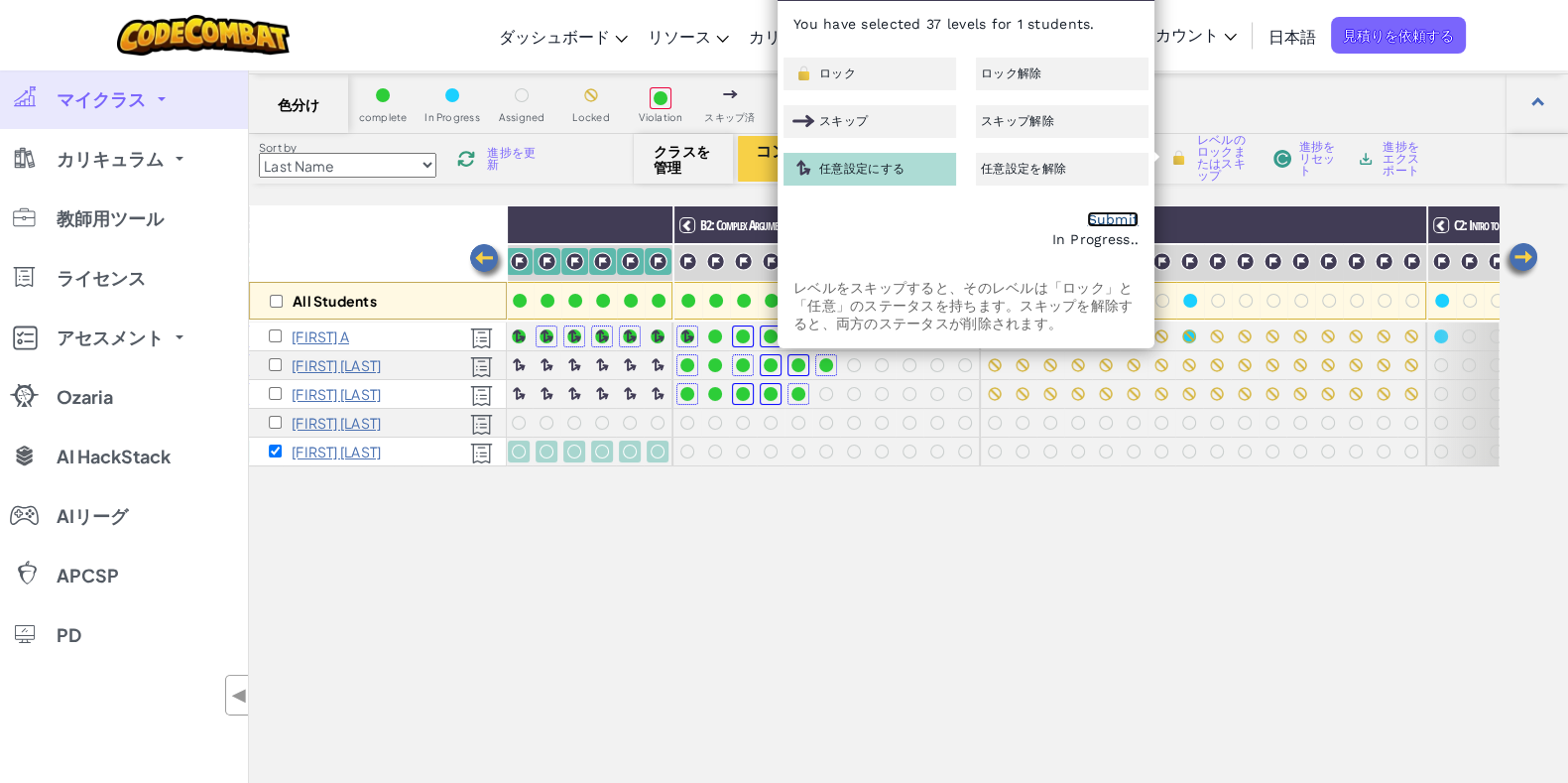scroll, scrollTop: 0, scrollLeft: 0, axis: both 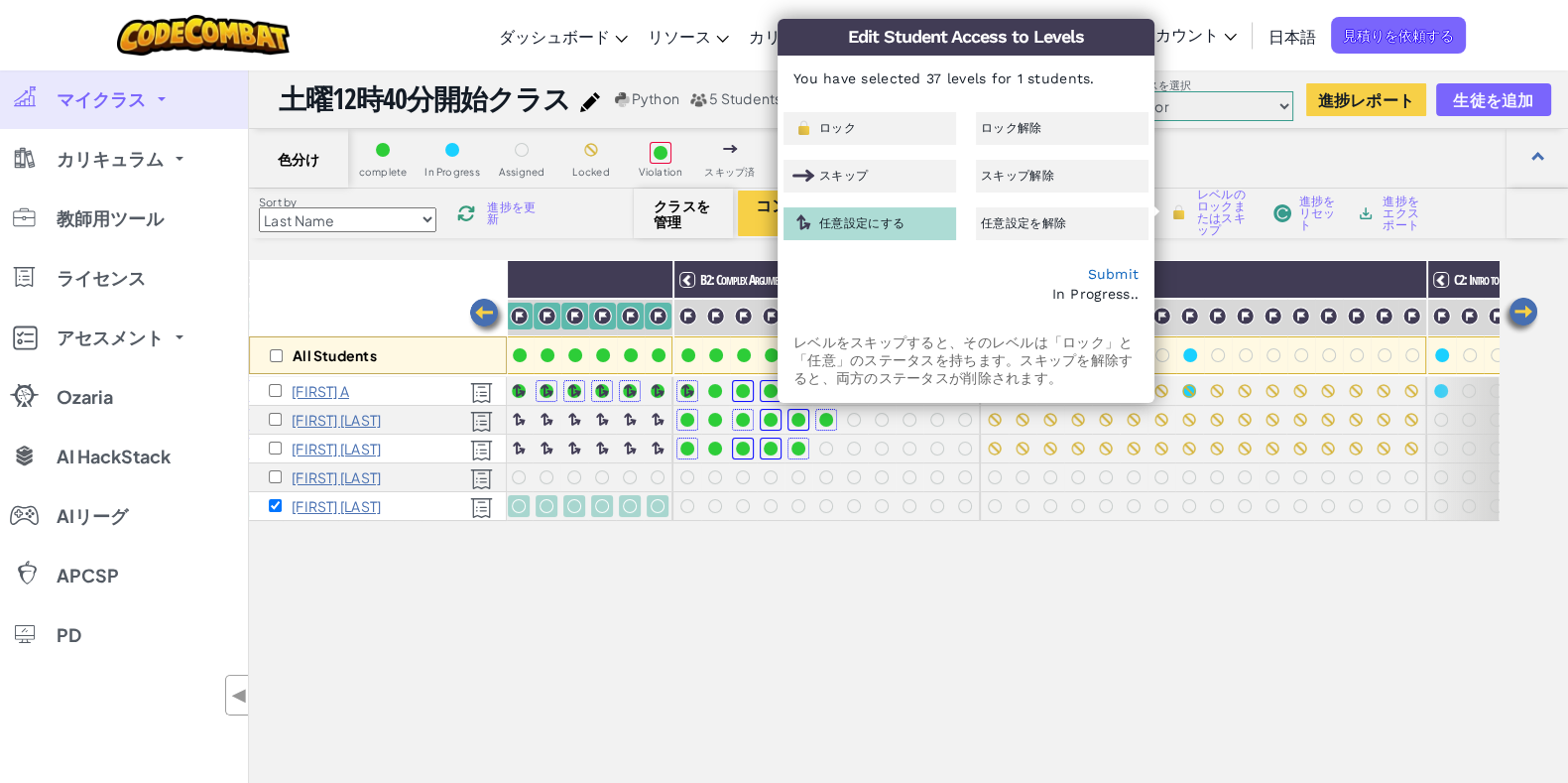 click on "All Students       A1: Sequences                                                                             A2: Arguments                                                                             B1: Complex Arguments (Hit)                                                                                                                       B2: Complex Arguments (Spin)                                                                                   C1: Complex Arguments (Zap)                                                                                                                 C2: Intro to Loops                                                                                                                 D1: Complex Loops                                                                                                                 D2: Intro to Conditionals                                                                                               E1: Complex Conditionals" at bounding box center (874, 601) 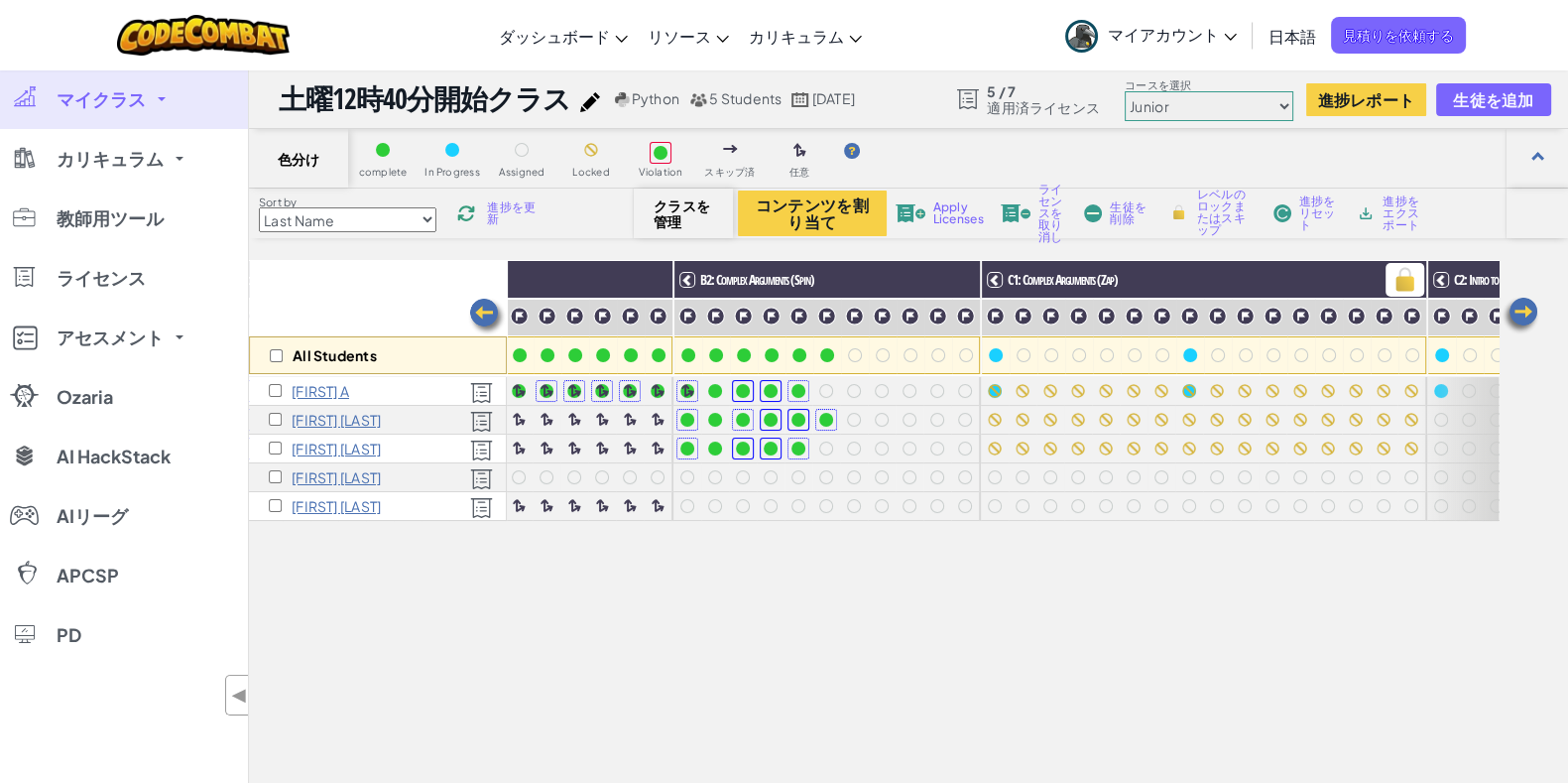 checkbox on "false" 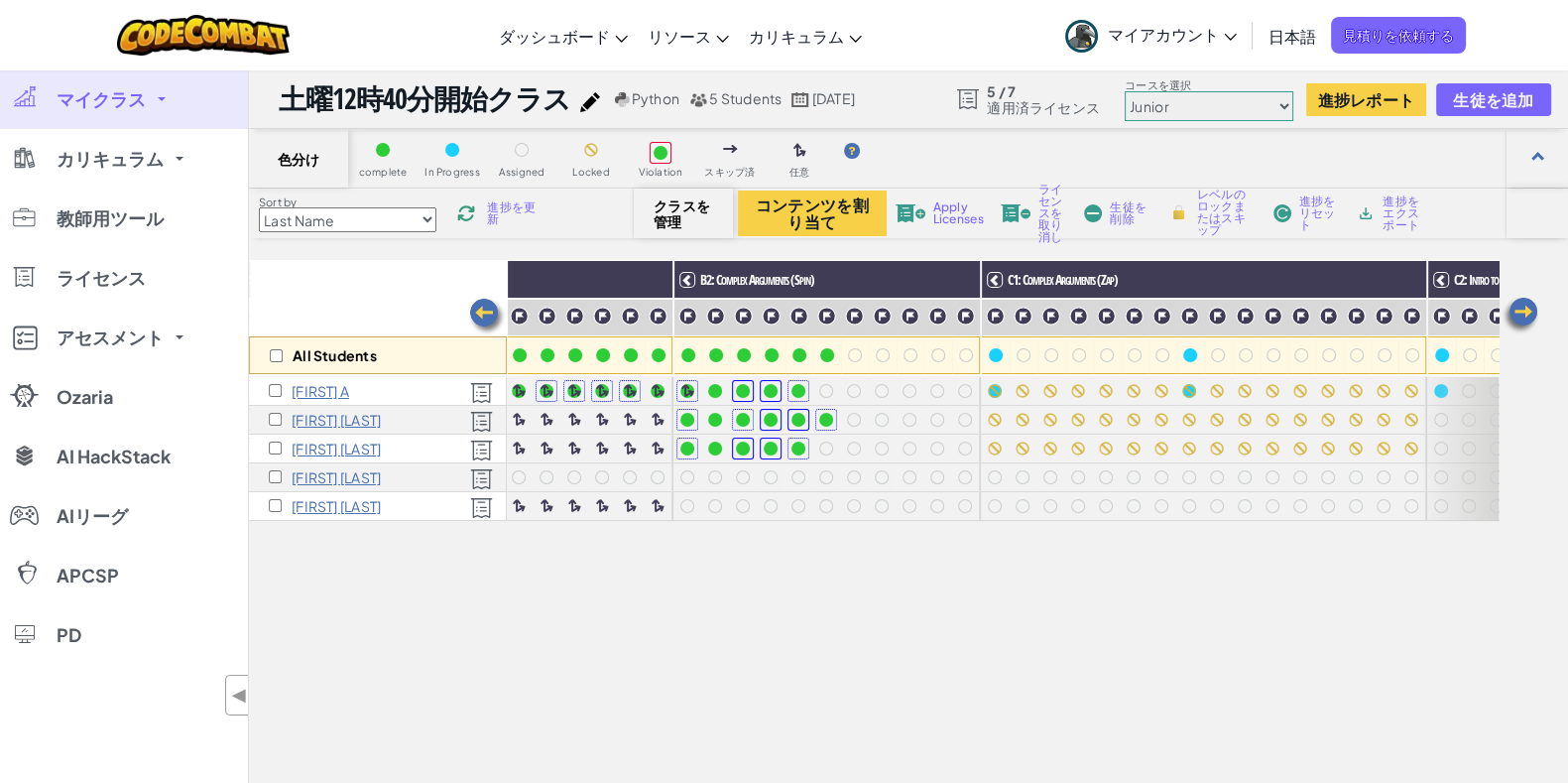 click on "レベルのロックまたはスキップ" at bounding box center (1226, 212) 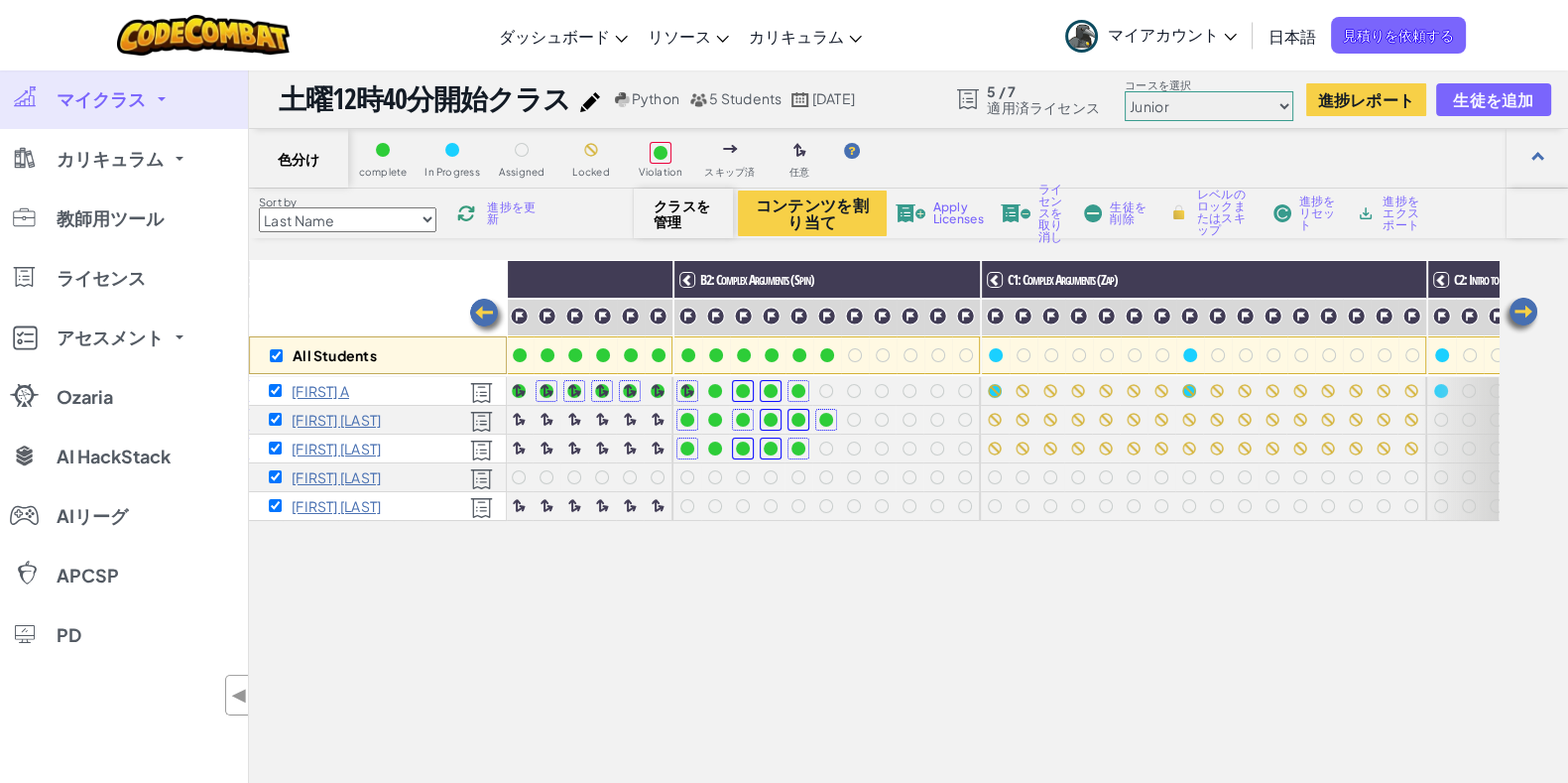checkbox on "true" 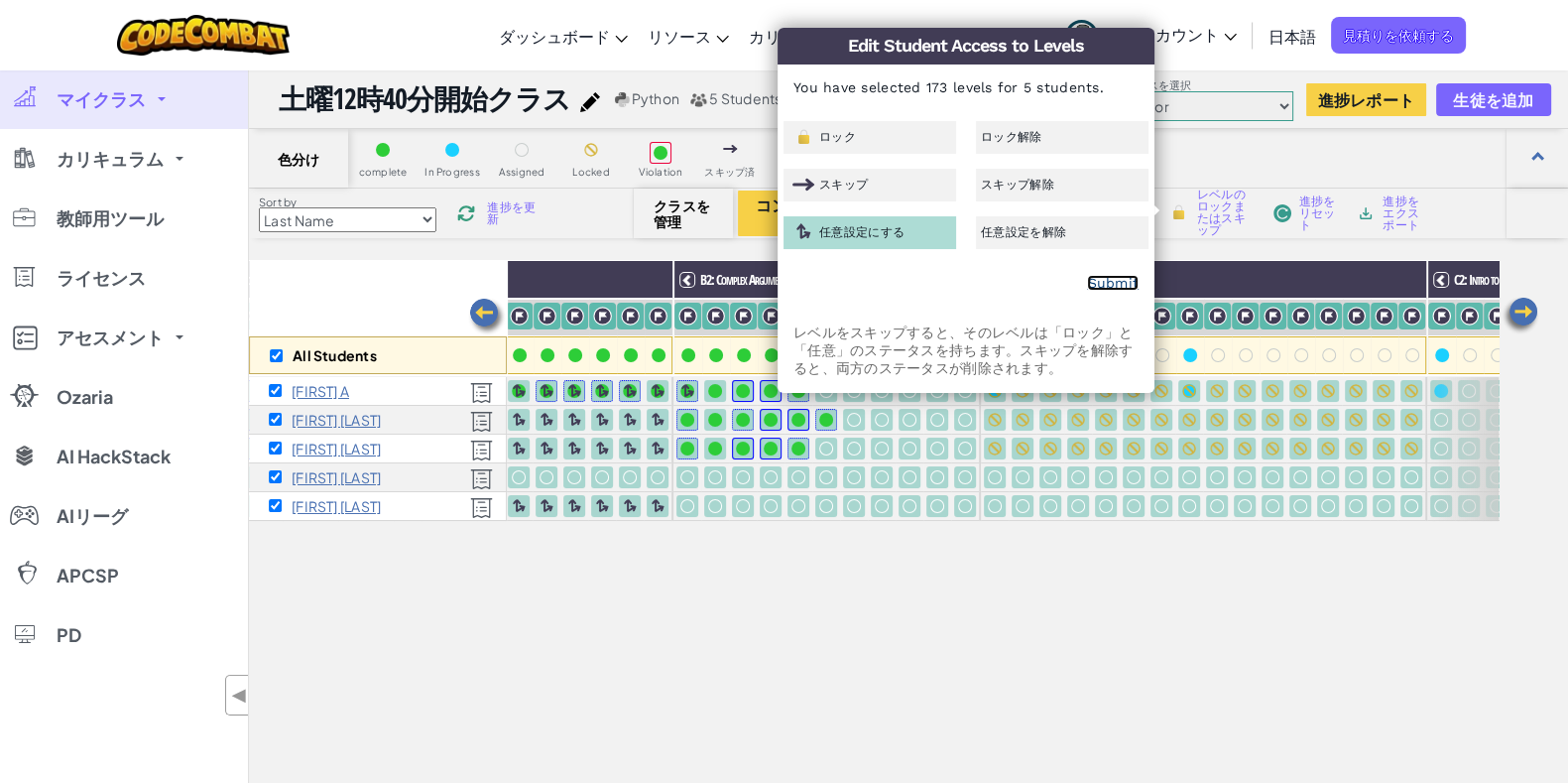 click on "Submit" at bounding box center (1113, 283) 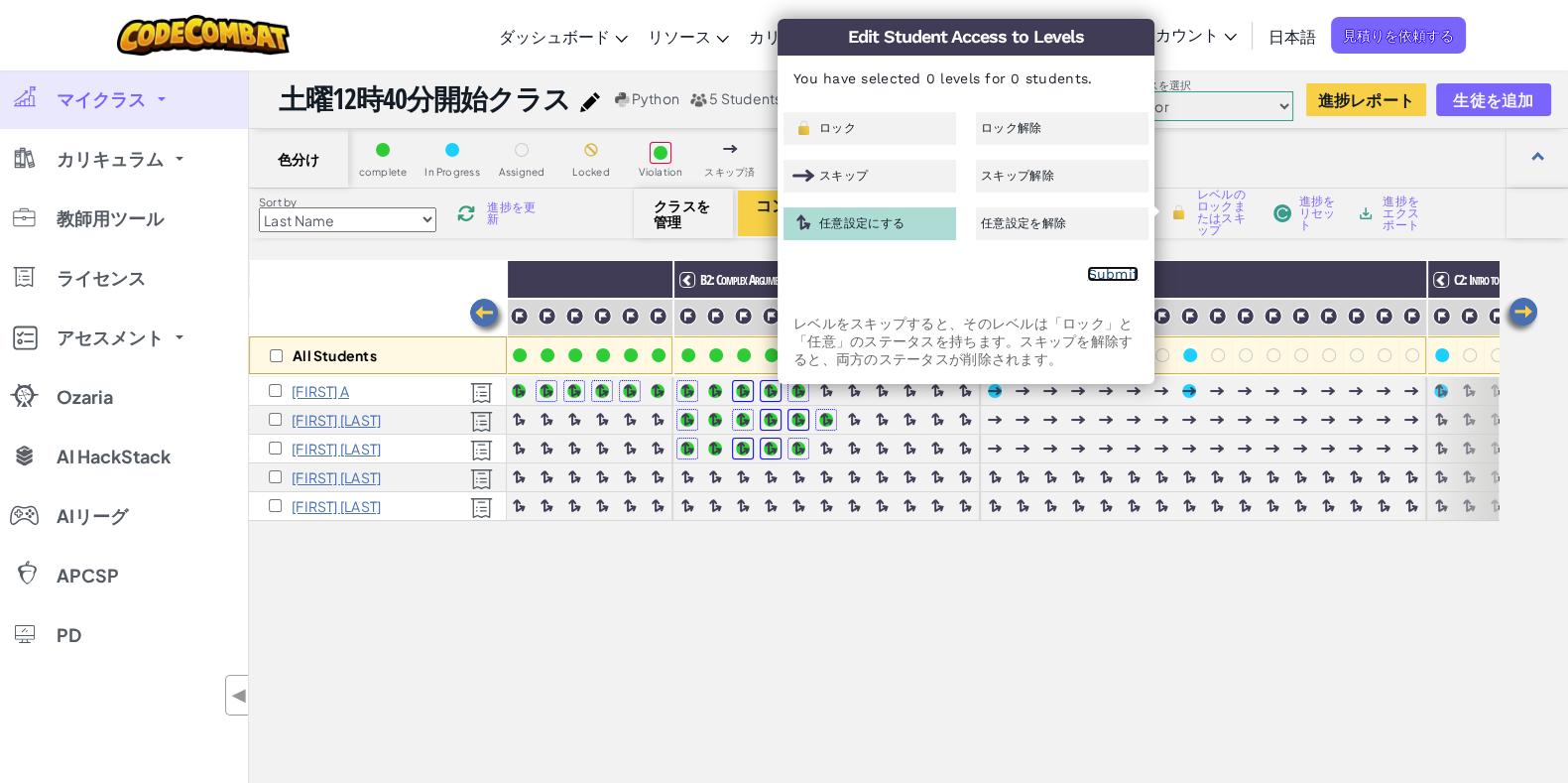 checkbox on "false" 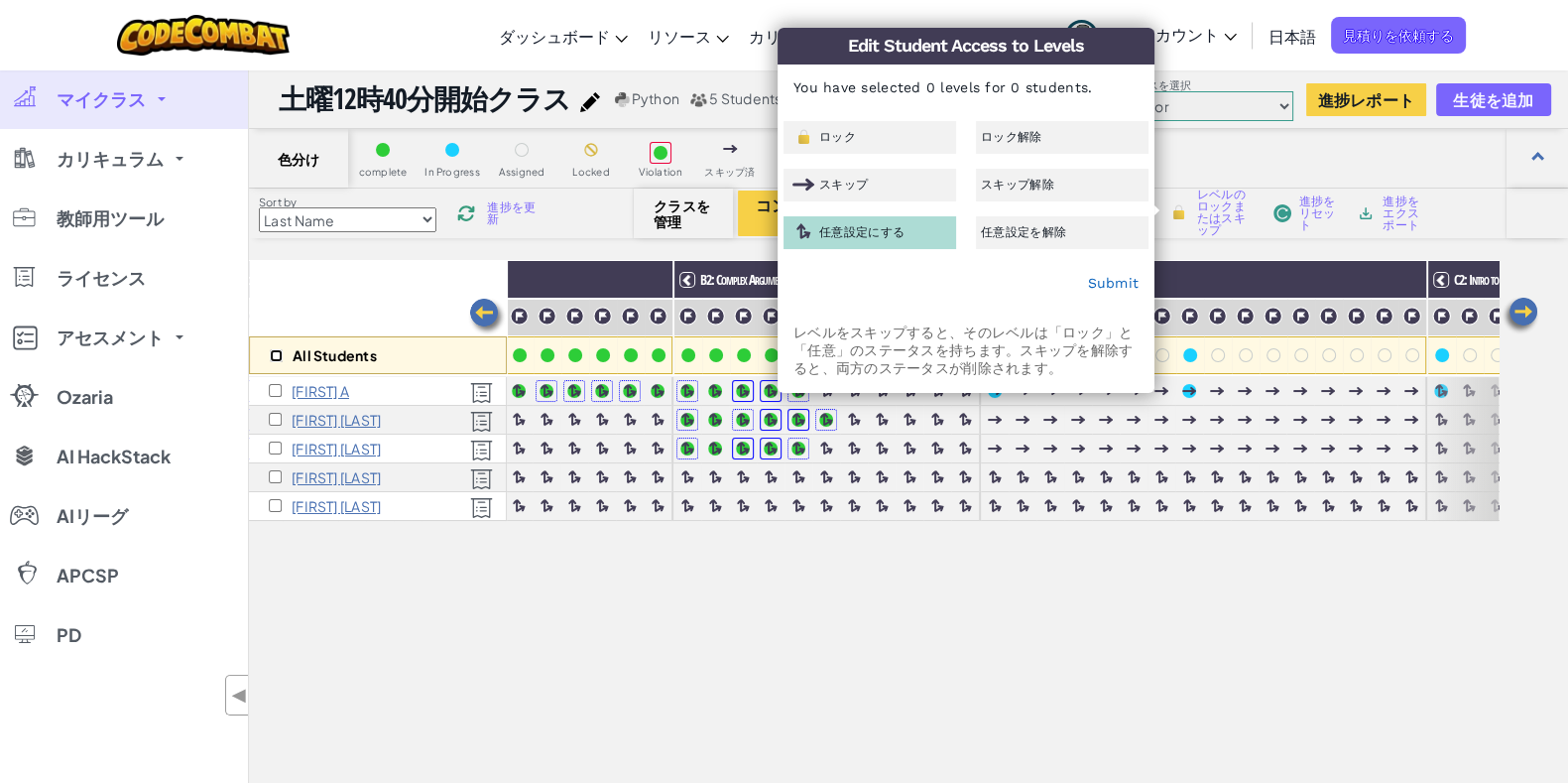drag, startPoint x: 275, startPoint y: 348, endPoint x: 461, endPoint y: 361, distance: 186.45375 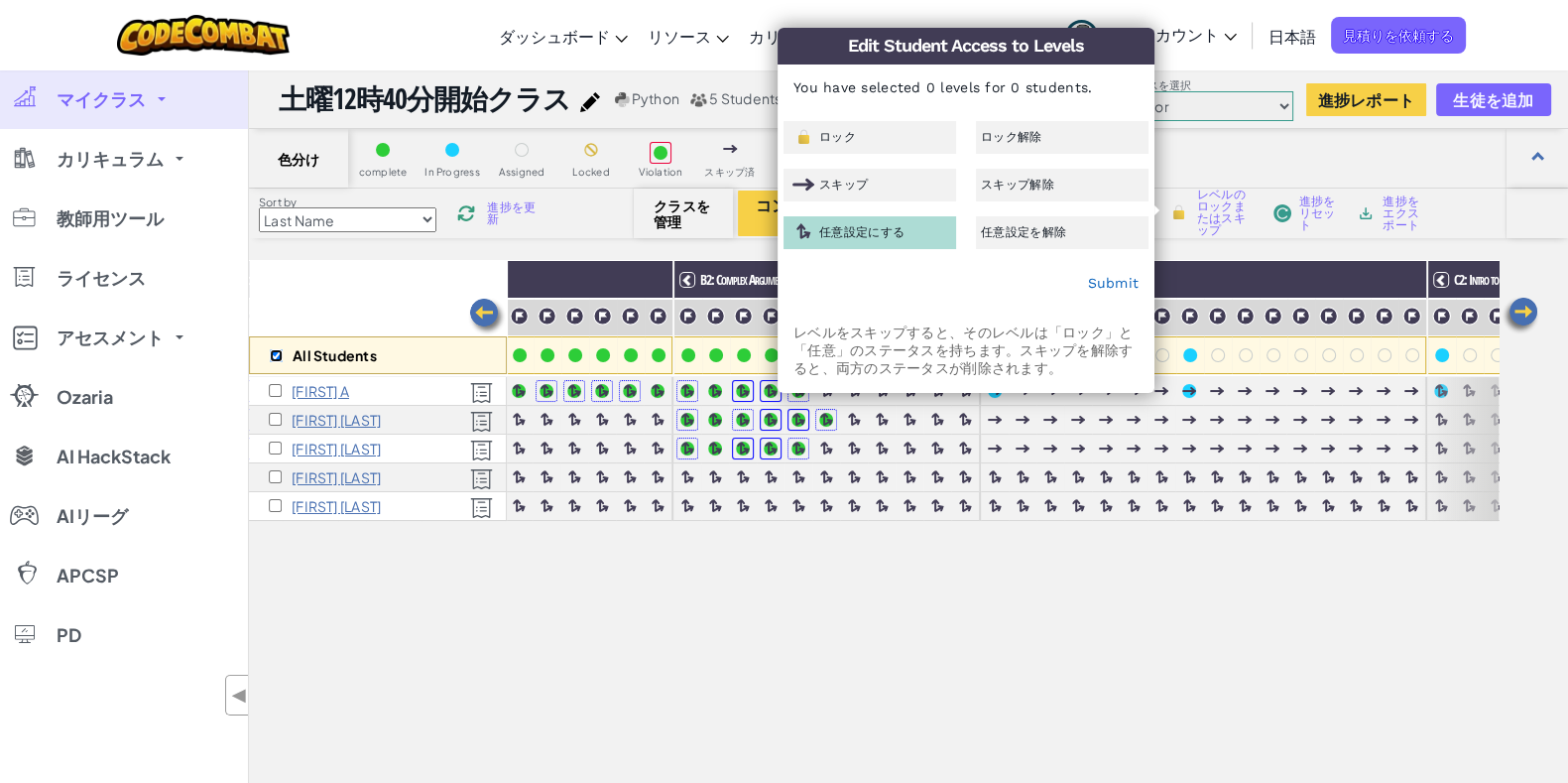 checkbox on "false" 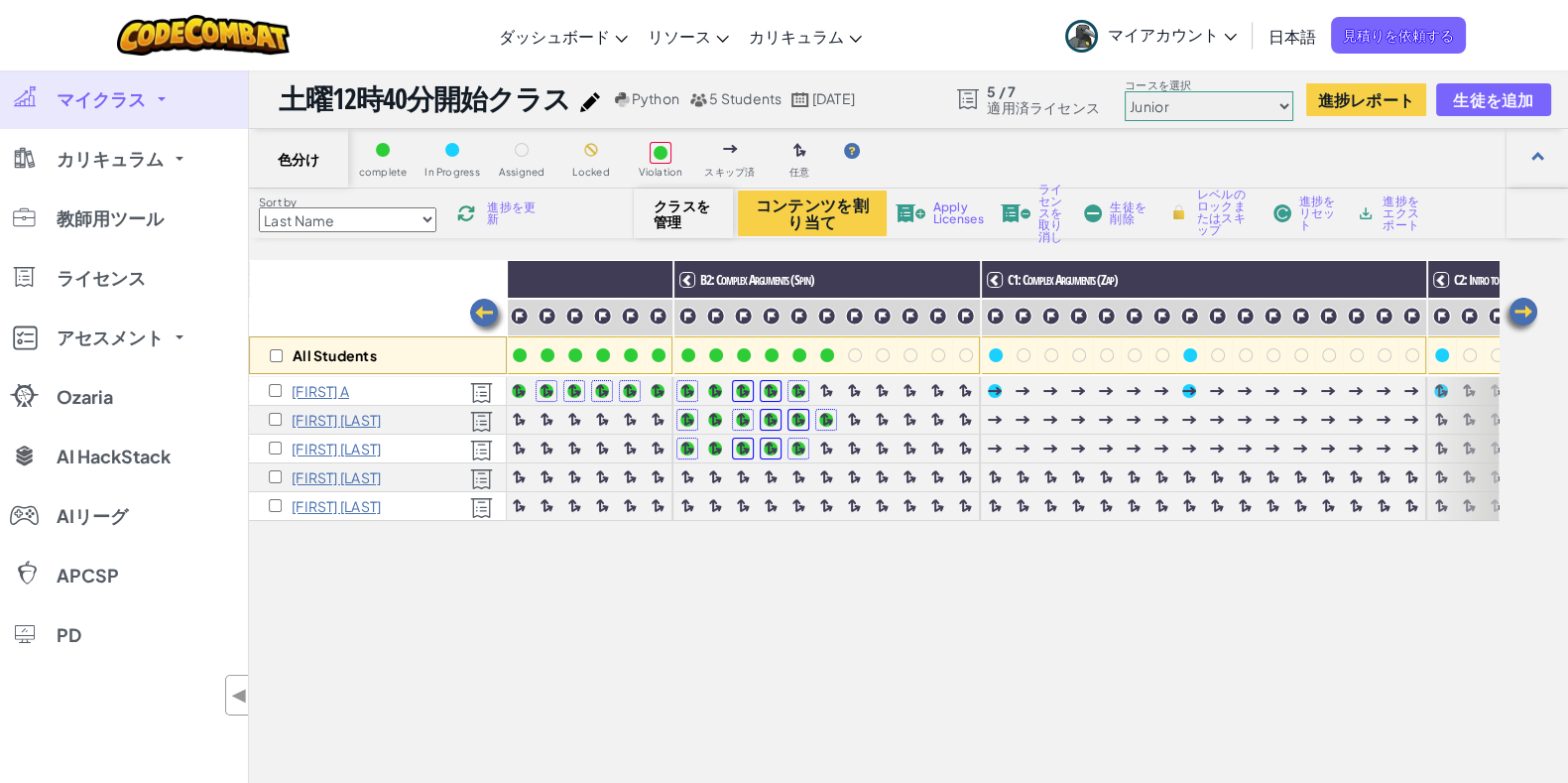 click on "All Students" at bounding box center (378, 355) 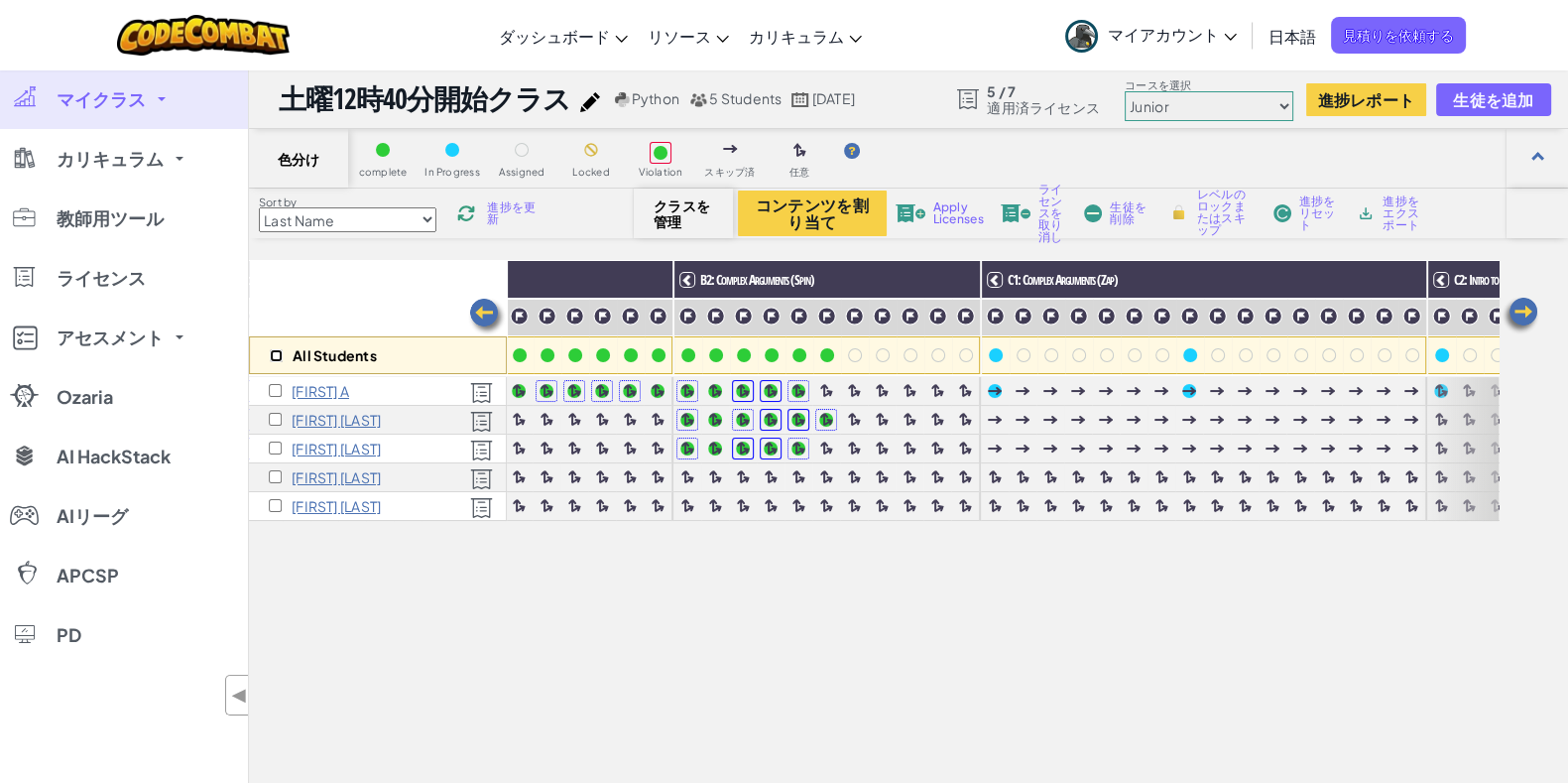 click at bounding box center [276, 355] 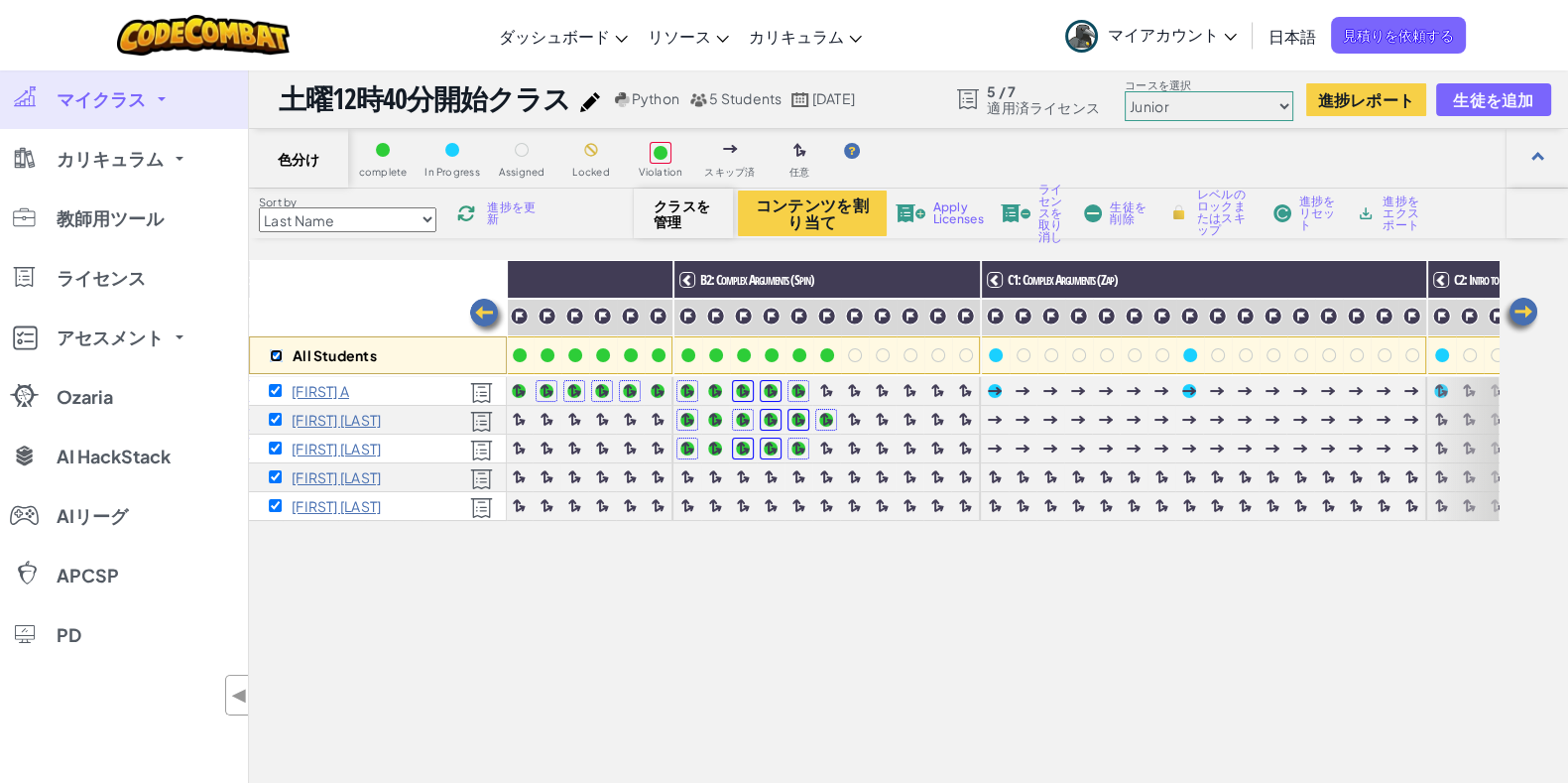checkbox on "true" 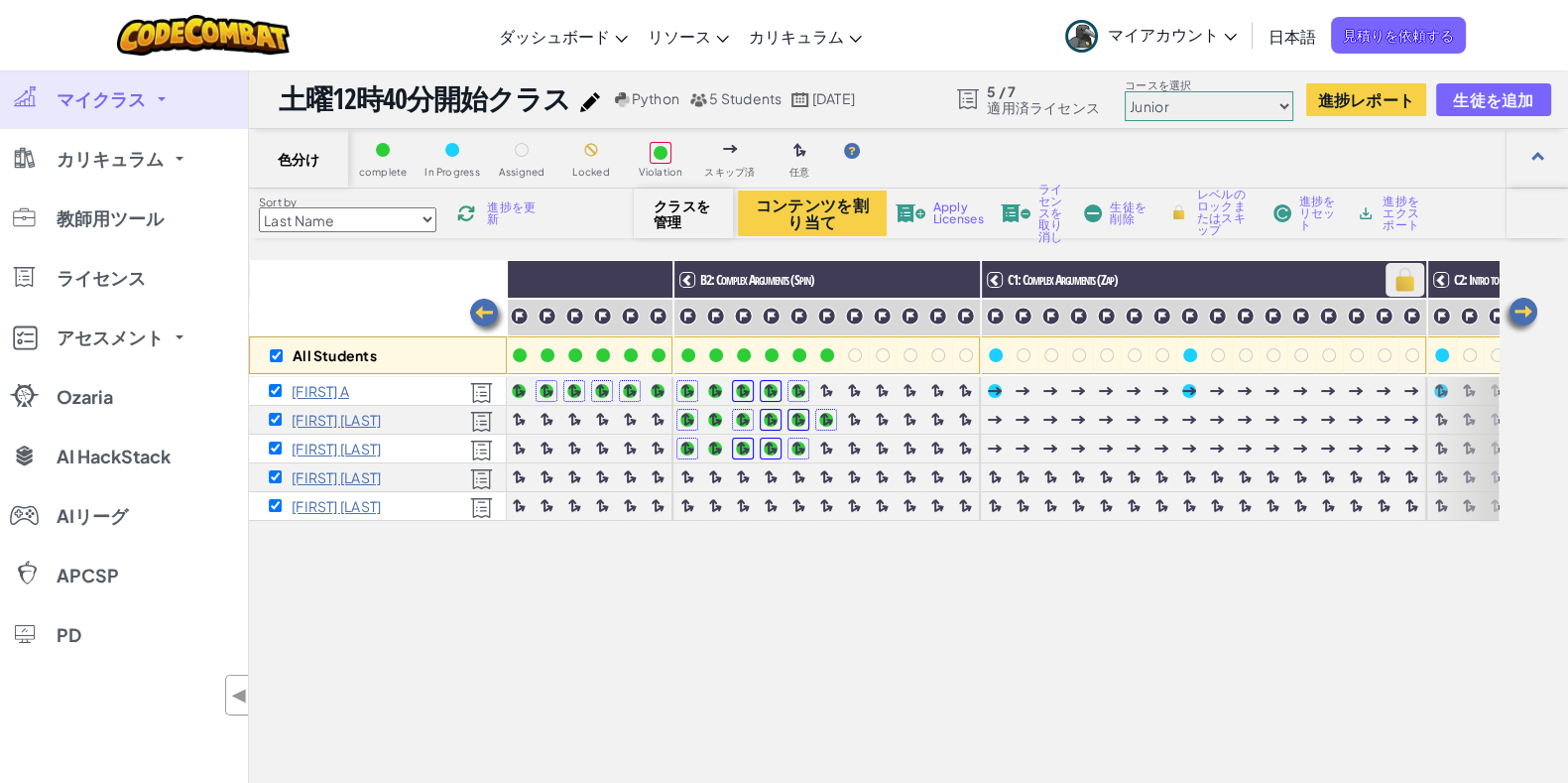click at bounding box center (1404, 280) 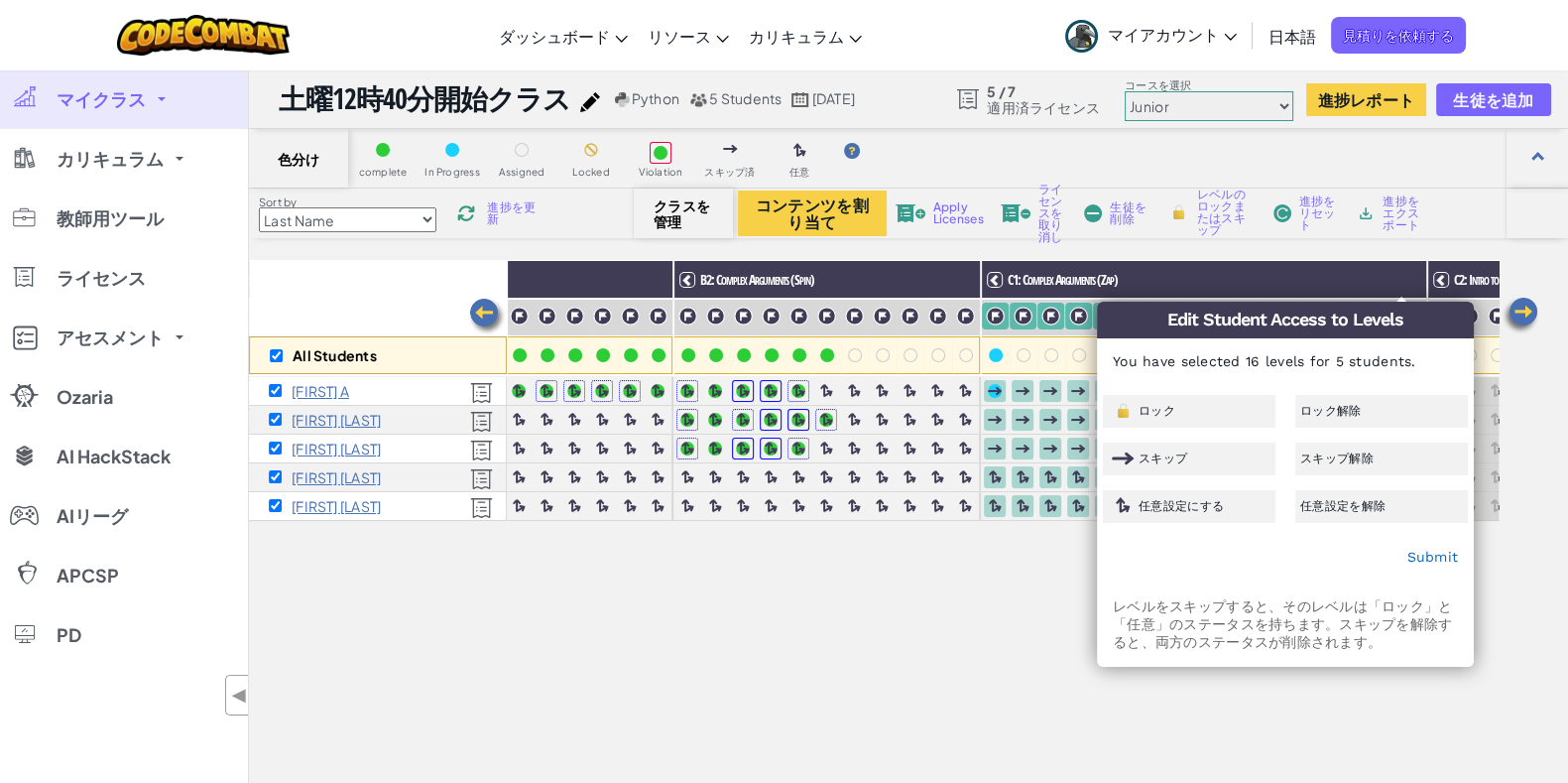 click at bounding box center (1520, 316) 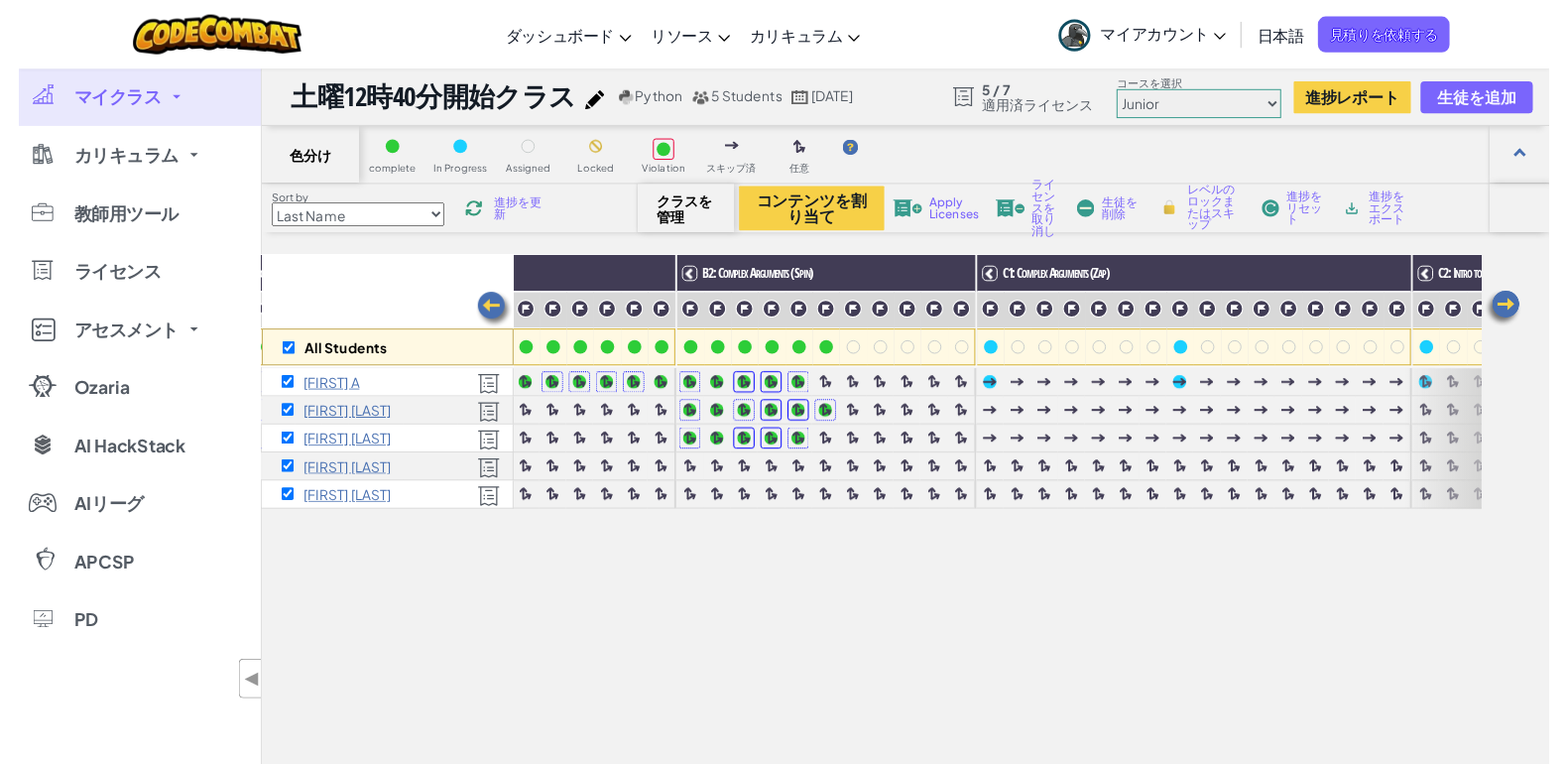 scroll, scrollTop: 0, scrollLeft: 1265, axis: horizontal 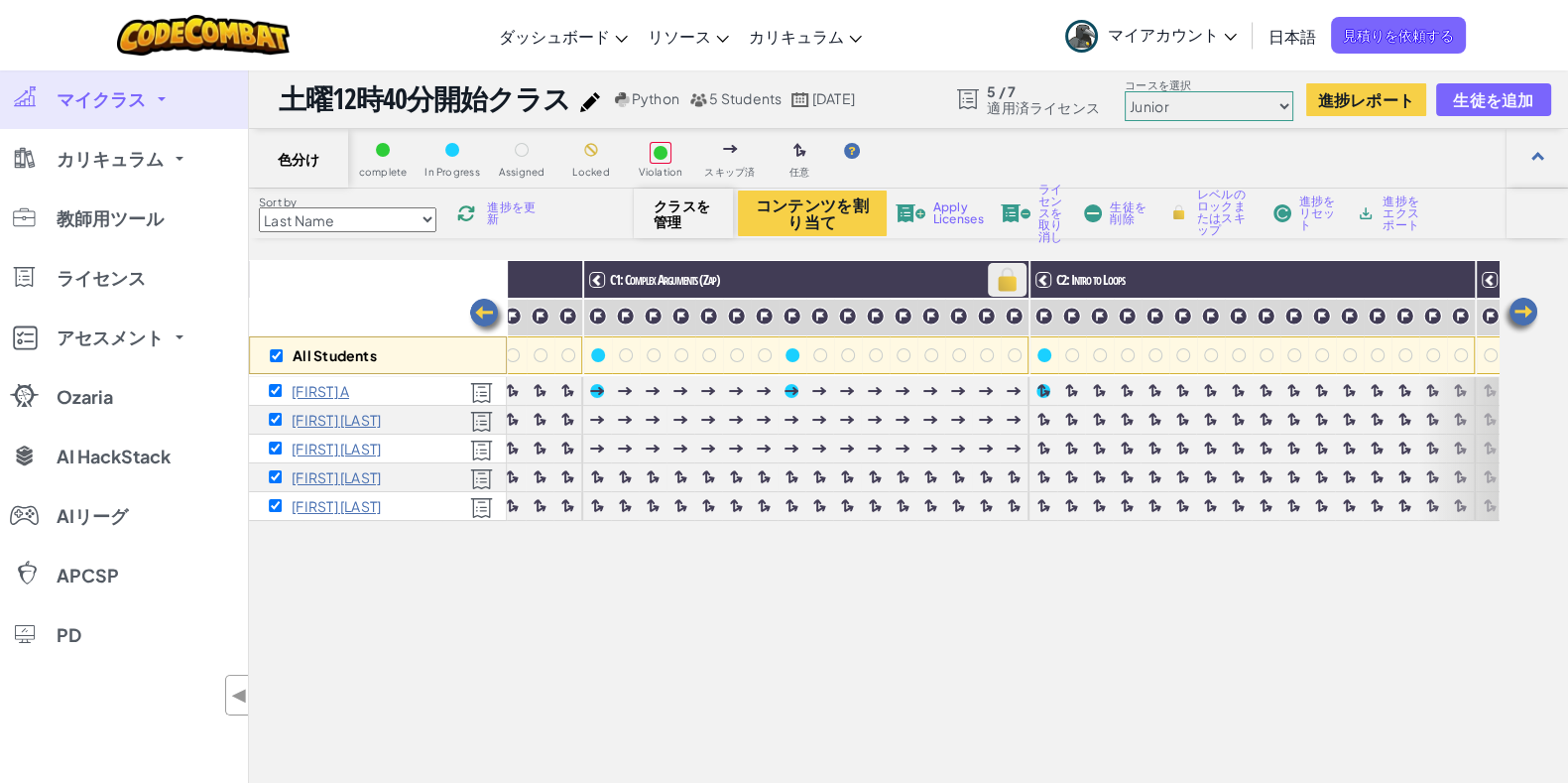 click at bounding box center (1007, 280) 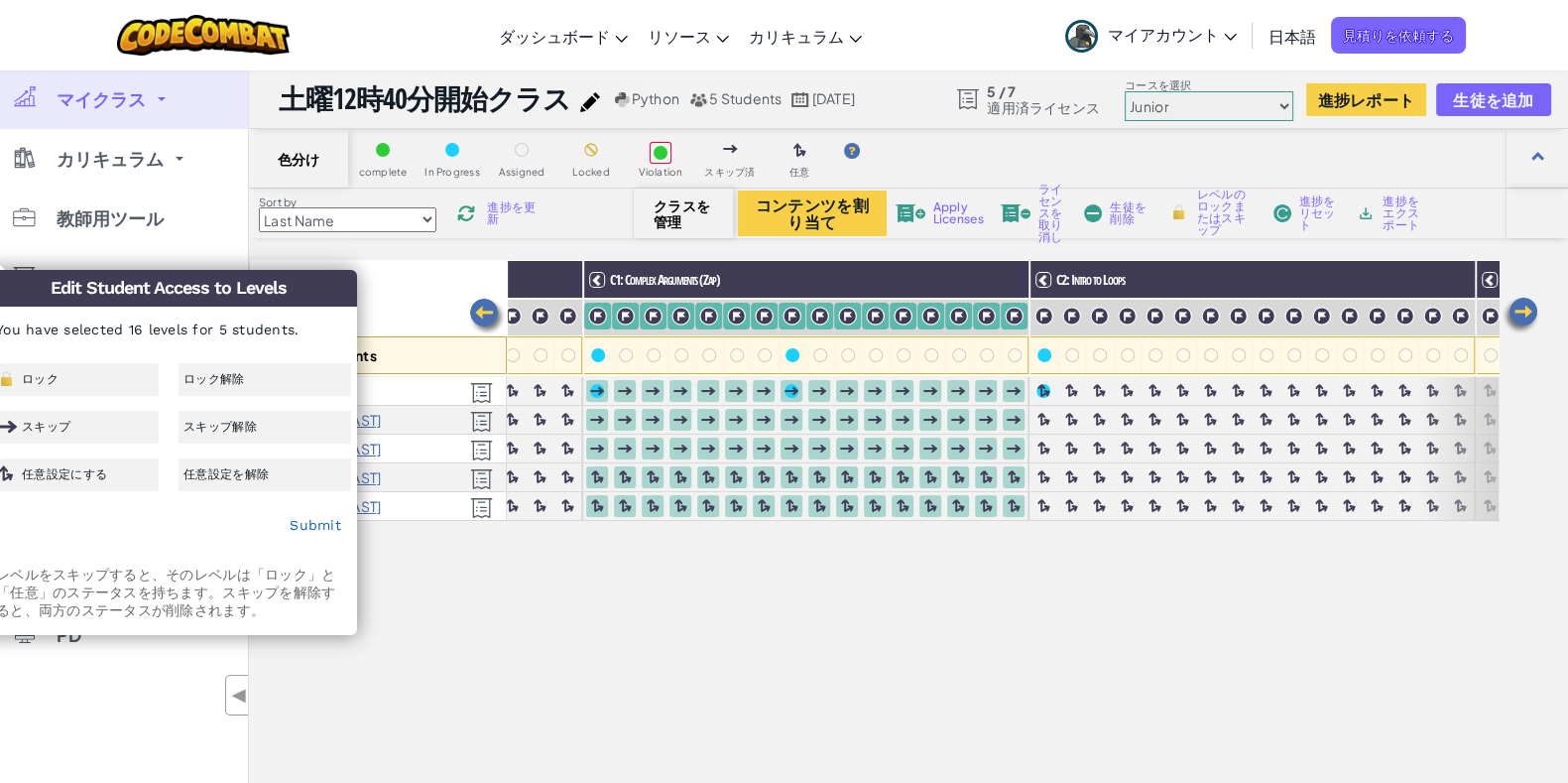 click at bounding box center [487, 317] 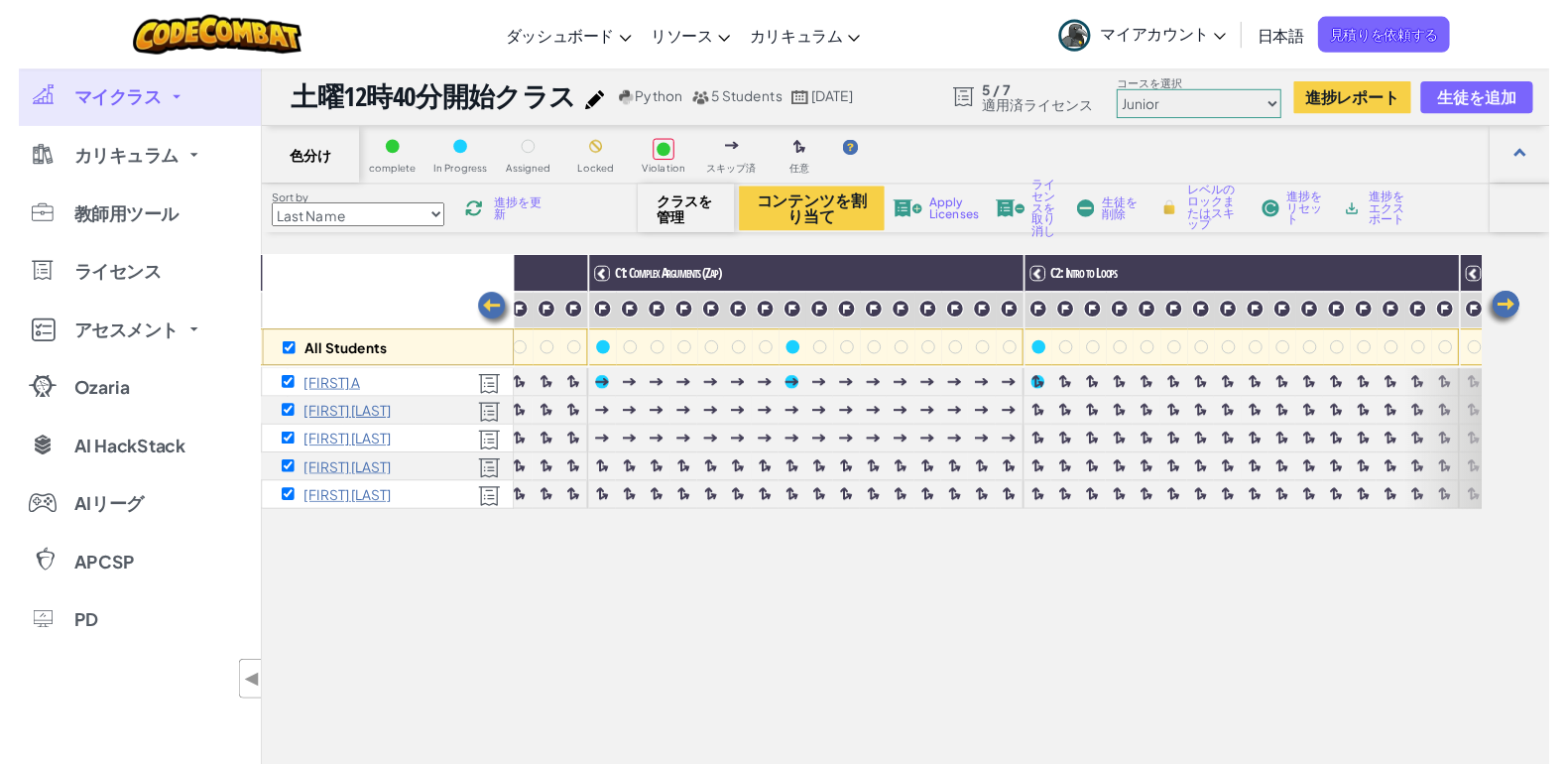 scroll, scrollTop: 0, scrollLeft: 867, axis: horizontal 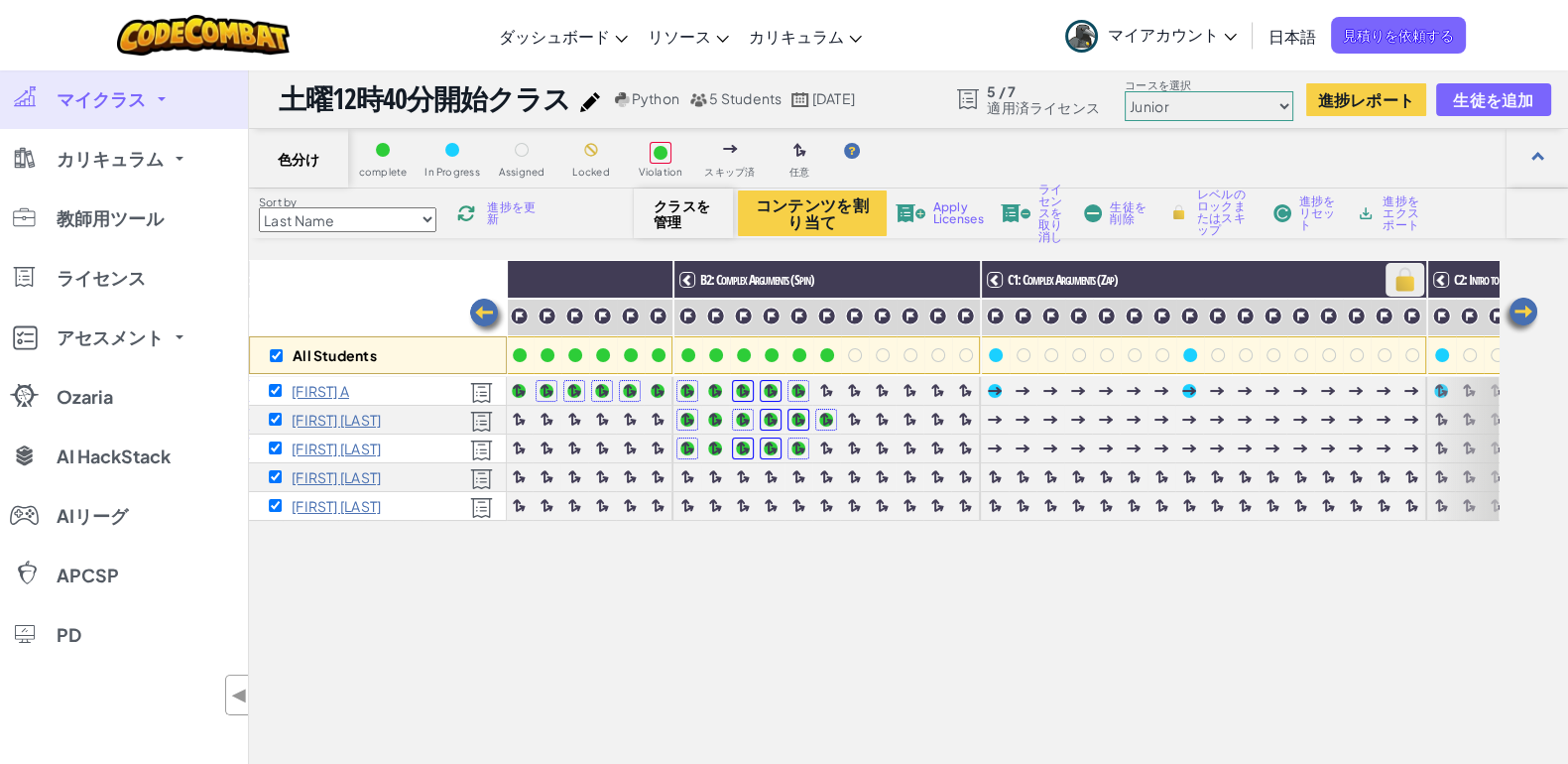 click at bounding box center (1404, 280) 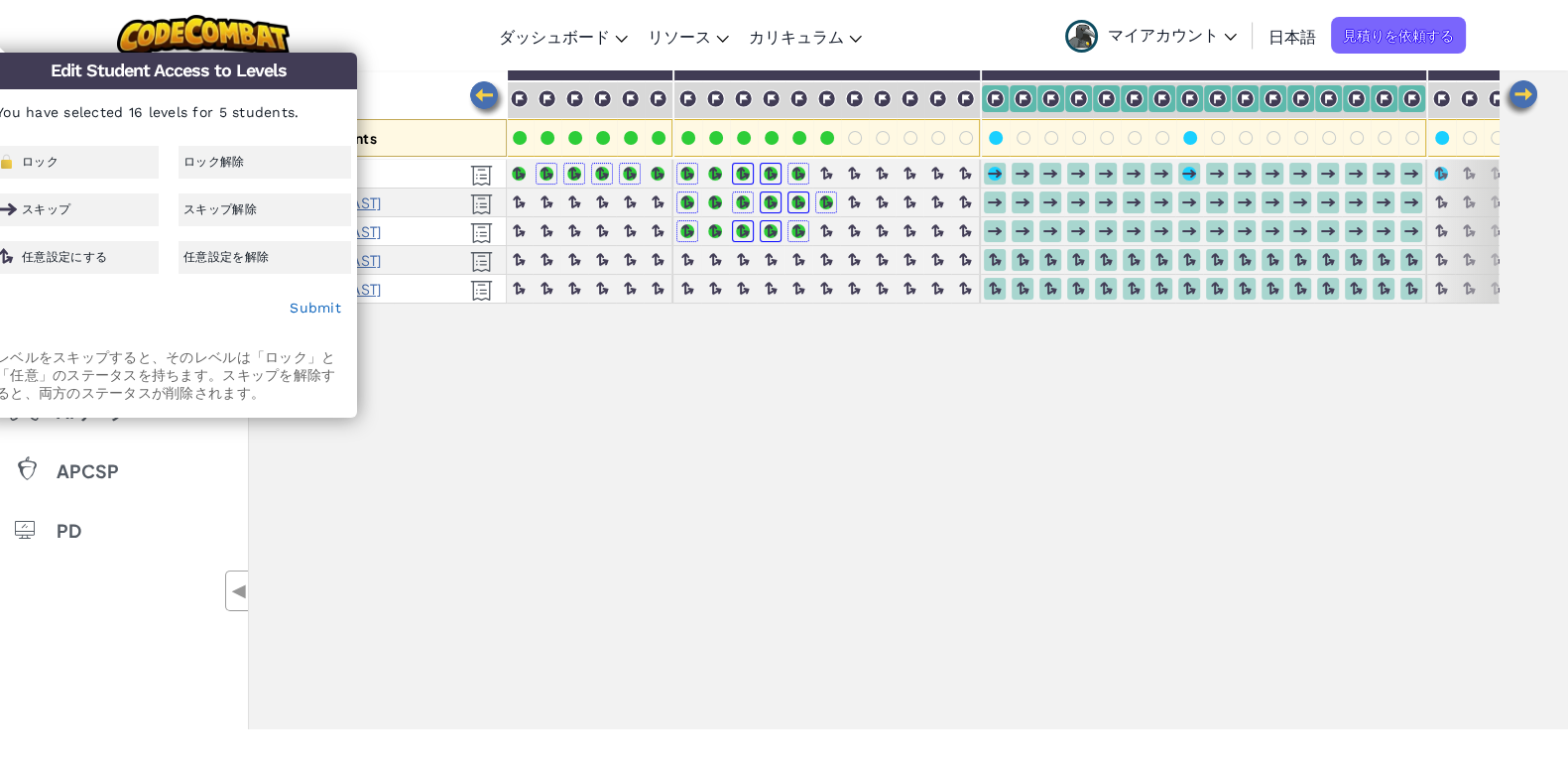 scroll, scrollTop: 252, scrollLeft: 0, axis: vertical 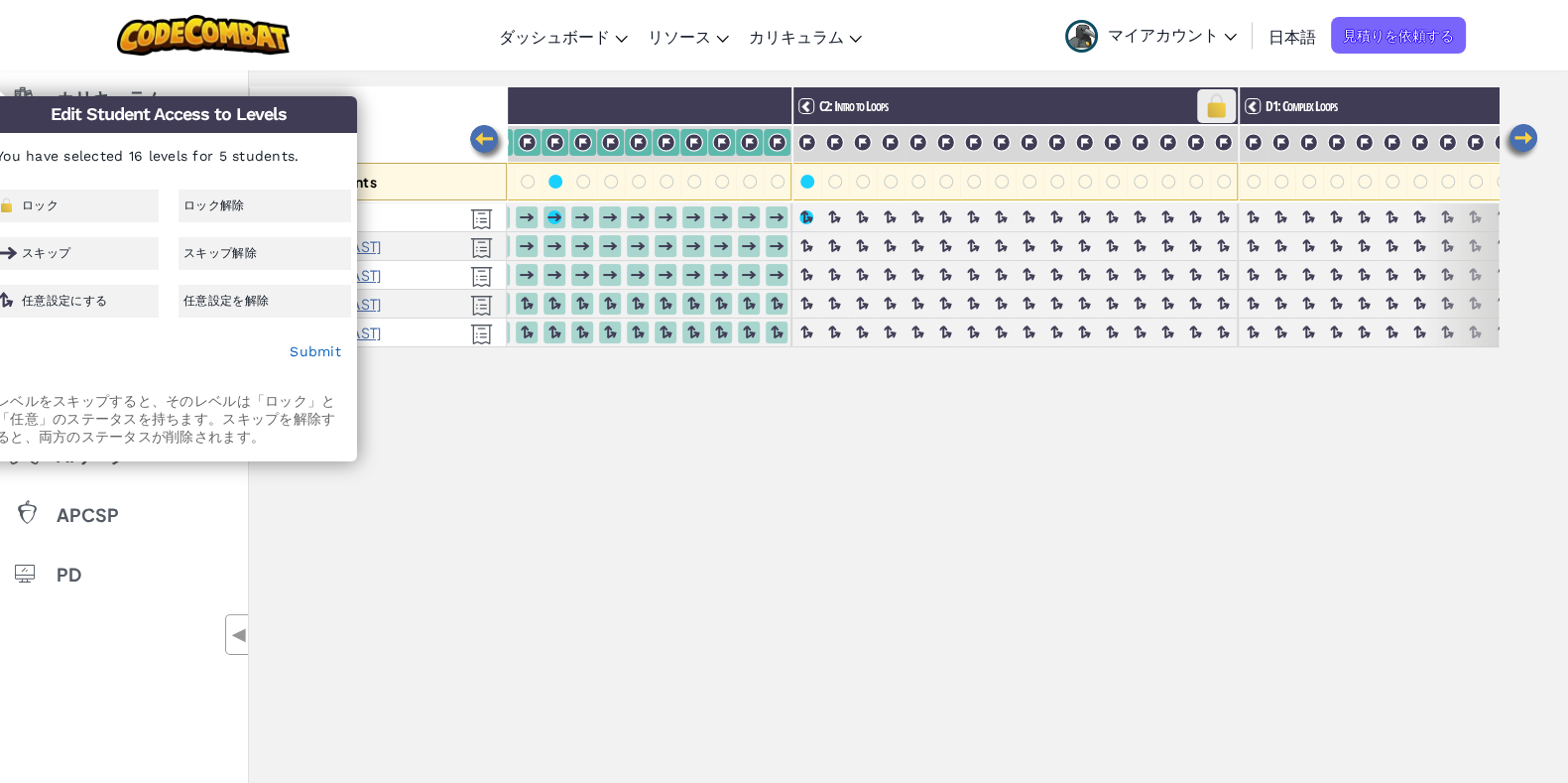 click at bounding box center (1216, 106) 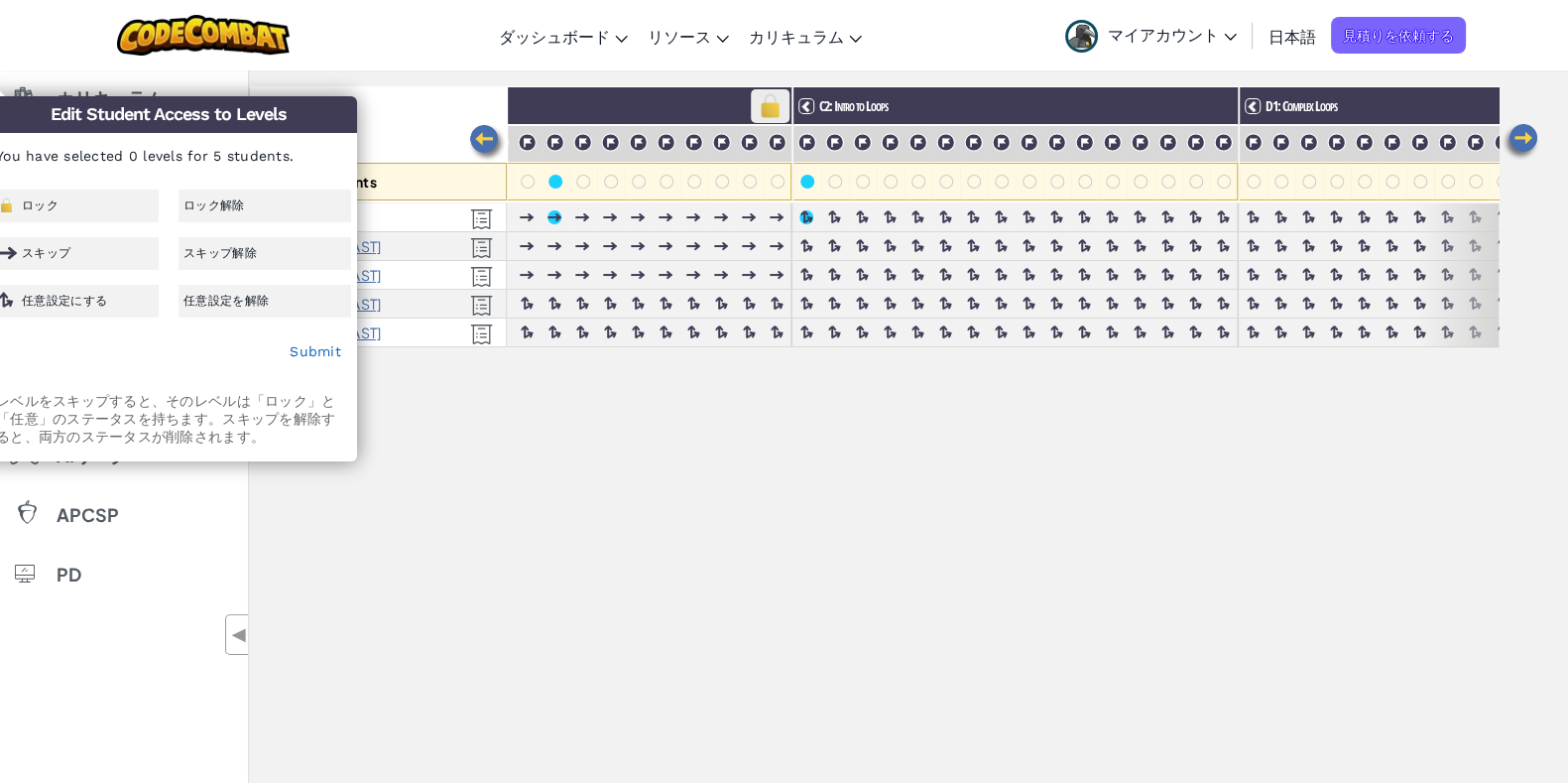 click at bounding box center (770, 106) 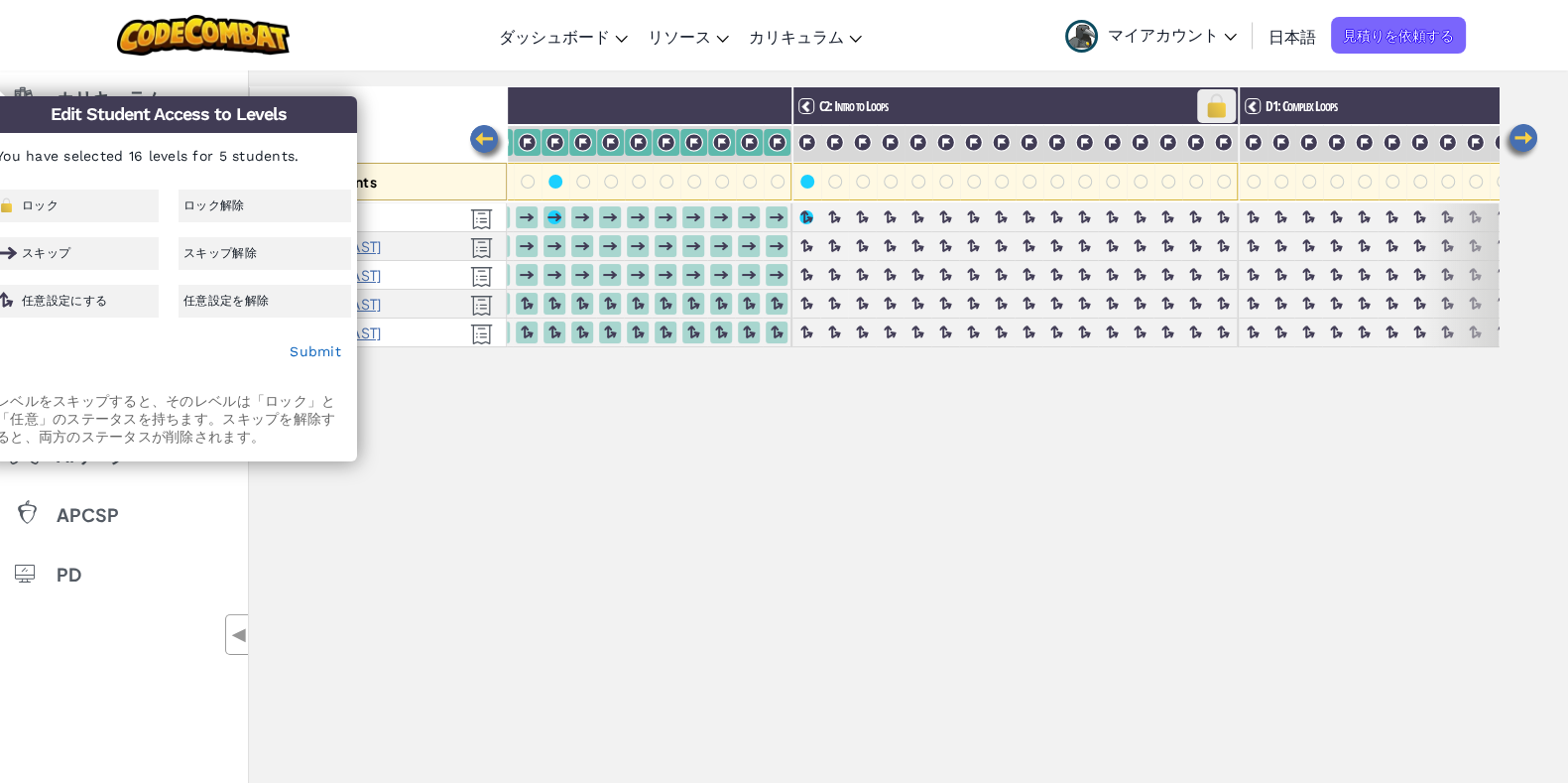 click at bounding box center [1216, 106] 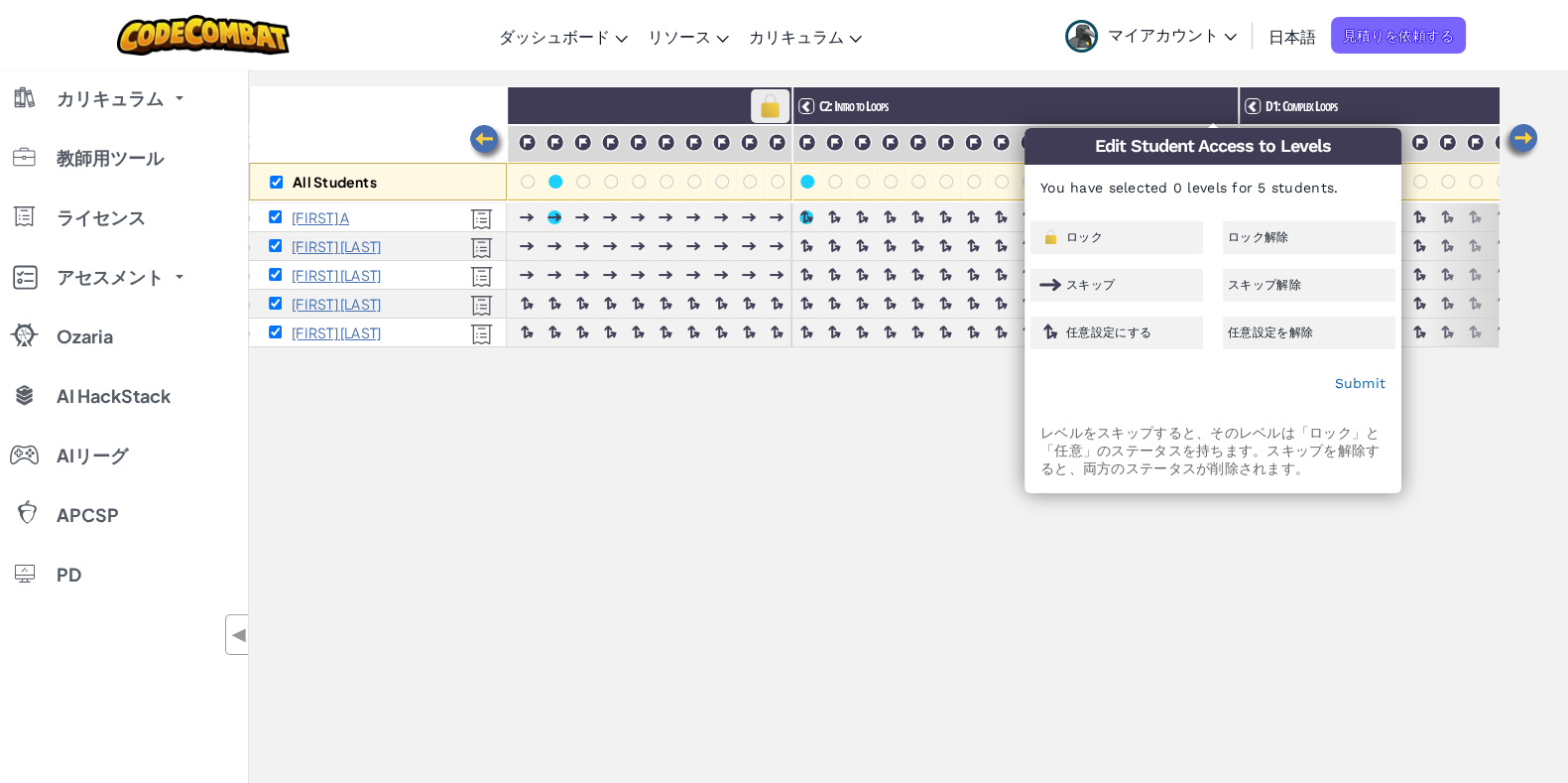 click at bounding box center [770, 106] 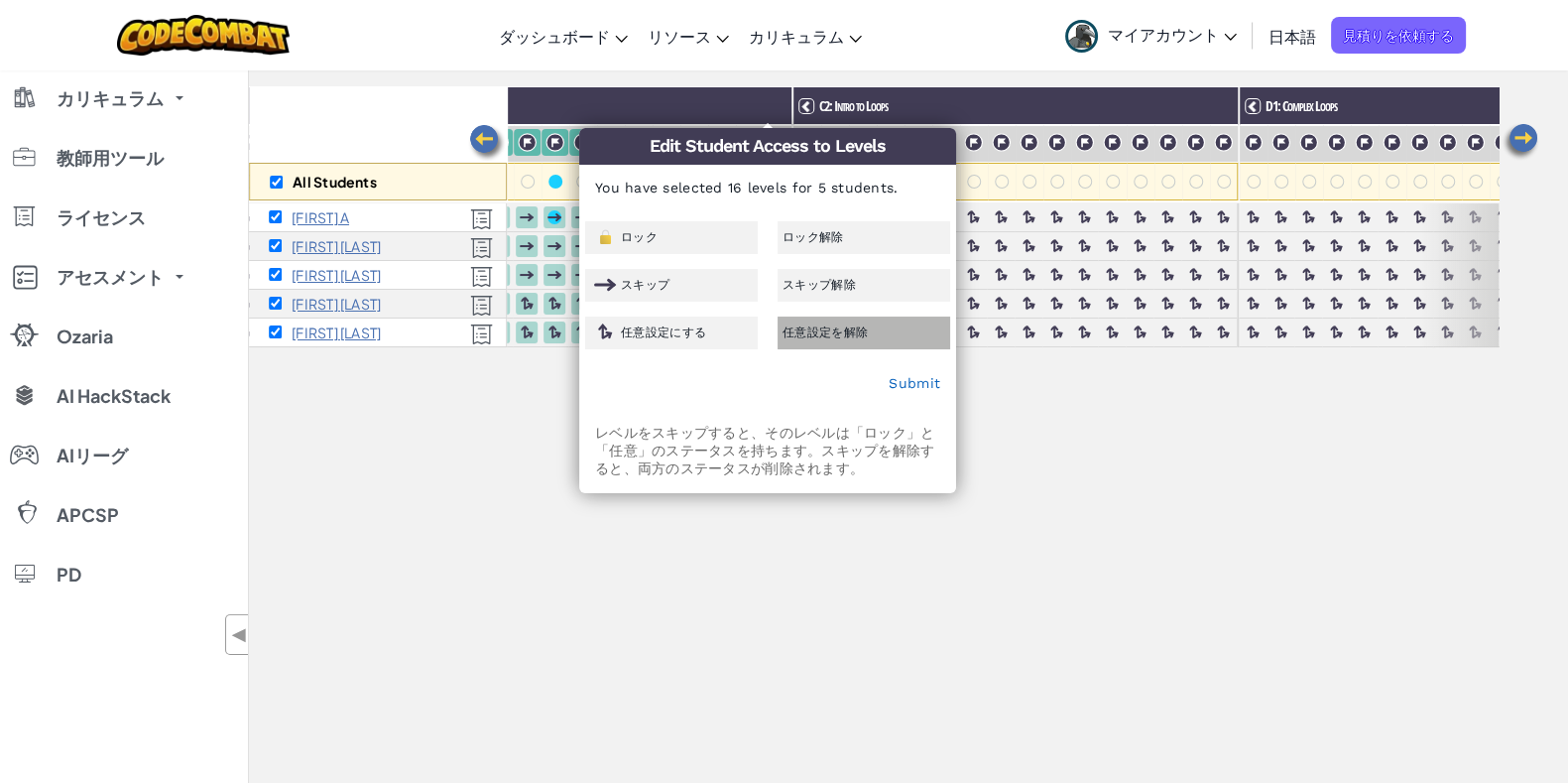 click on "任意設定を解除" at bounding box center [864, 332] 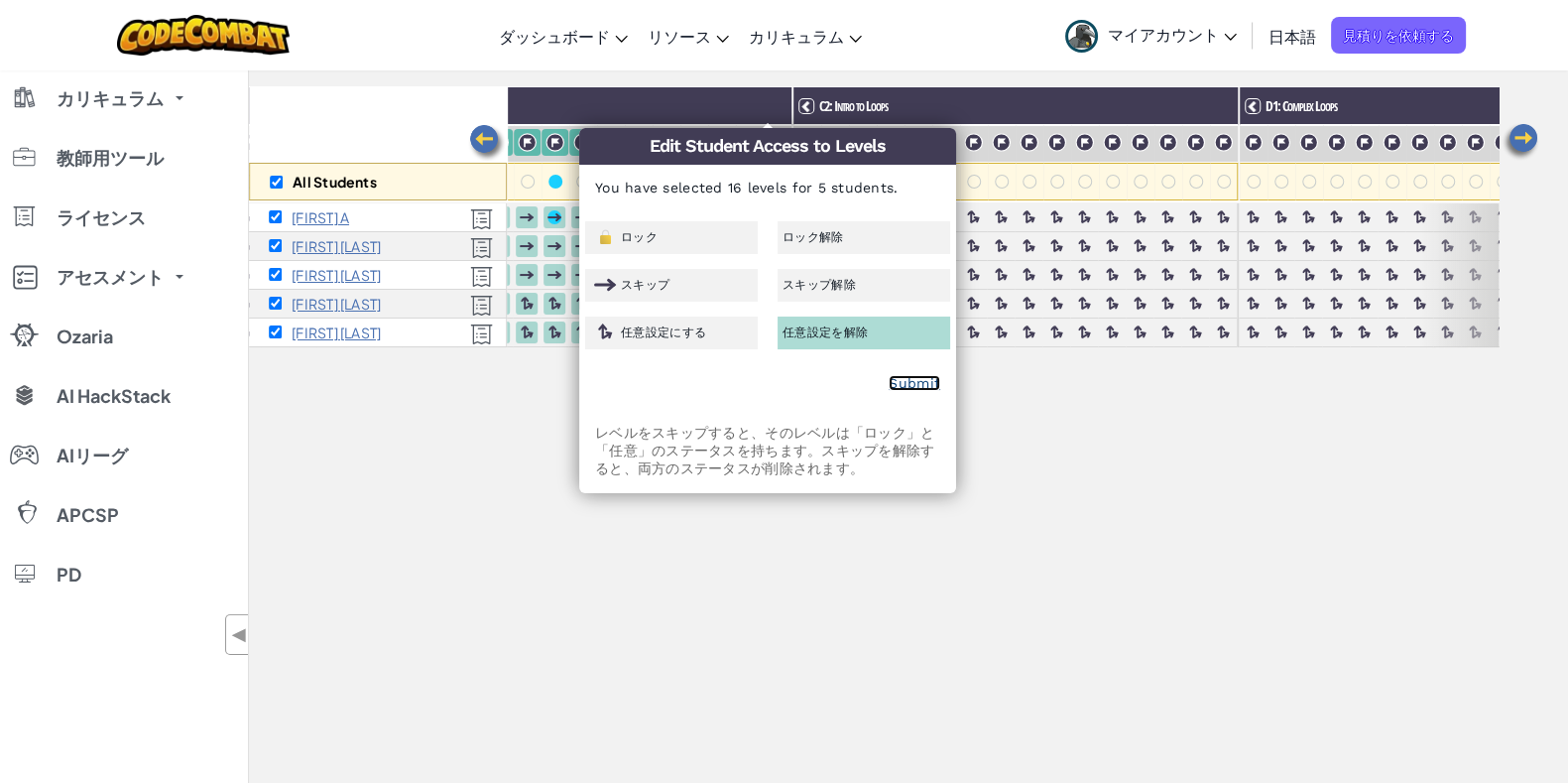 click on "Submit" at bounding box center [914, 383] 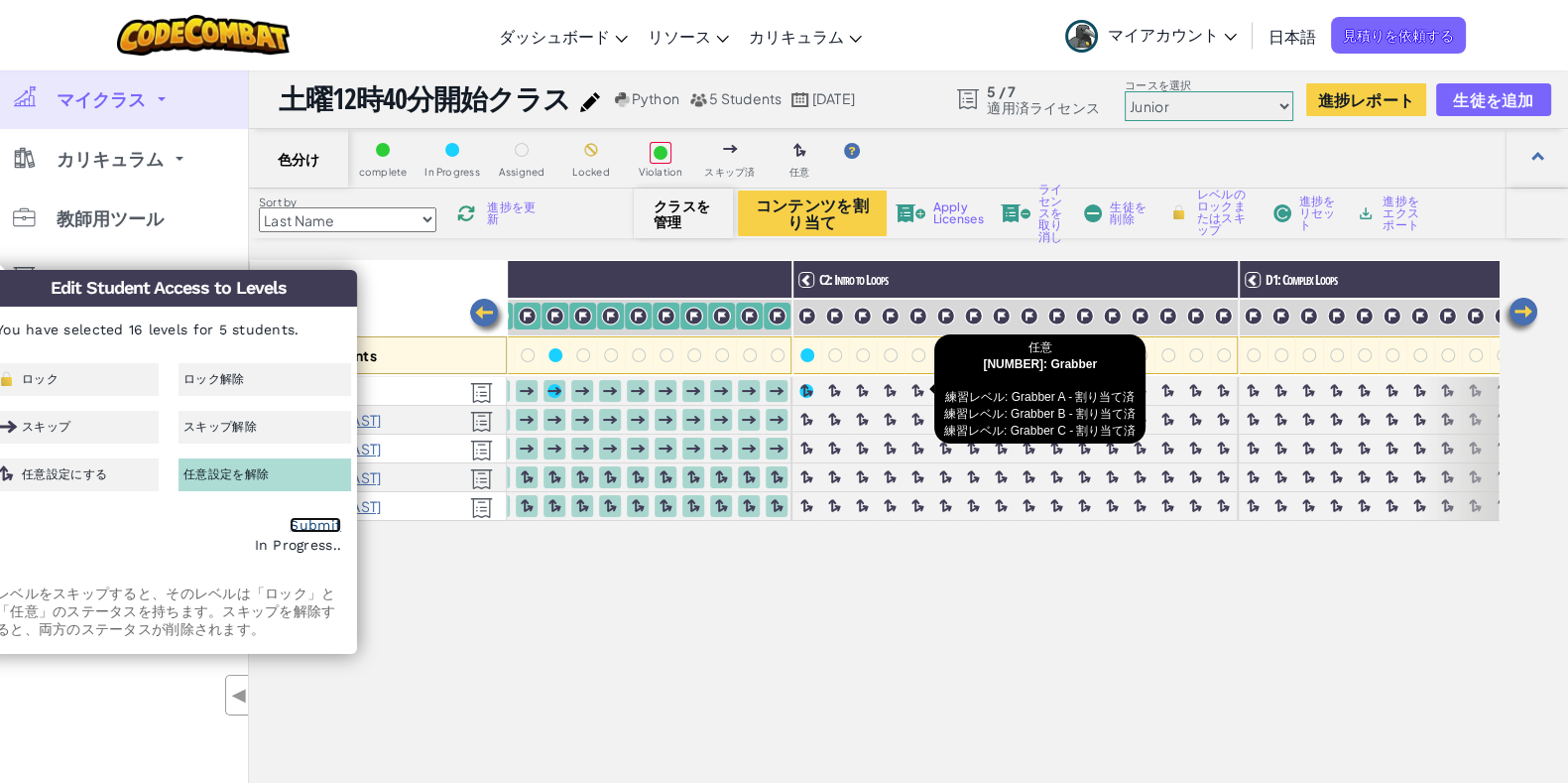 checkbox on "false" 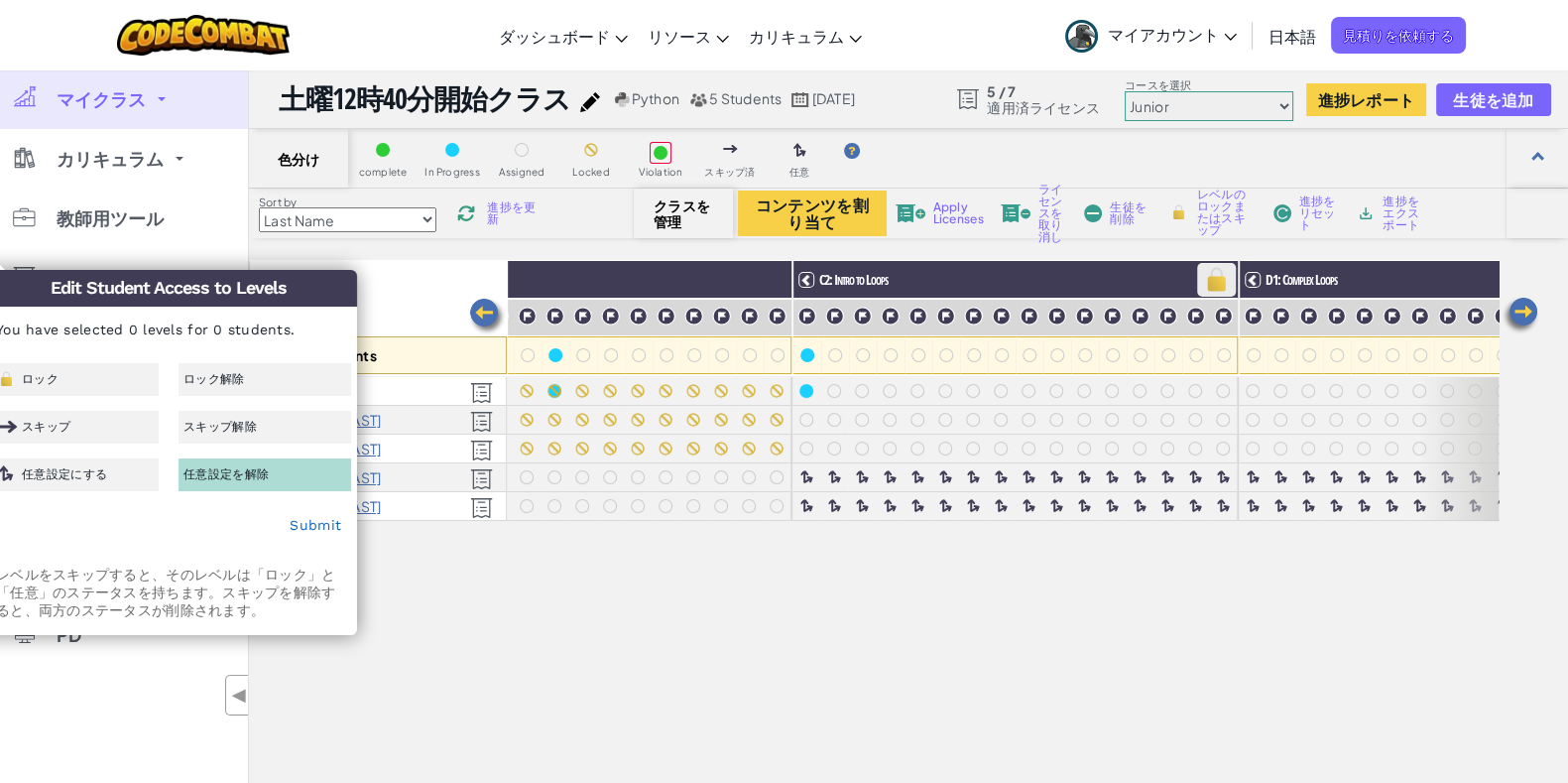 click at bounding box center [1216, 280] 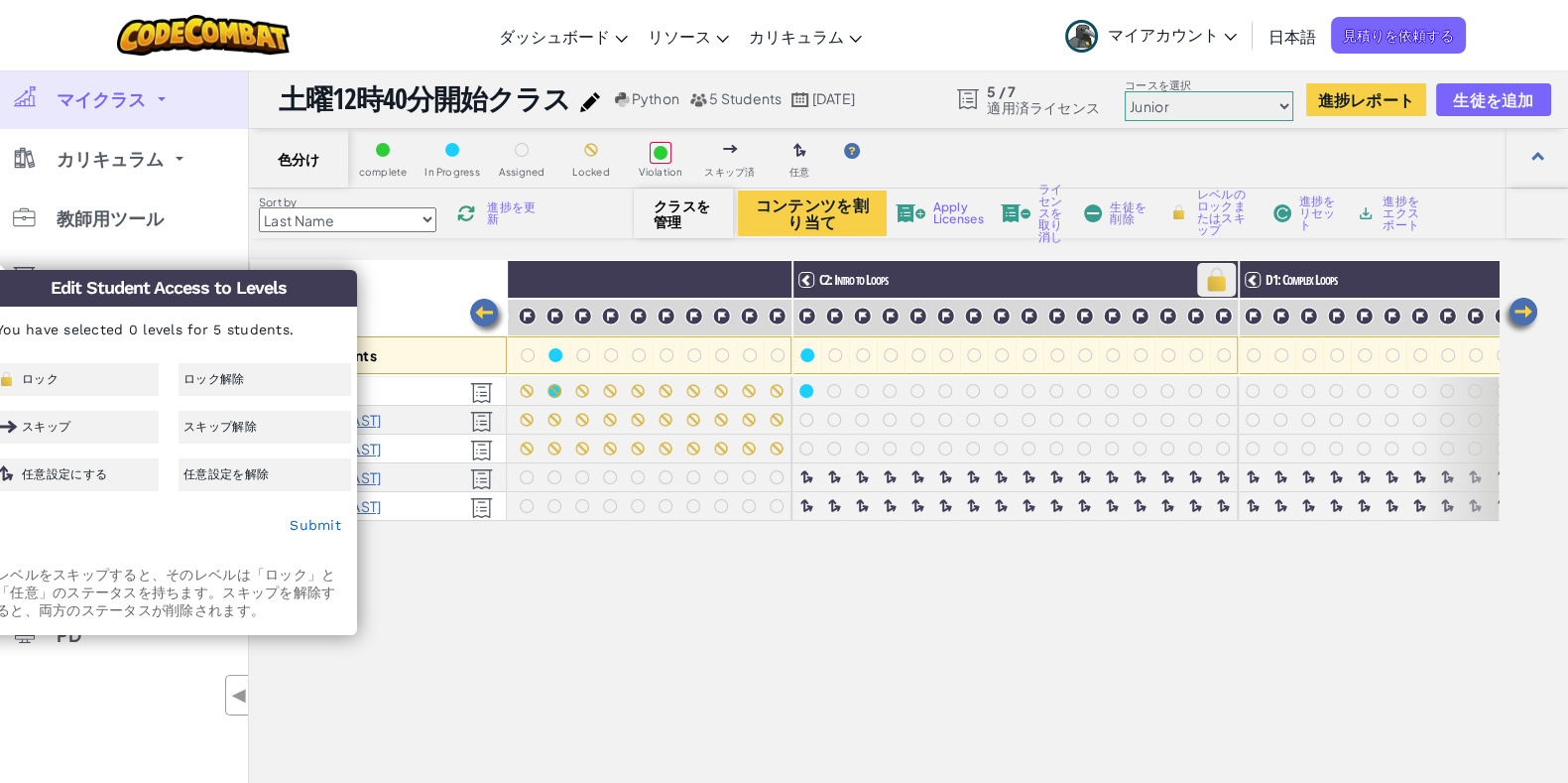 click at bounding box center (1216, 280) 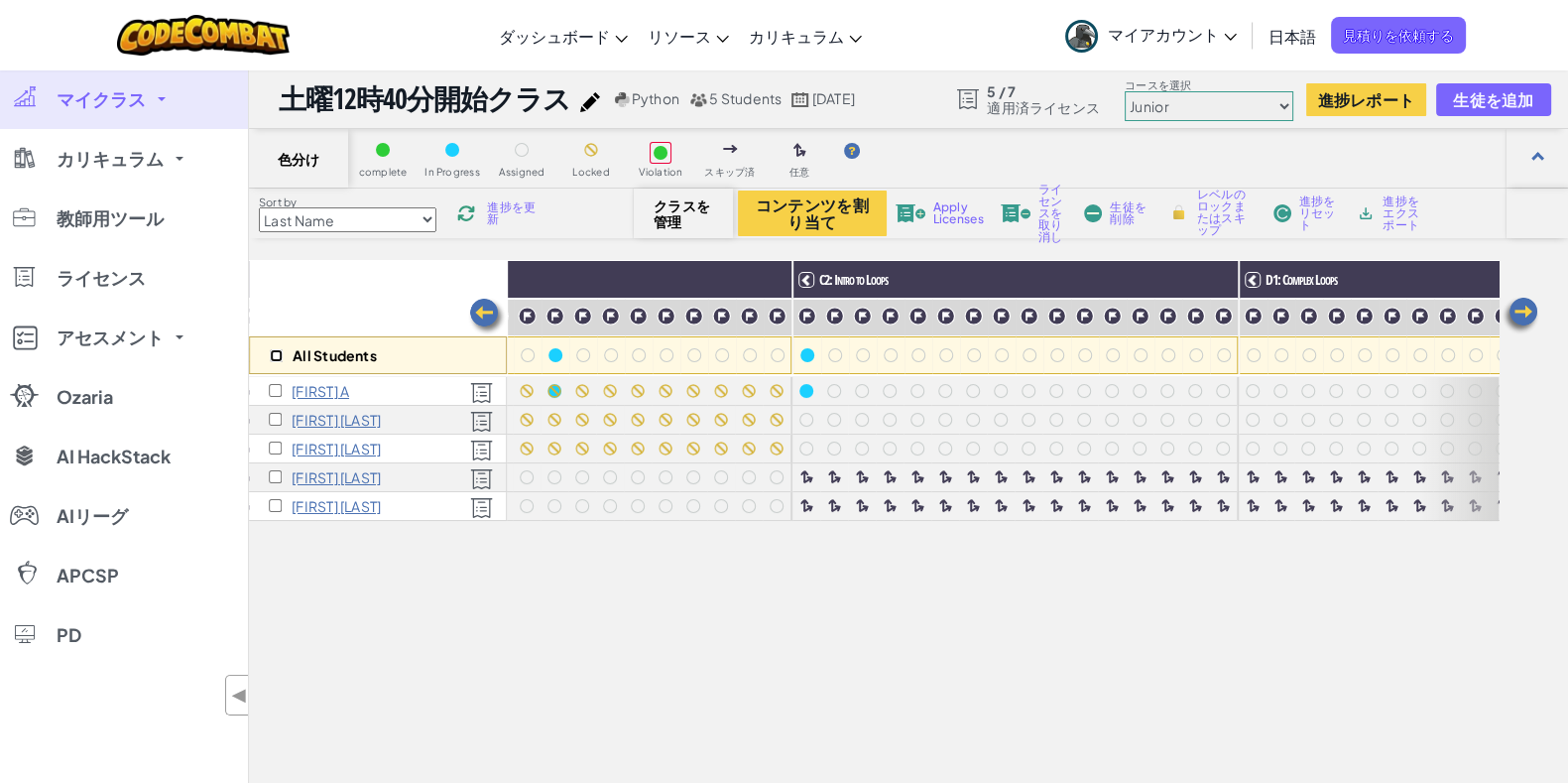 click at bounding box center (276, 355) 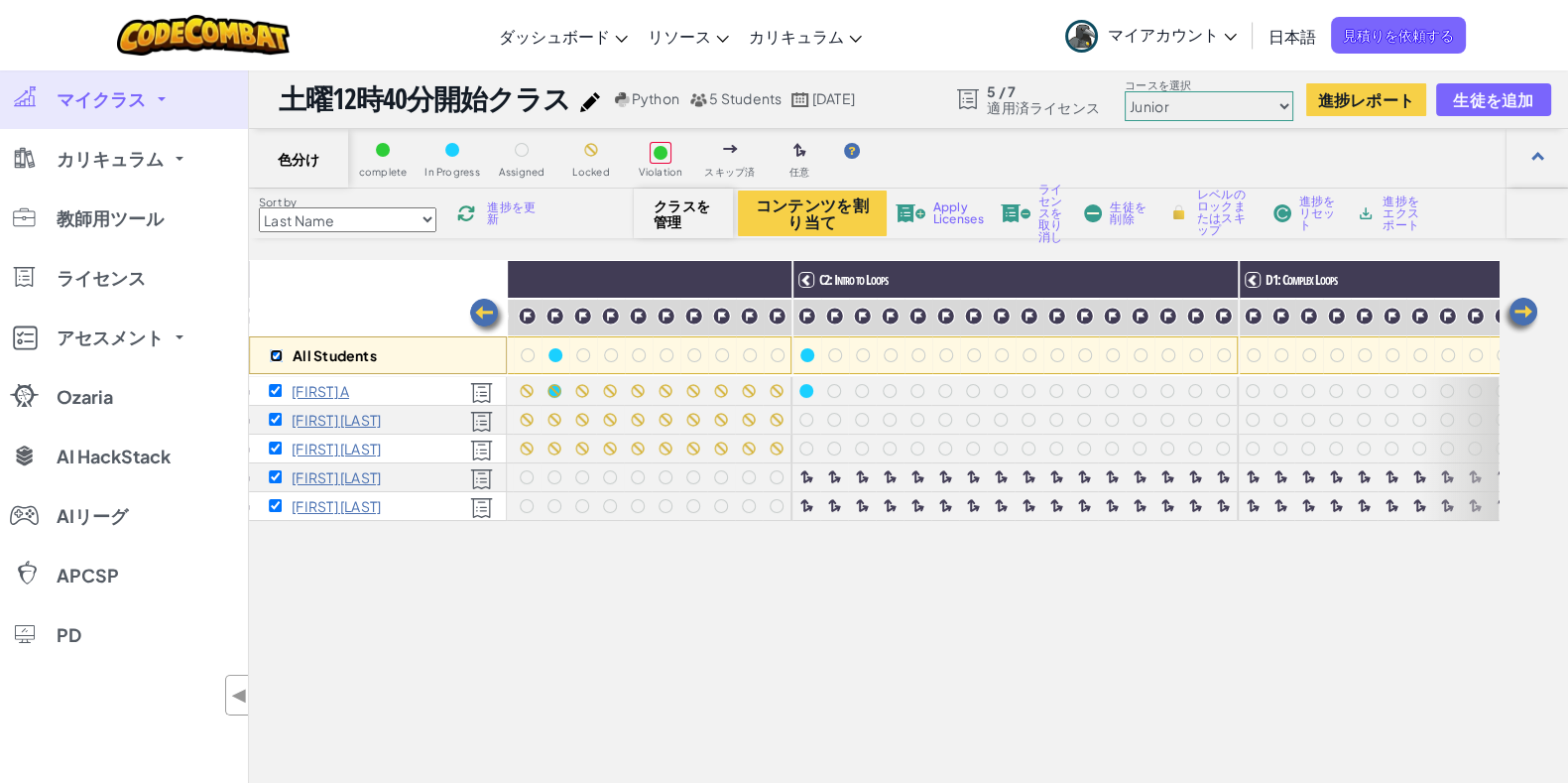 checkbox on "true" 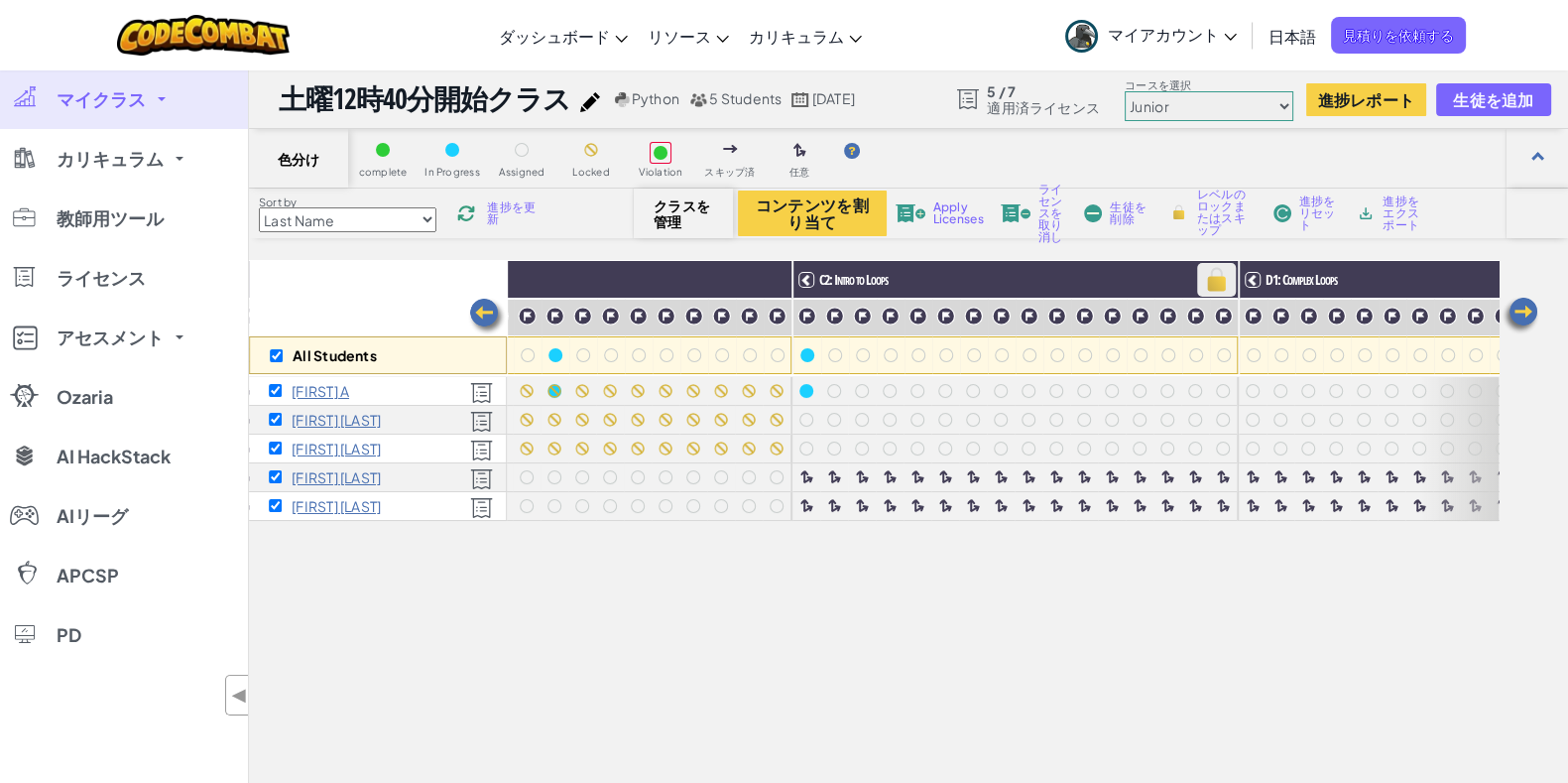 click at bounding box center [1216, 280] 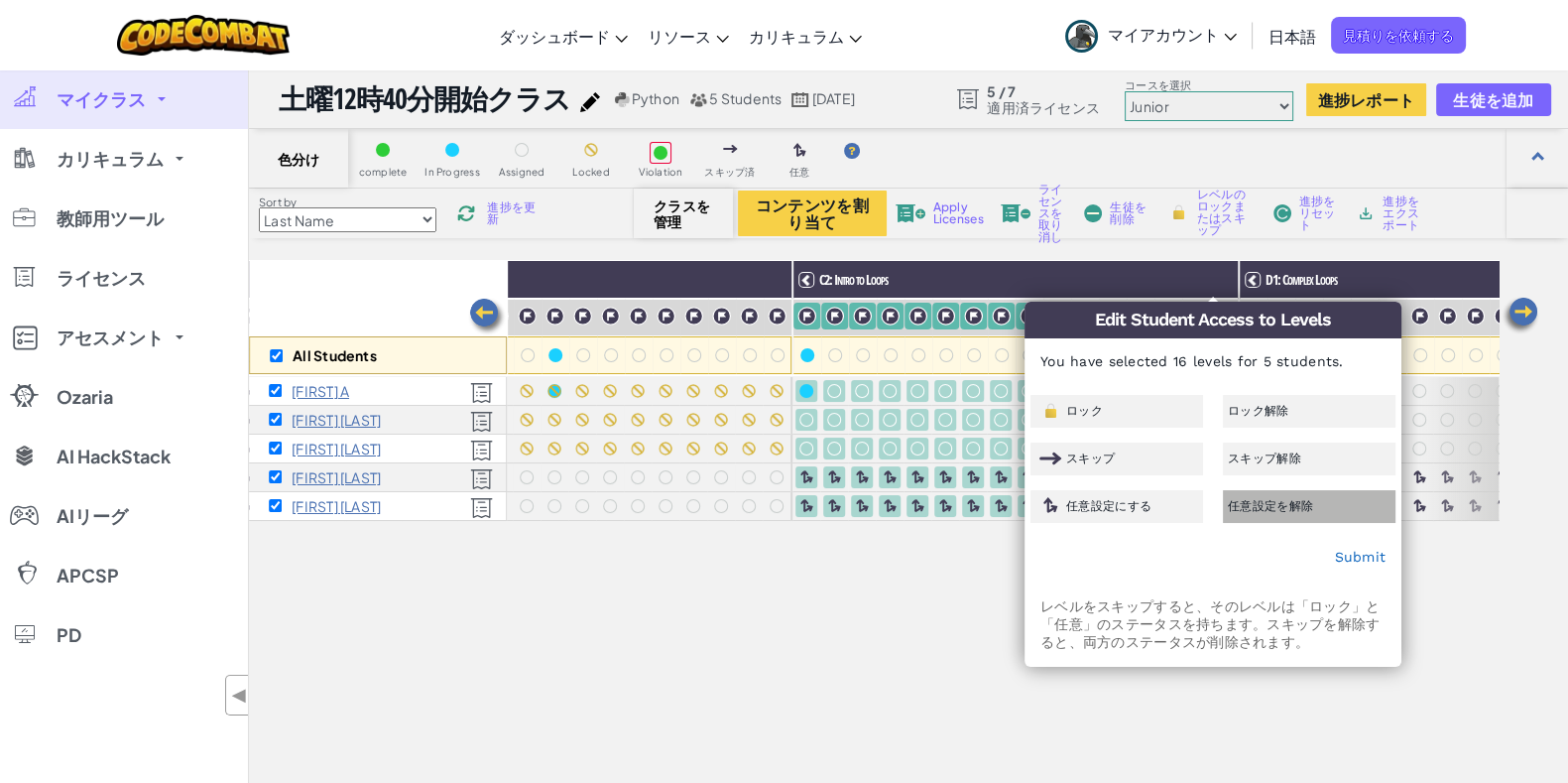 click on "任意設定を解除" at bounding box center (1309, 506) 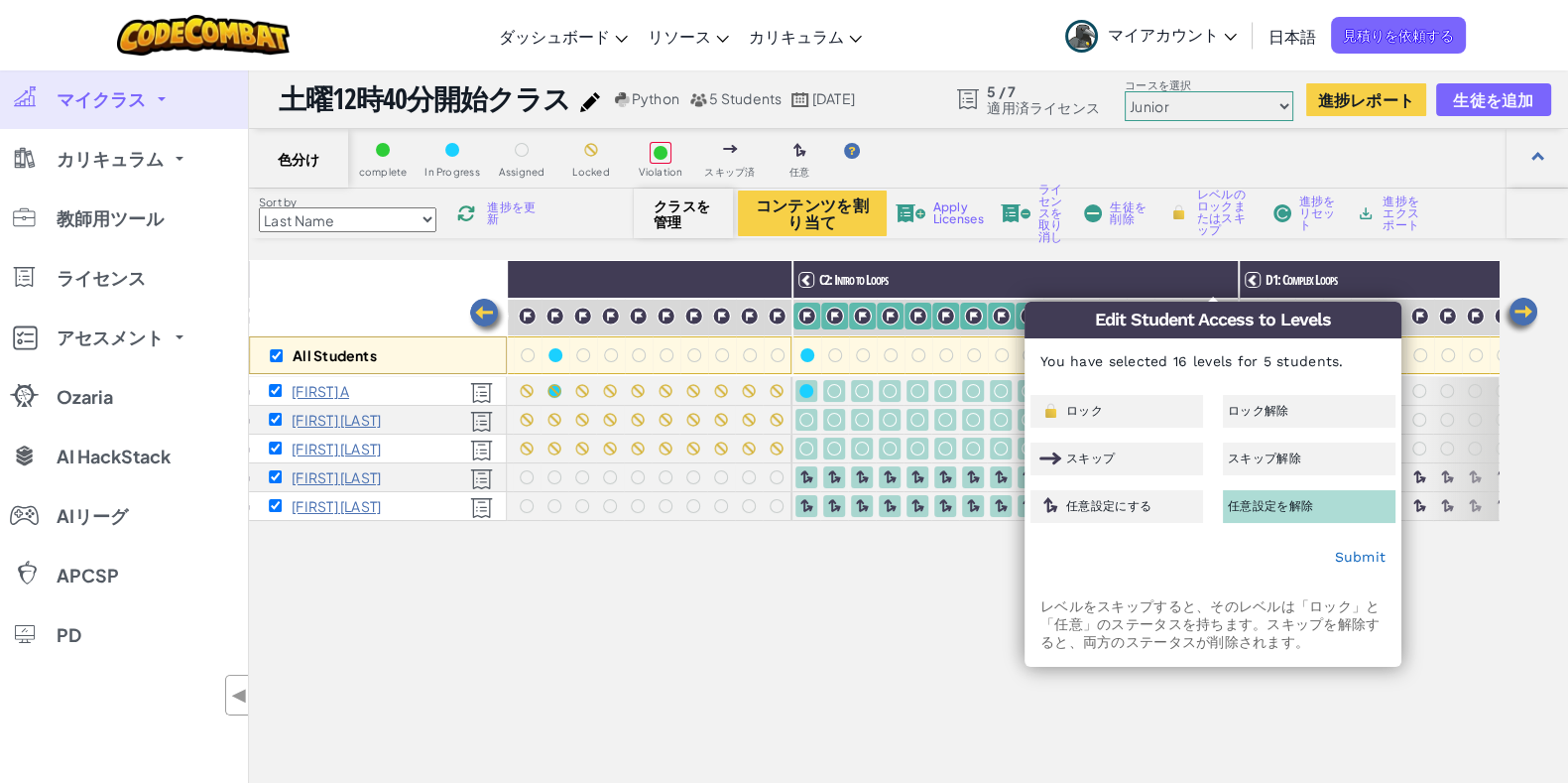 click on "Submit" at bounding box center (1213, 558) 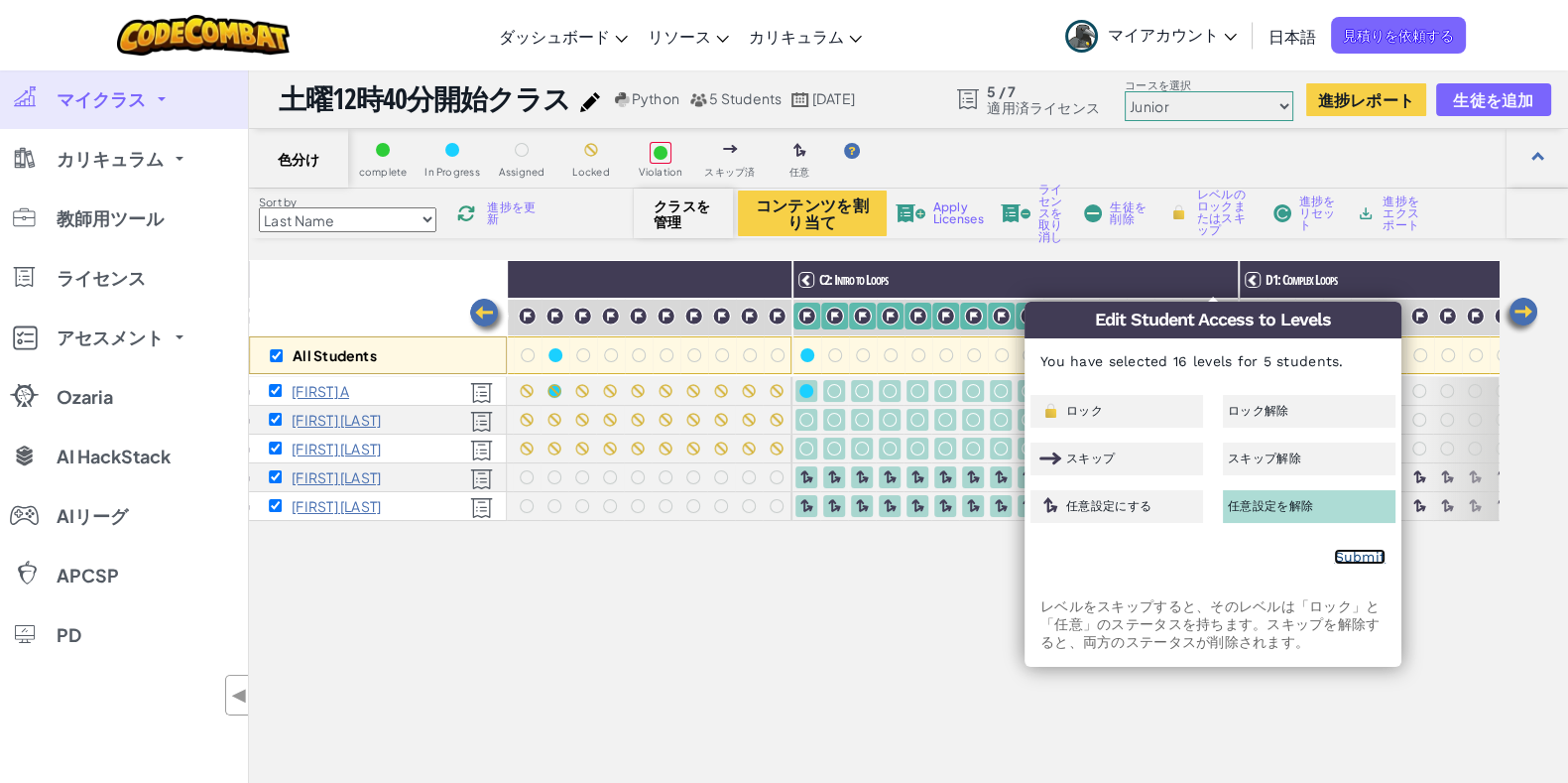click on "Submit" at bounding box center [1360, 557] 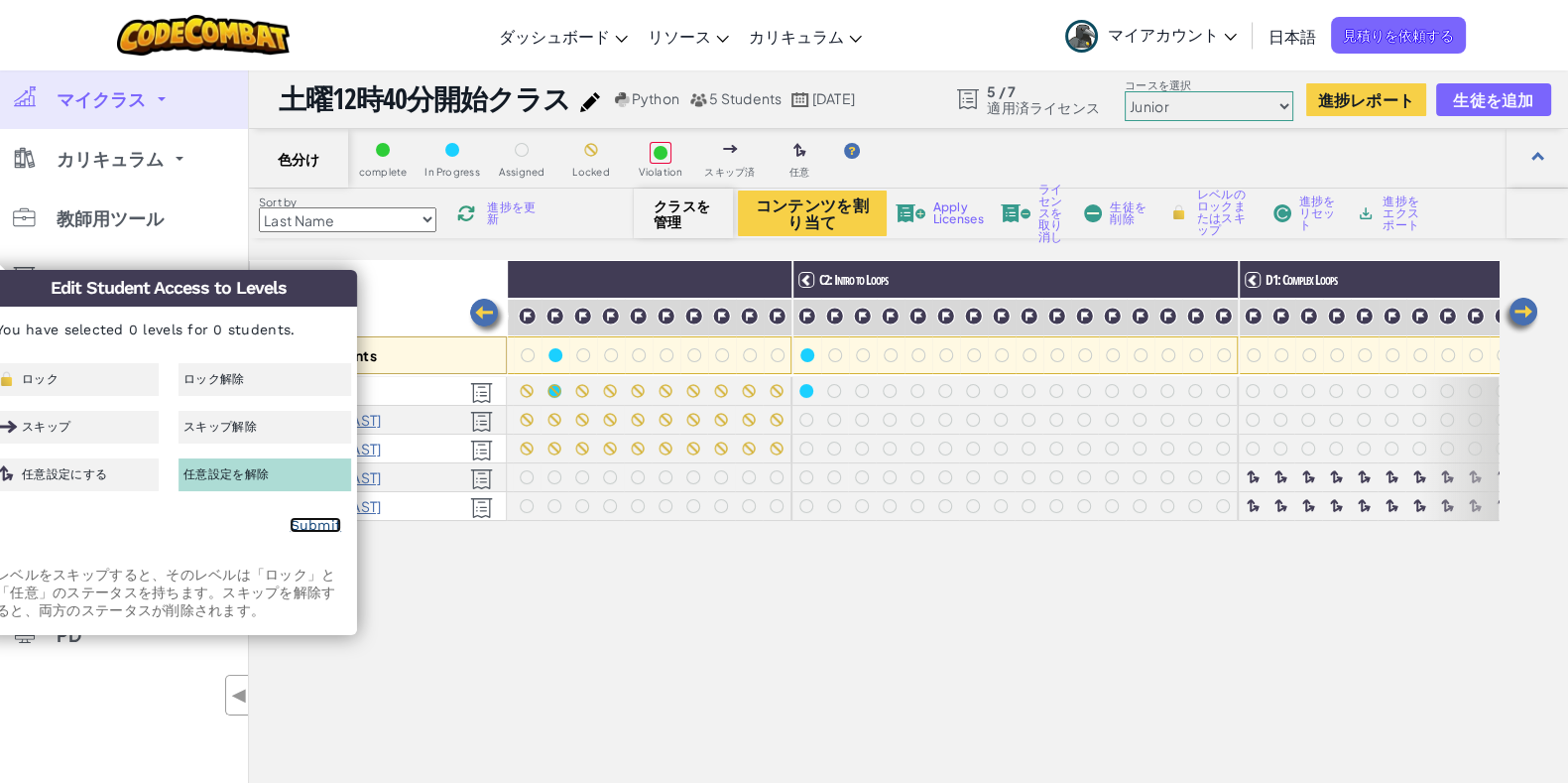 checkbox on "false" 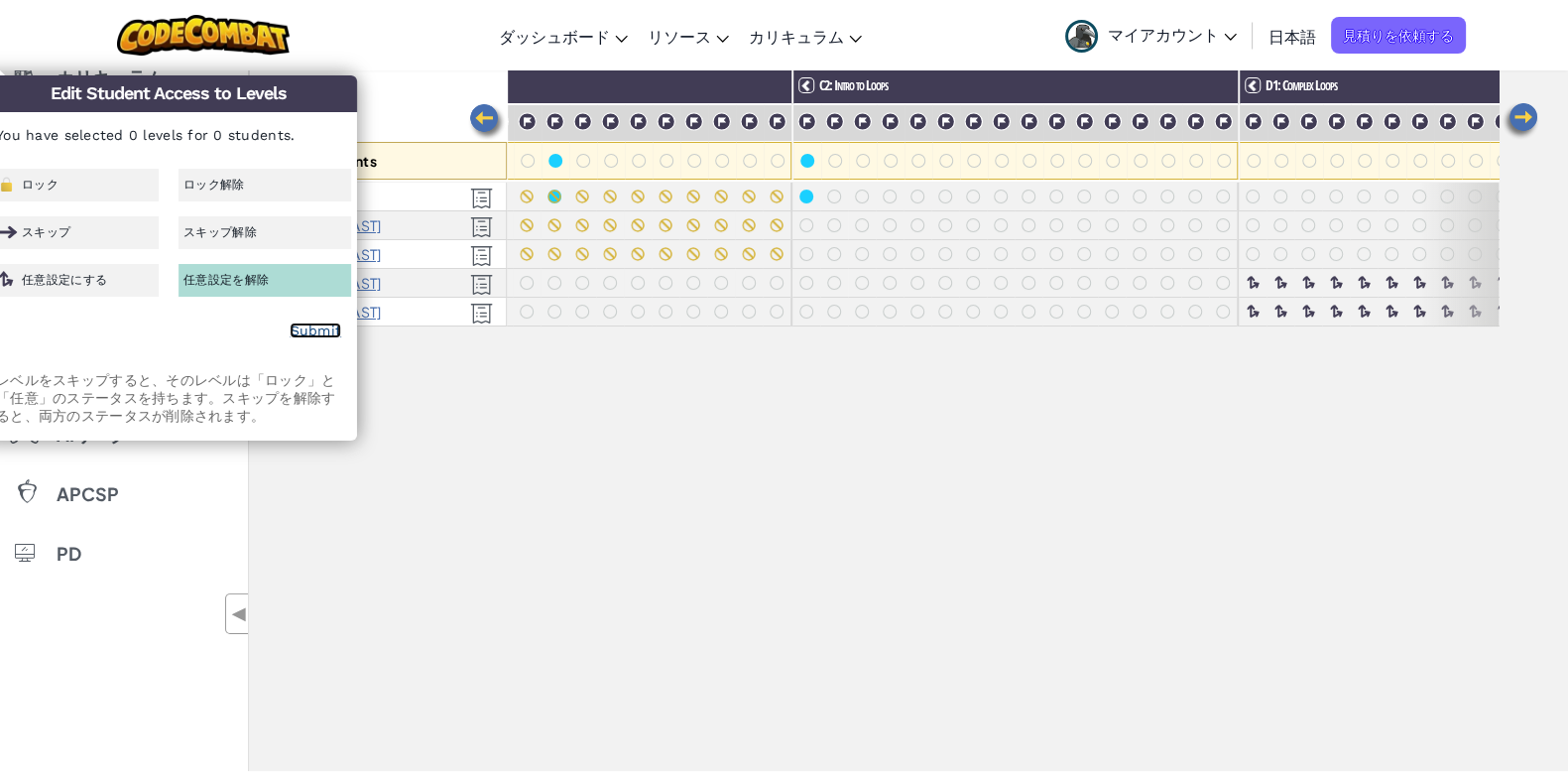 scroll, scrollTop: 189, scrollLeft: 0, axis: vertical 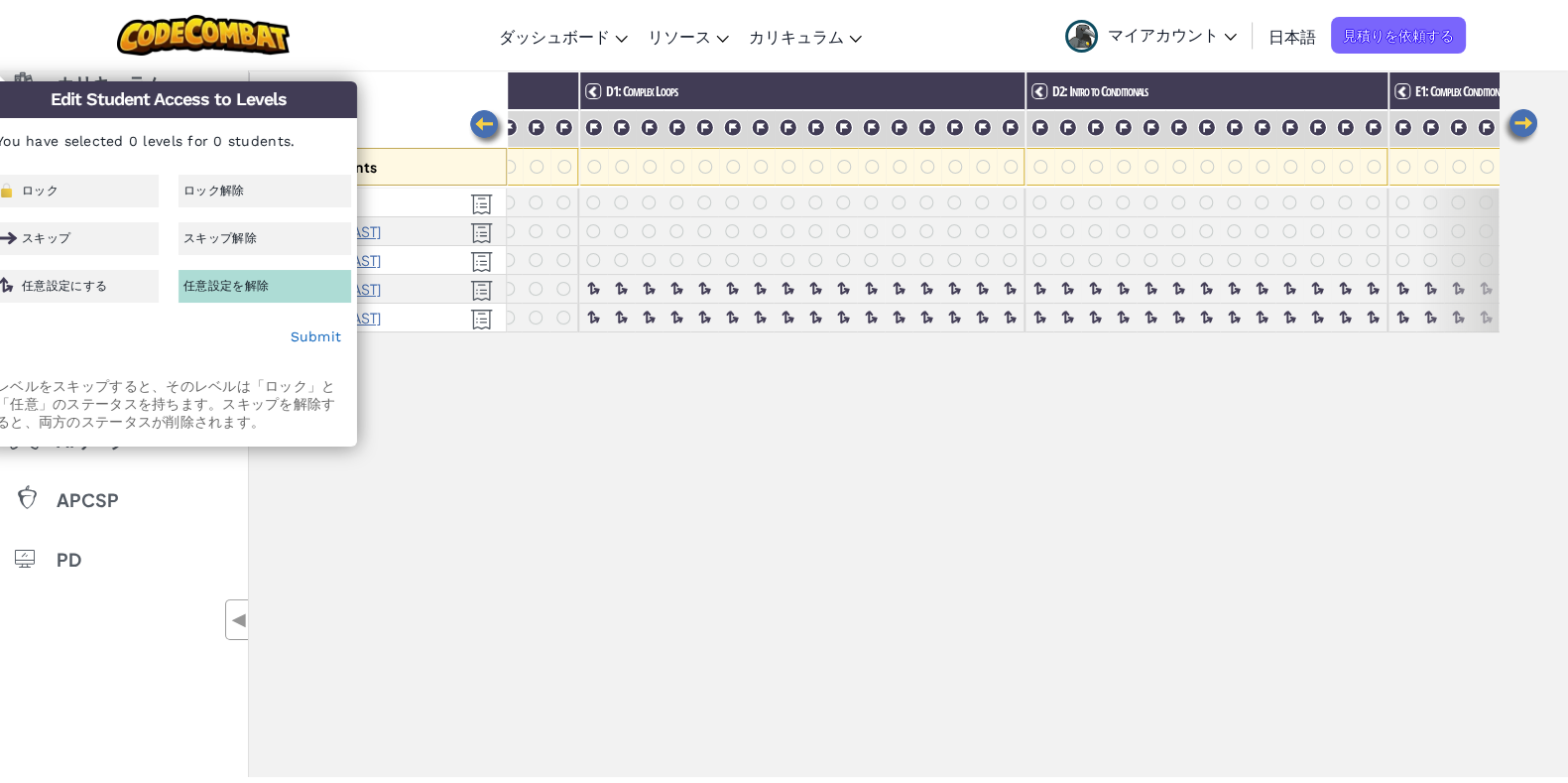 click on "All Students       A1: Sequences                                                                             A2: Arguments                                                                             B1: Complex Arguments (Hit)                                                                                                                       B2: Complex Arguments (Spin)                                                                                   C1: Complex Arguments (Zap)                                                                                                                 C2: Intro to Loops                                                                                                                 D1: Complex Loops                                                                                                                 D2: Intro to Conditionals                                                                                               E1: Complex Conditionals" at bounding box center [874, 413] 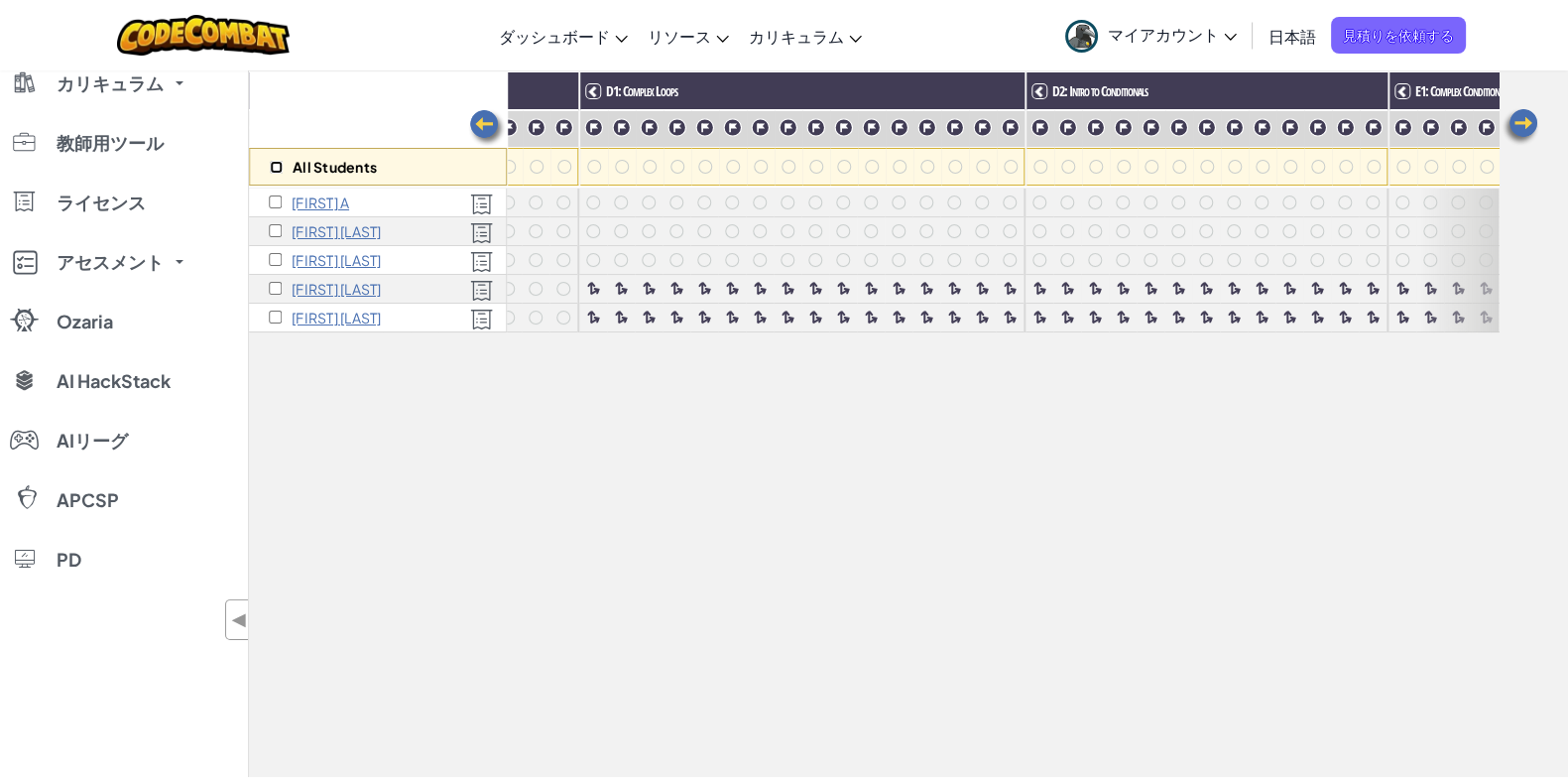 click at bounding box center (276, 167) 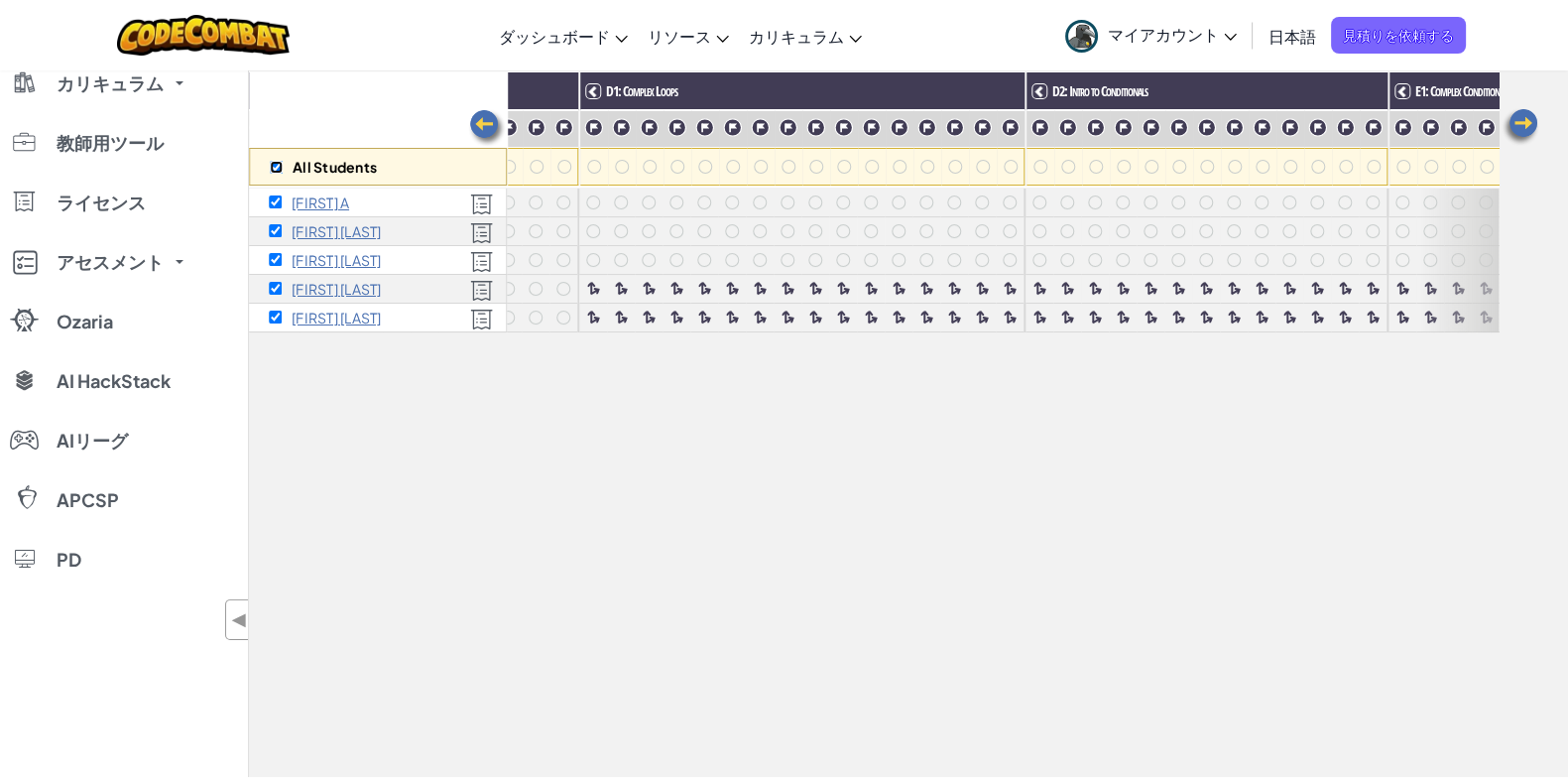 checkbox on "true" 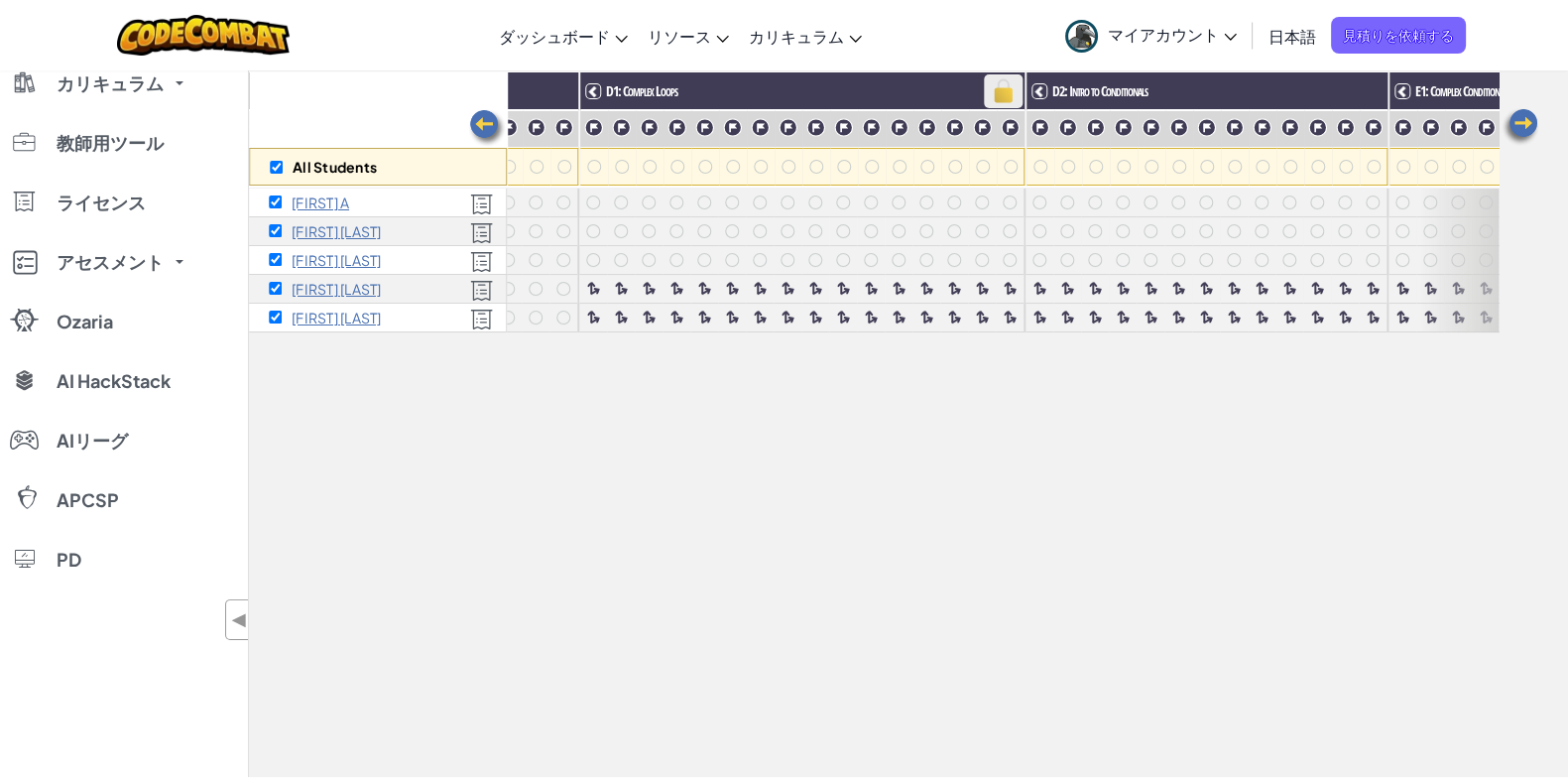 click at bounding box center (1003, 91) 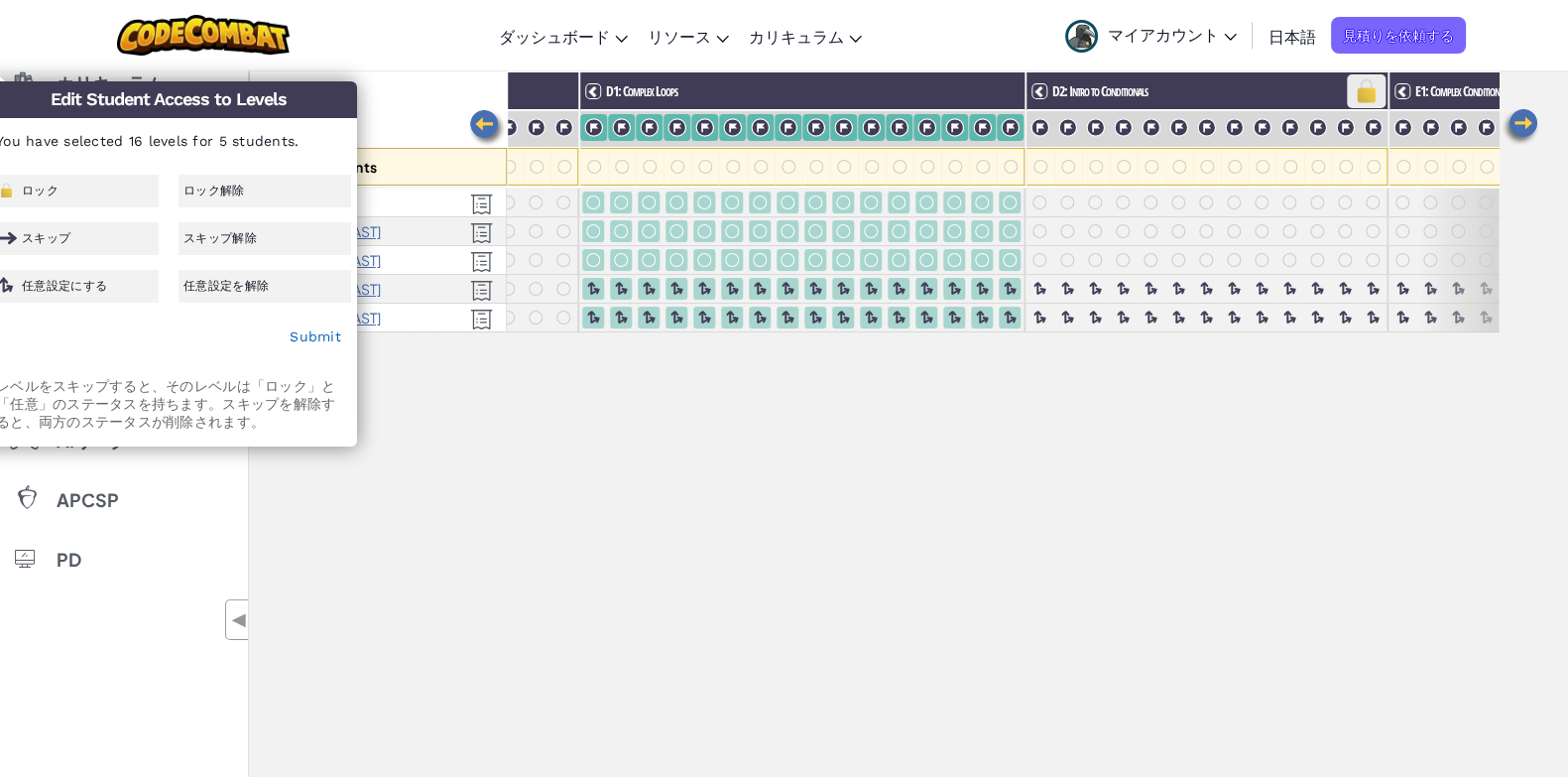 click at bounding box center (1366, 91) 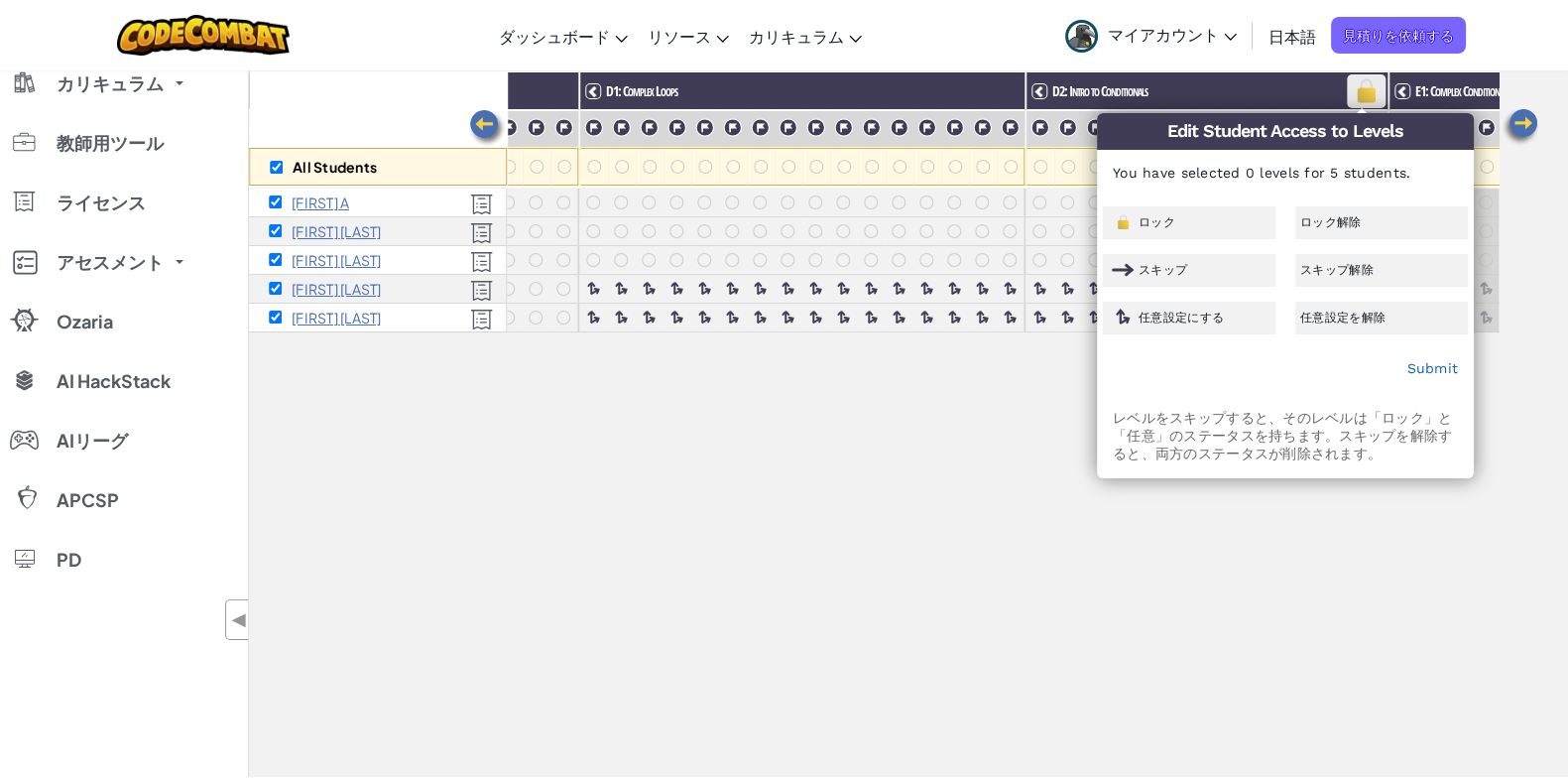 click at bounding box center (1366, 91) 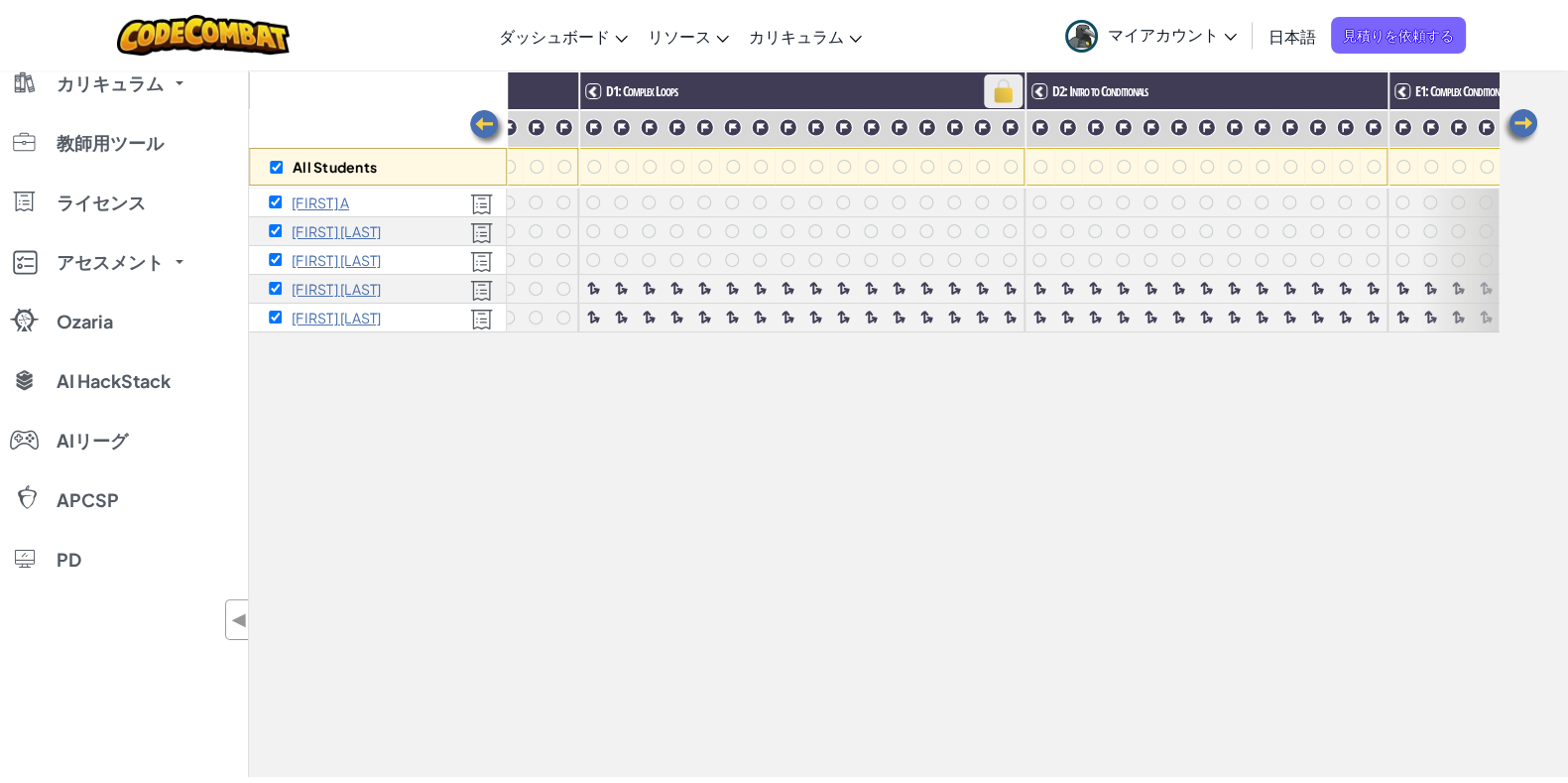 click at bounding box center (1003, 91) 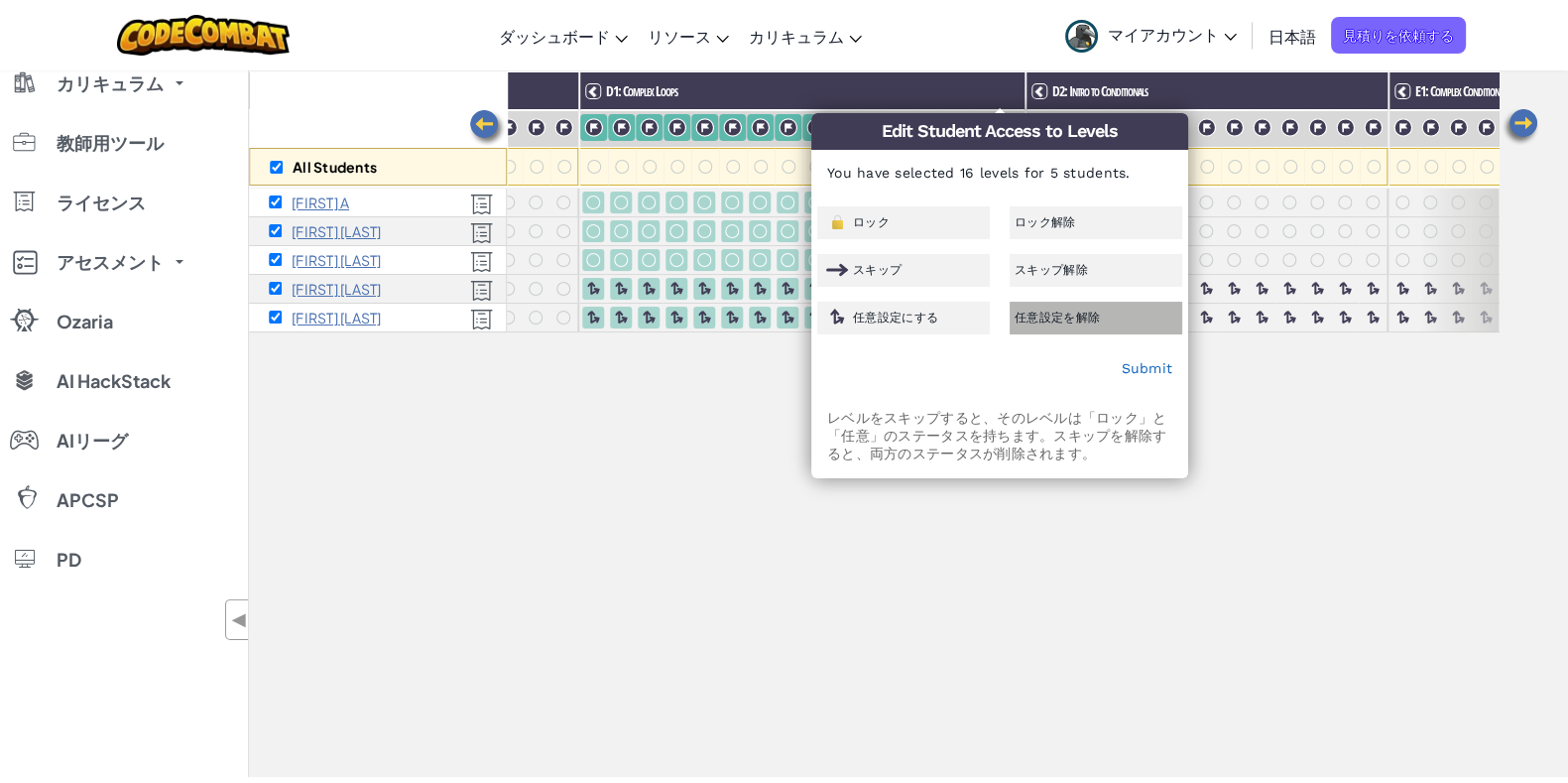 click on "任意設定を解除" at bounding box center [1096, 318] 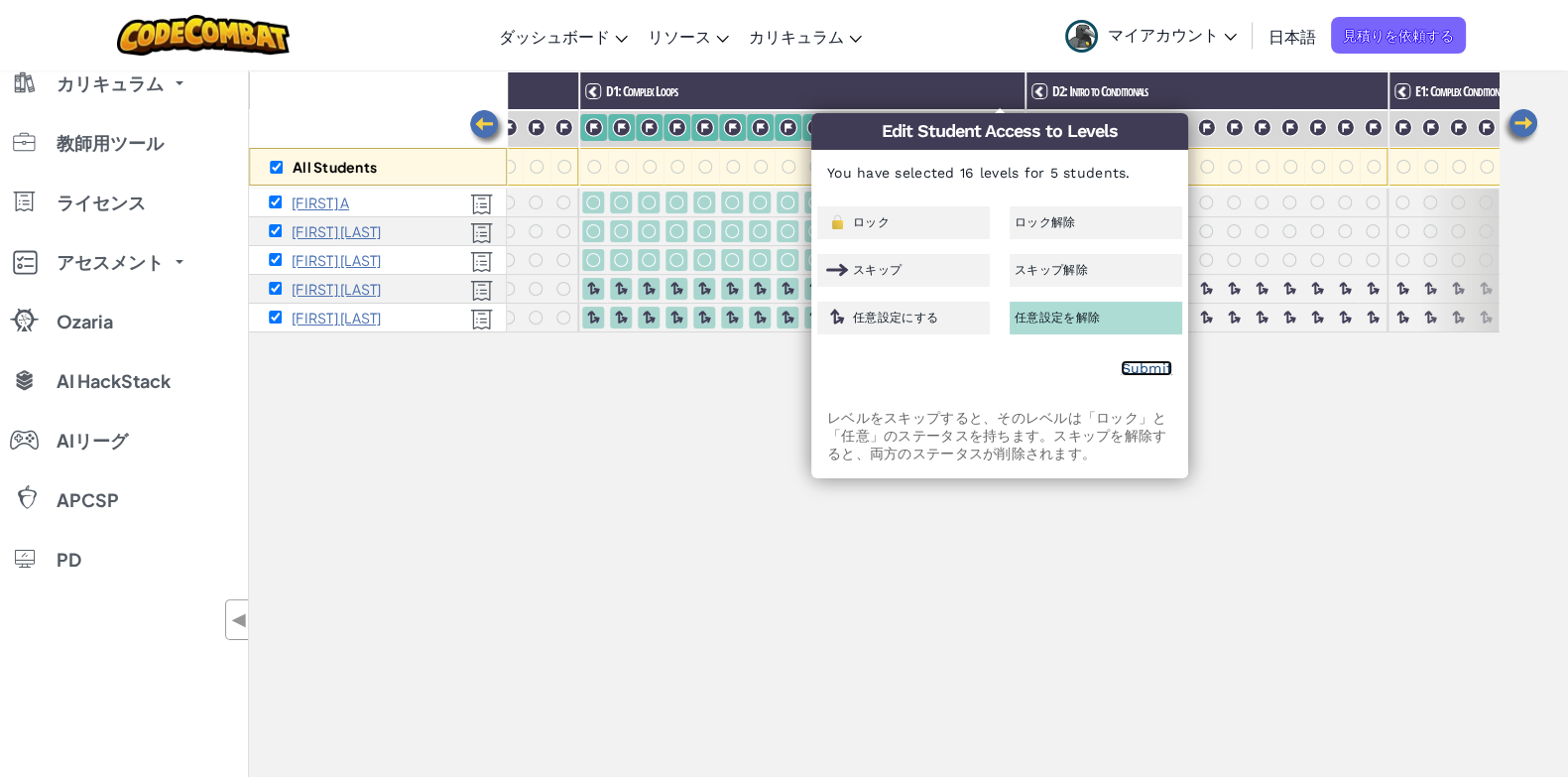 click on "Submit" at bounding box center (1146, 368) 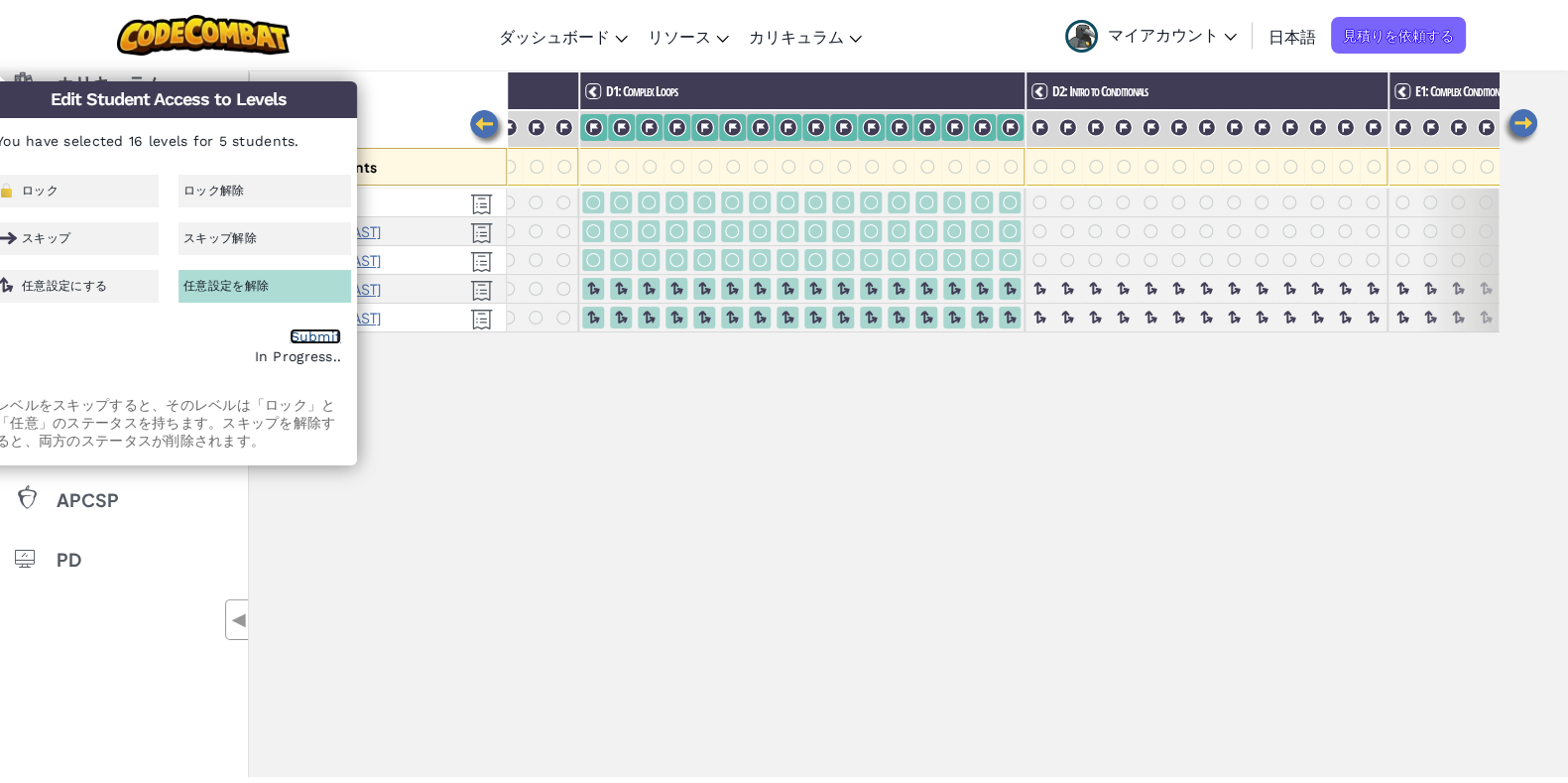 scroll, scrollTop: 0, scrollLeft: 0, axis: both 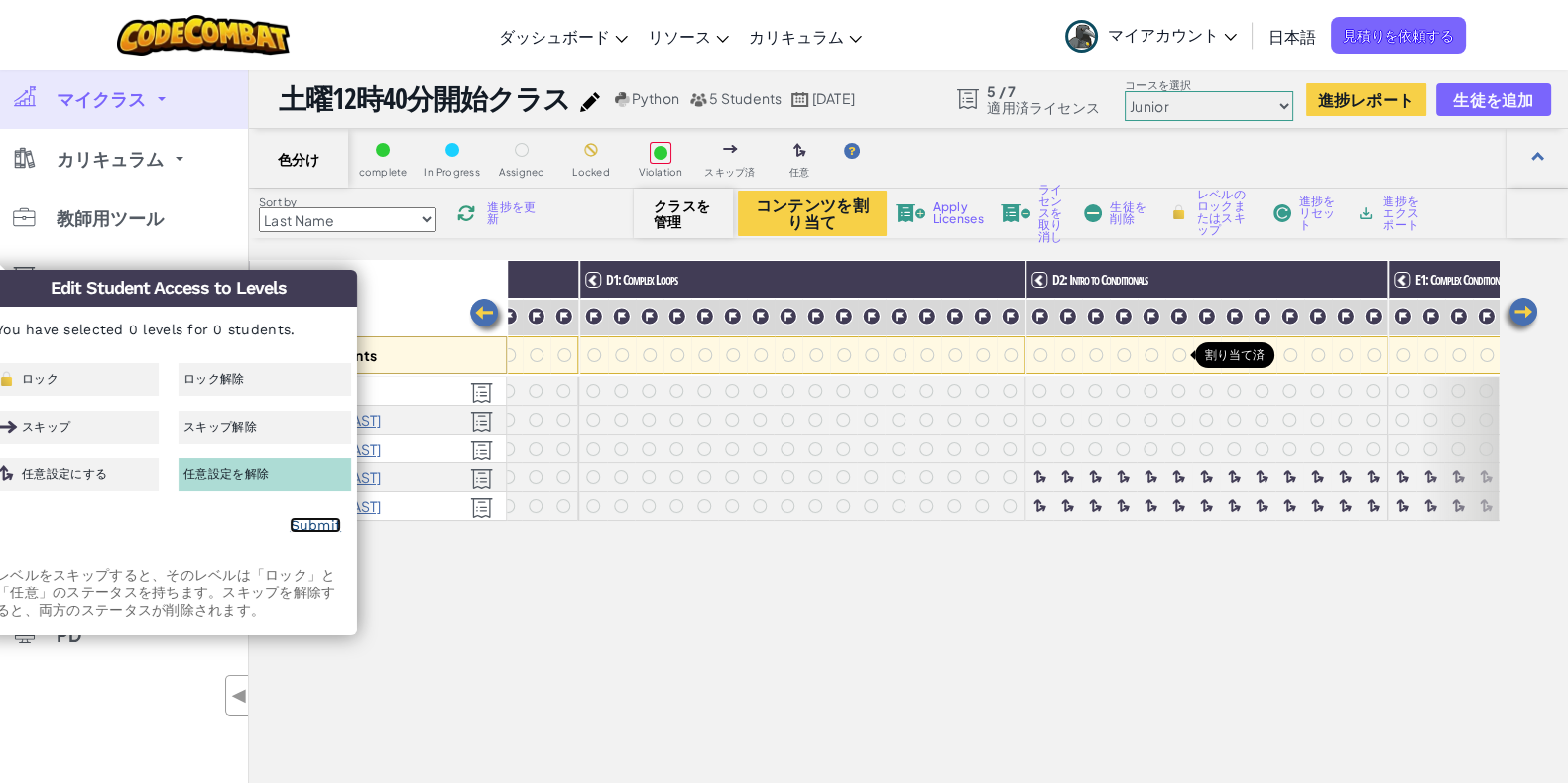 checkbox on "false" 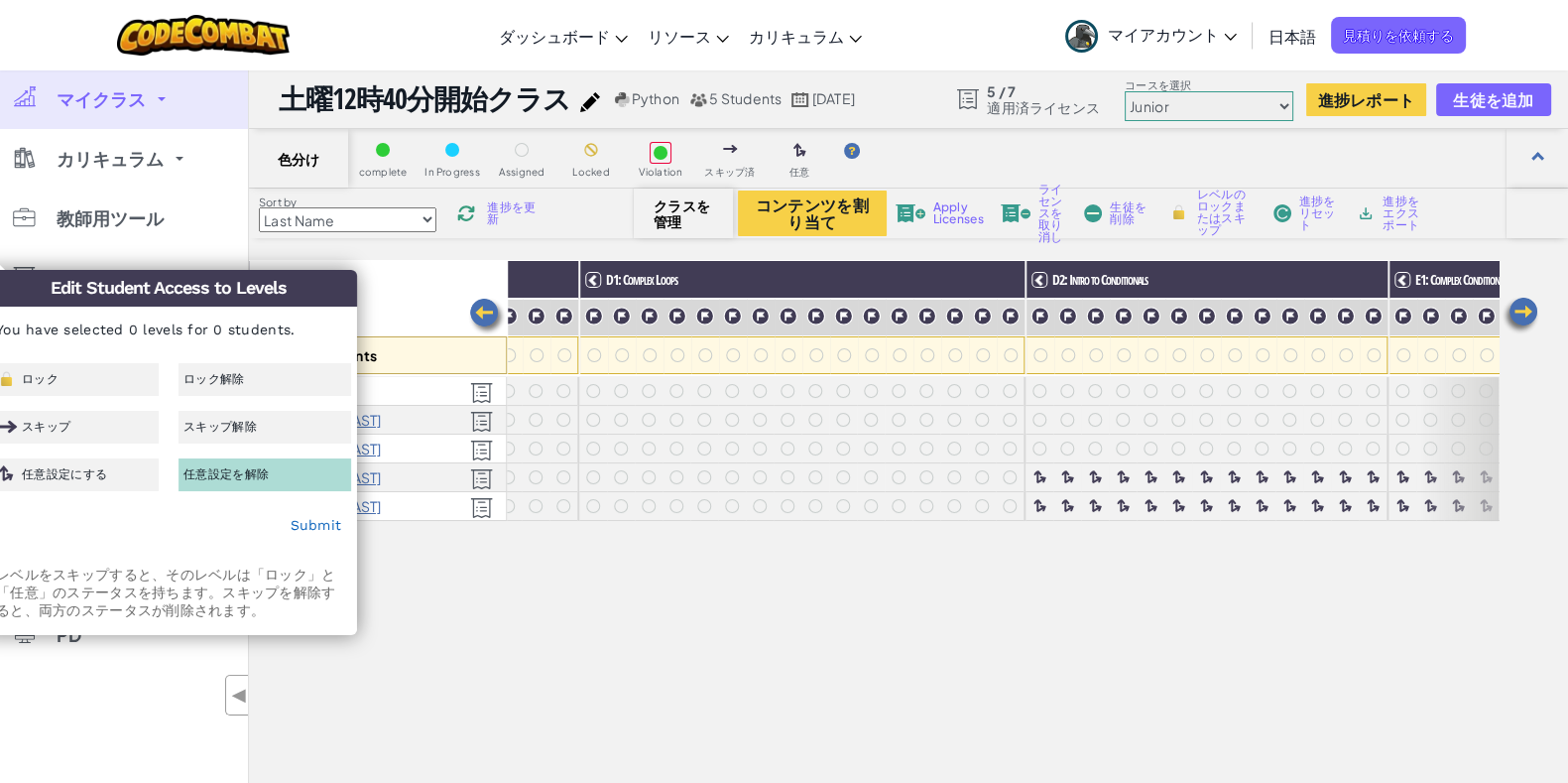 click on "All Students       A1: Sequences                                                                             A2: Arguments                                                                             B1: Complex Arguments (Hit)                                                                                                                       B2: Complex Arguments (Spin)                                                                                   C1: Complex Arguments (Zap)                                                                                                                 C2: Intro to Loops                                                                                                                 D1: Complex Loops                                                                                                                 D2: Intro to Conditionals                                                                                               E1: Complex Conditionals" at bounding box center (874, 601) 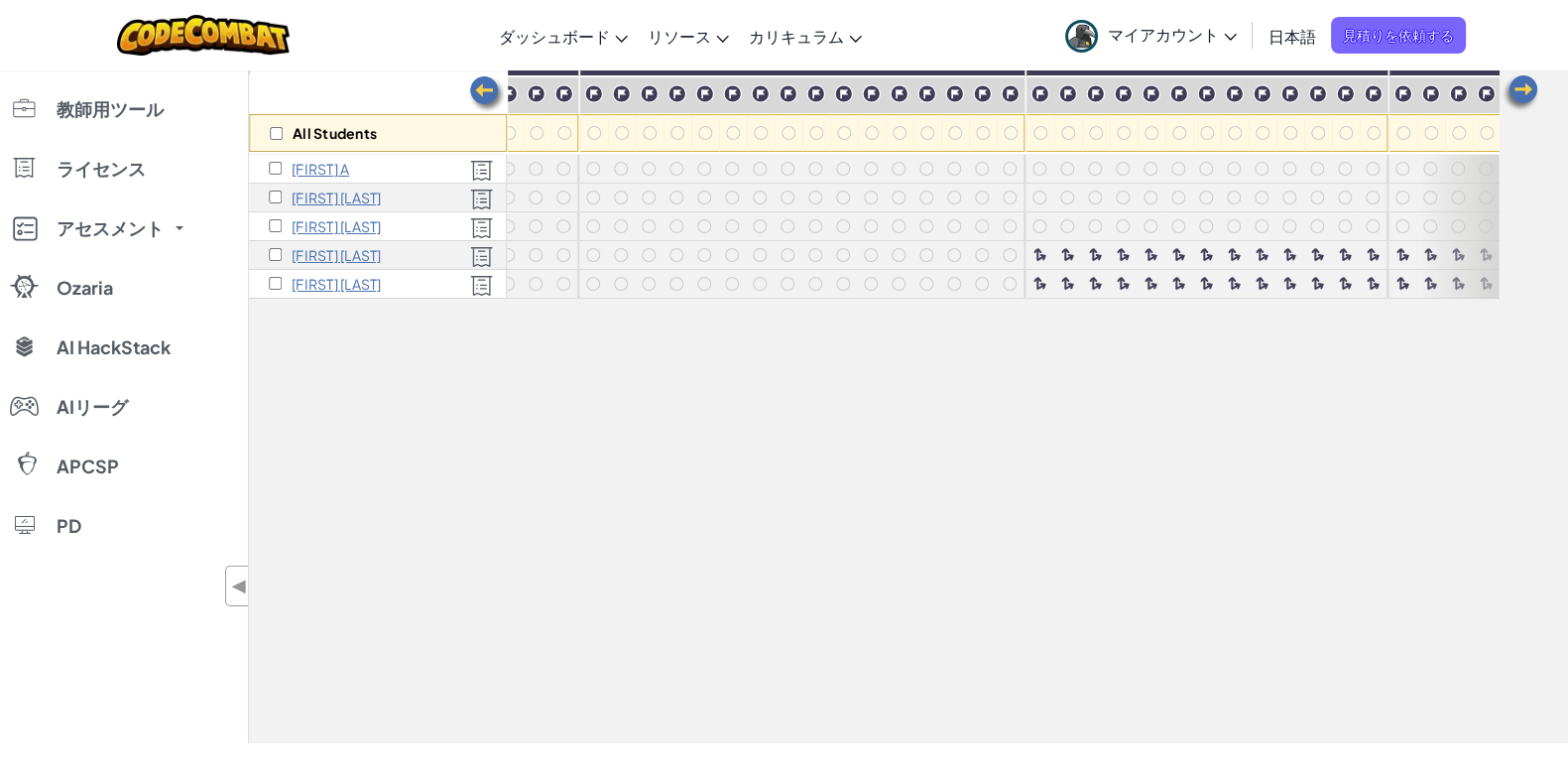scroll, scrollTop: 170, scrollLeft: 0, axis: vertical 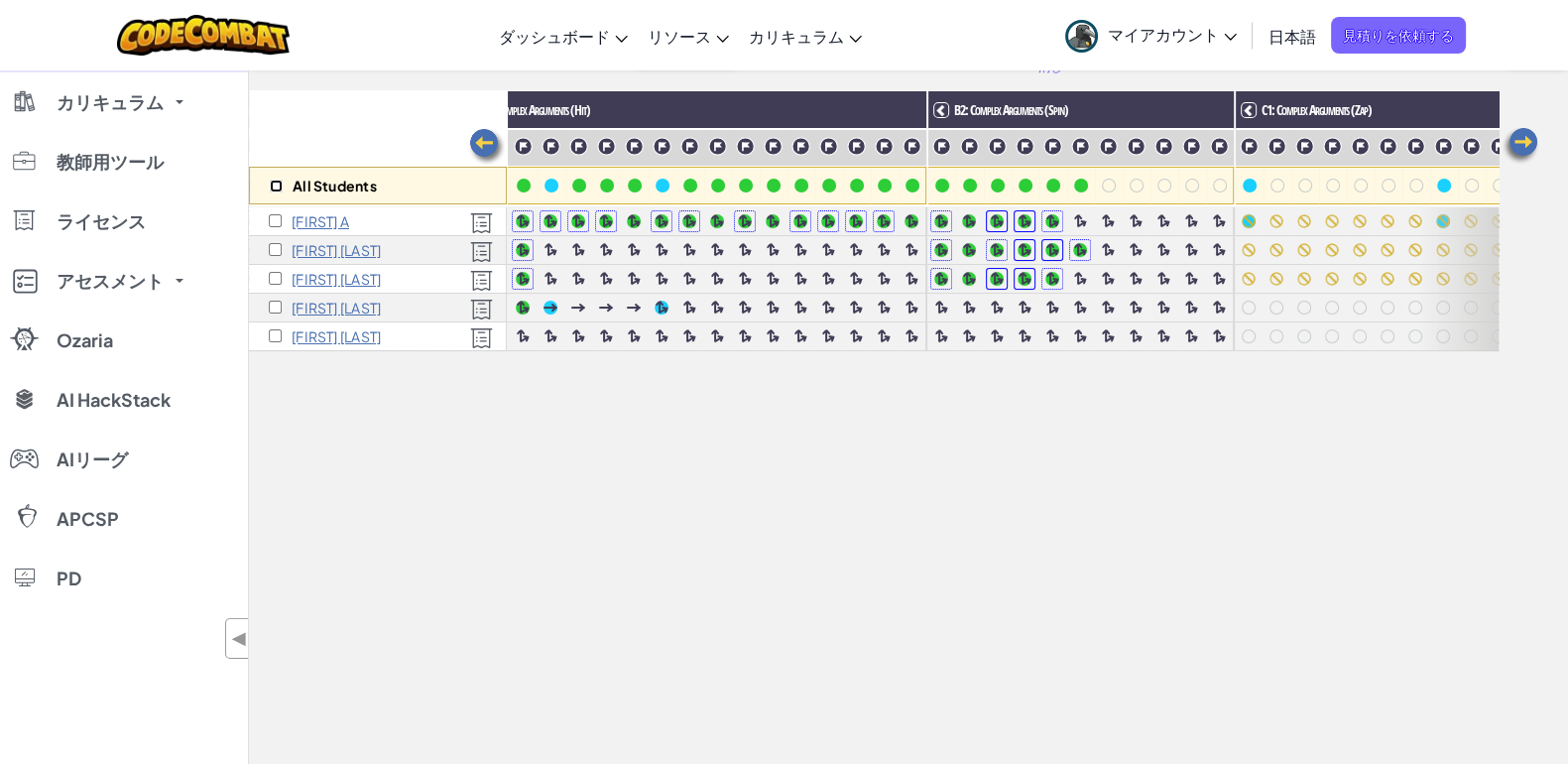 click at bounding box center [276, 186] 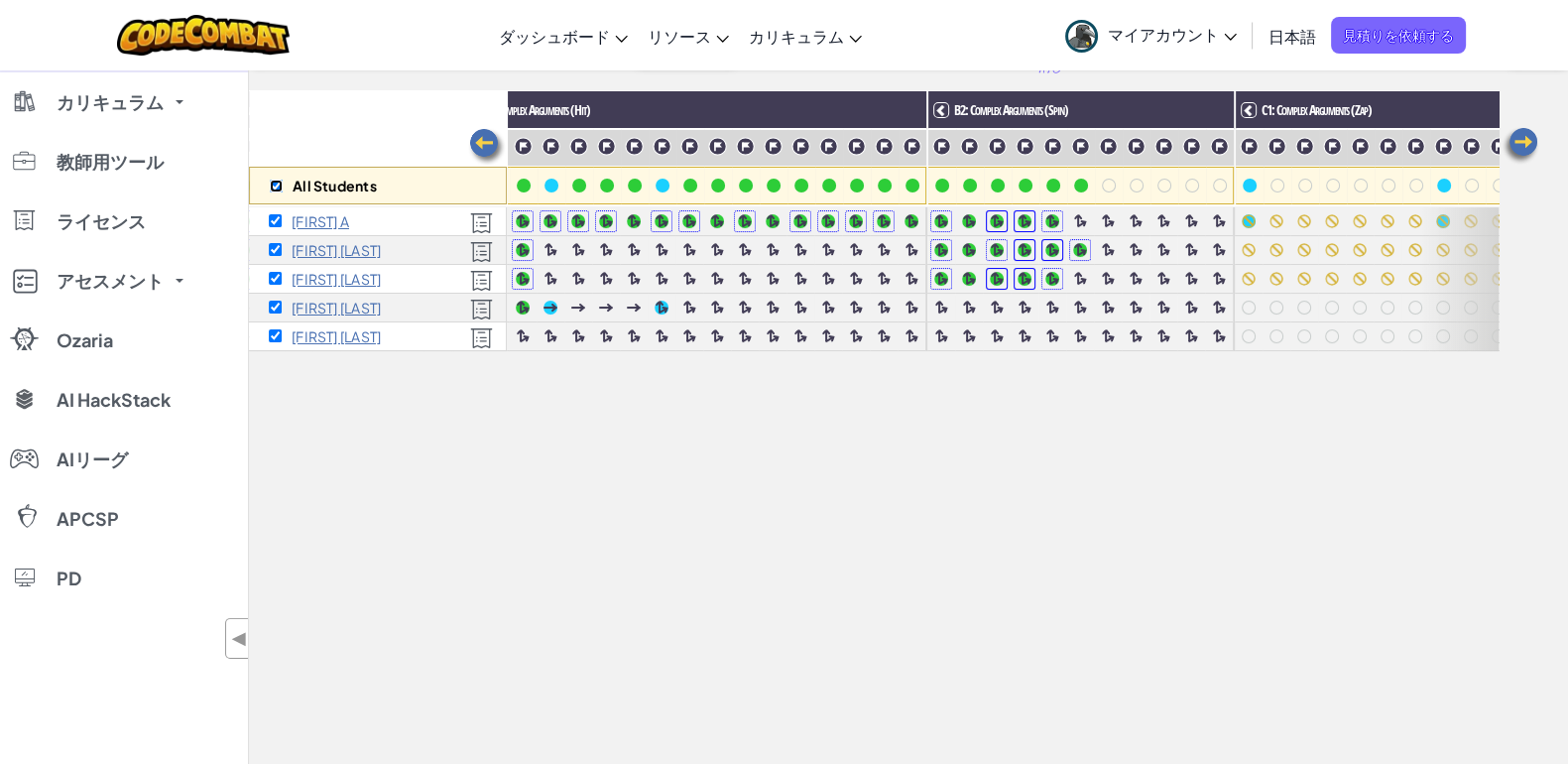 checkbox on "true" 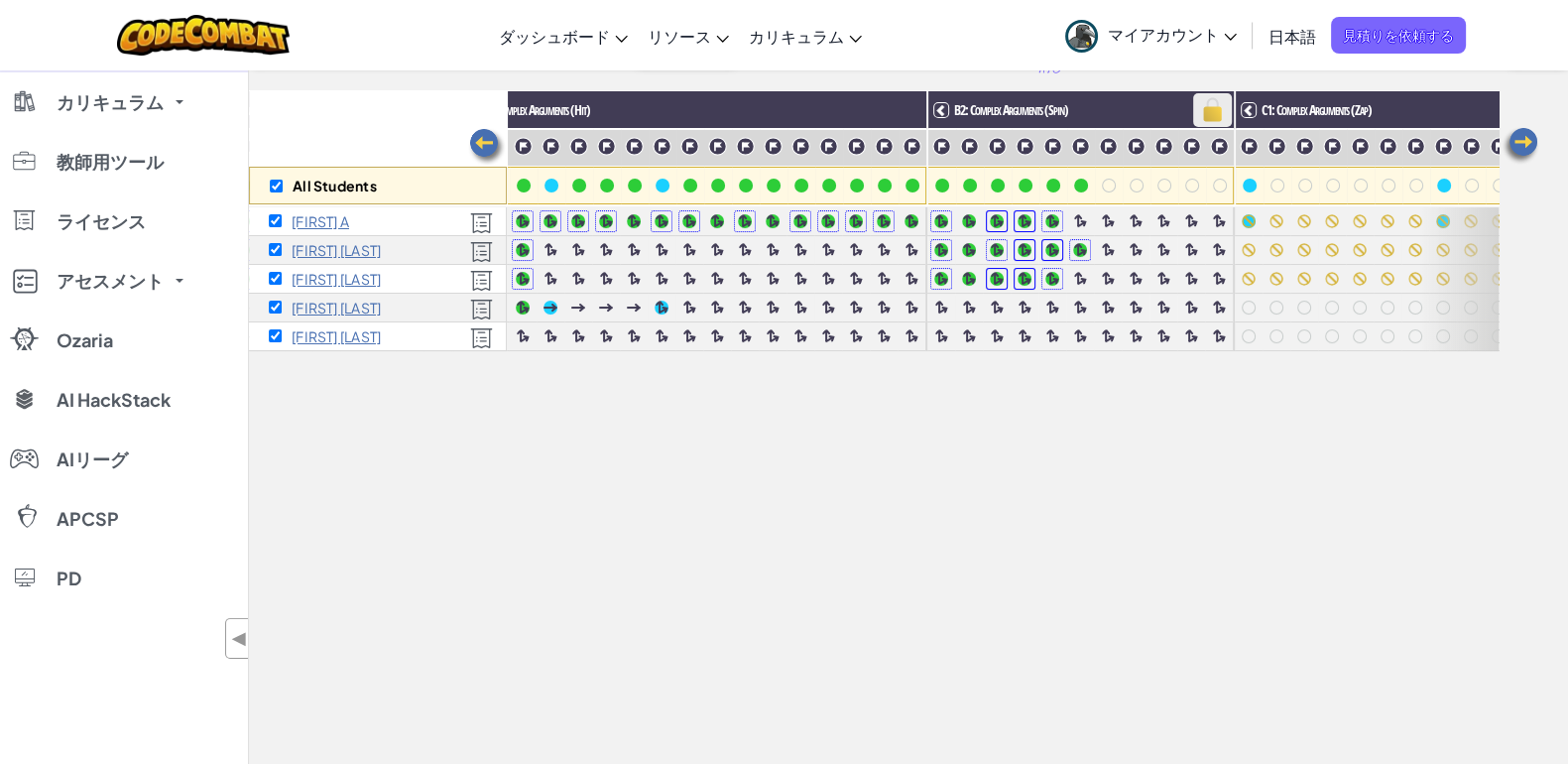 click at bounding box center [1212, 110] 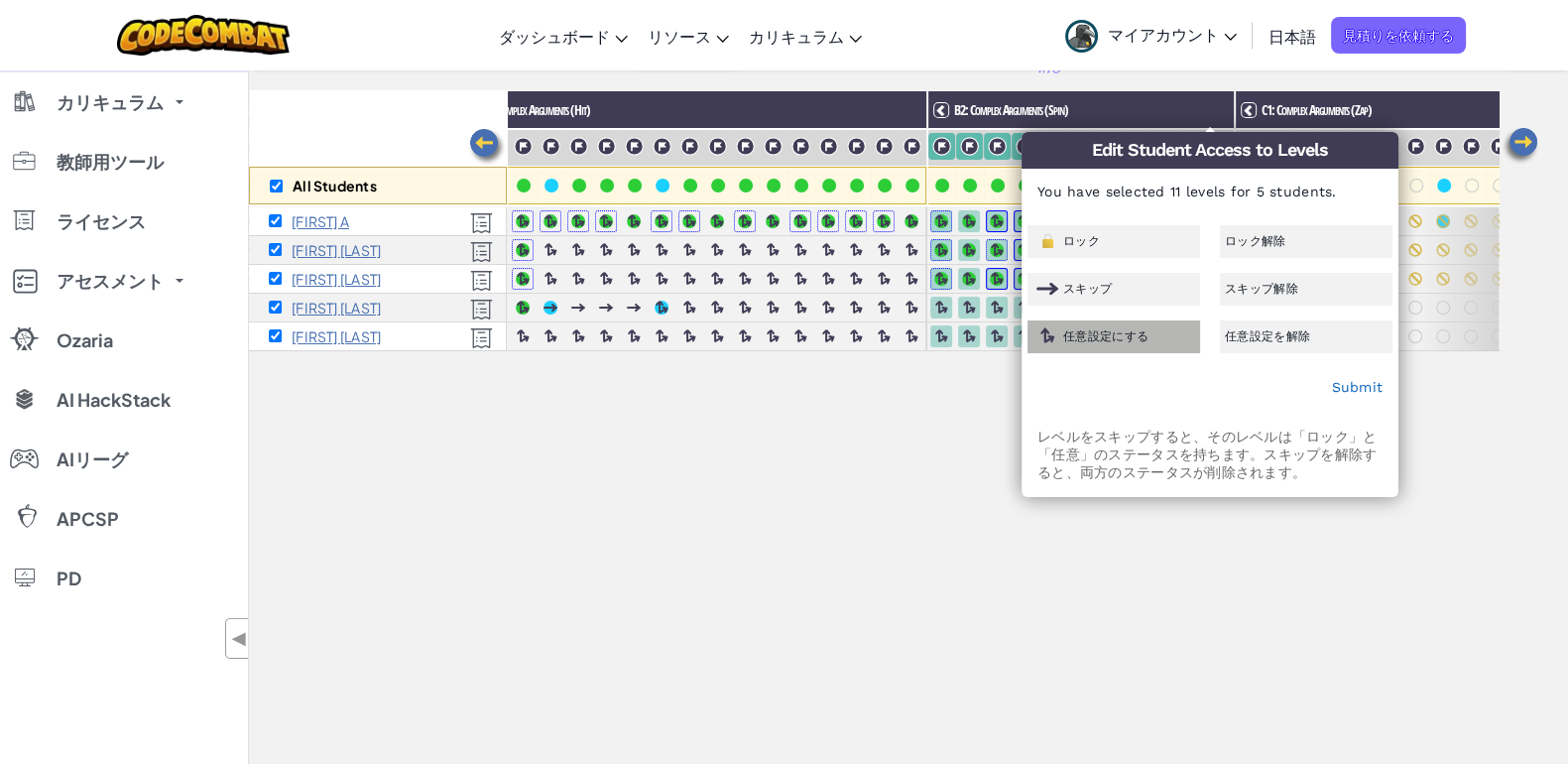 click on "任意設定にする" at bounding box center (1106, 336) 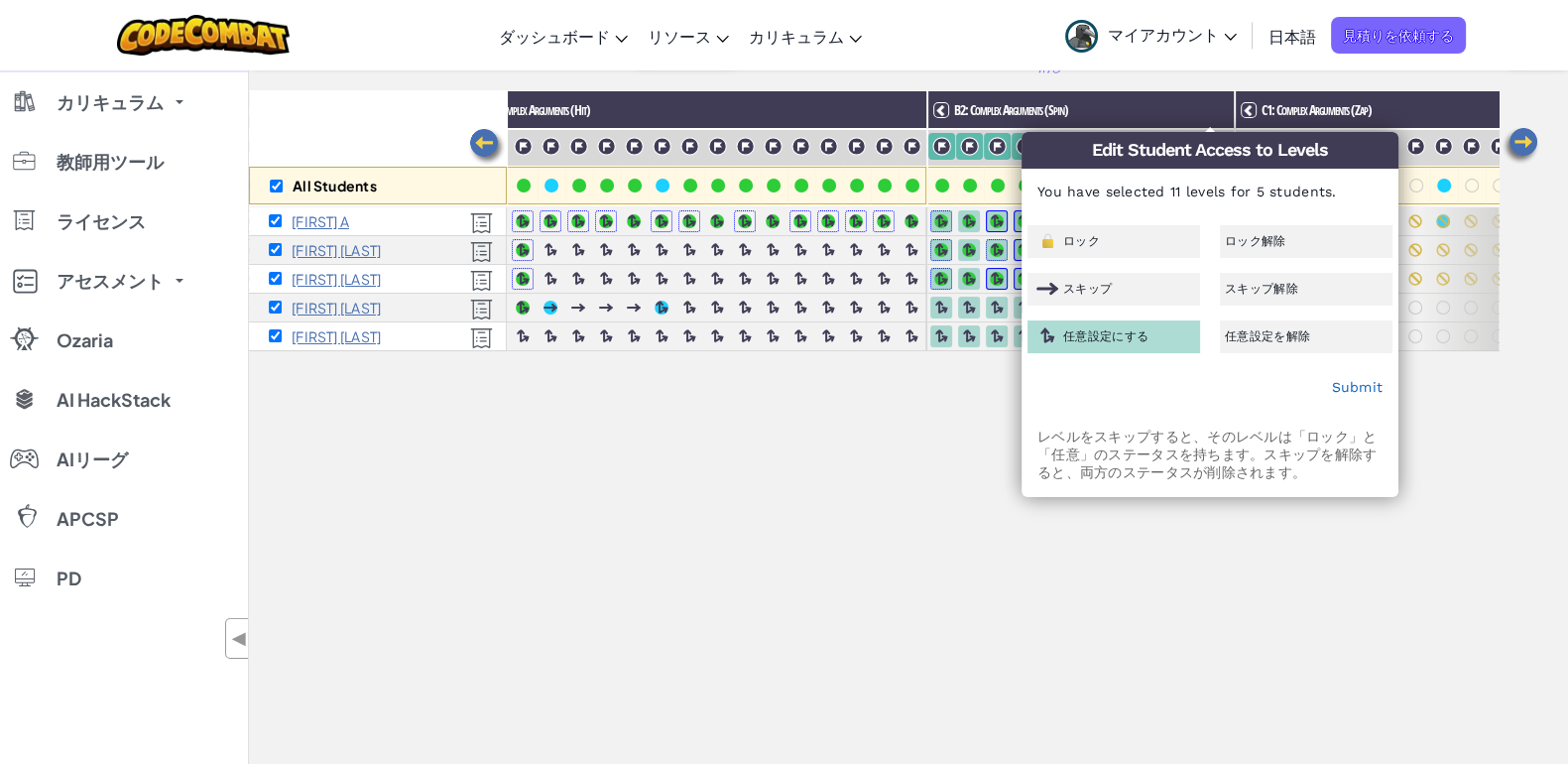 click on "Submit" at bounding box center [1210, 388] 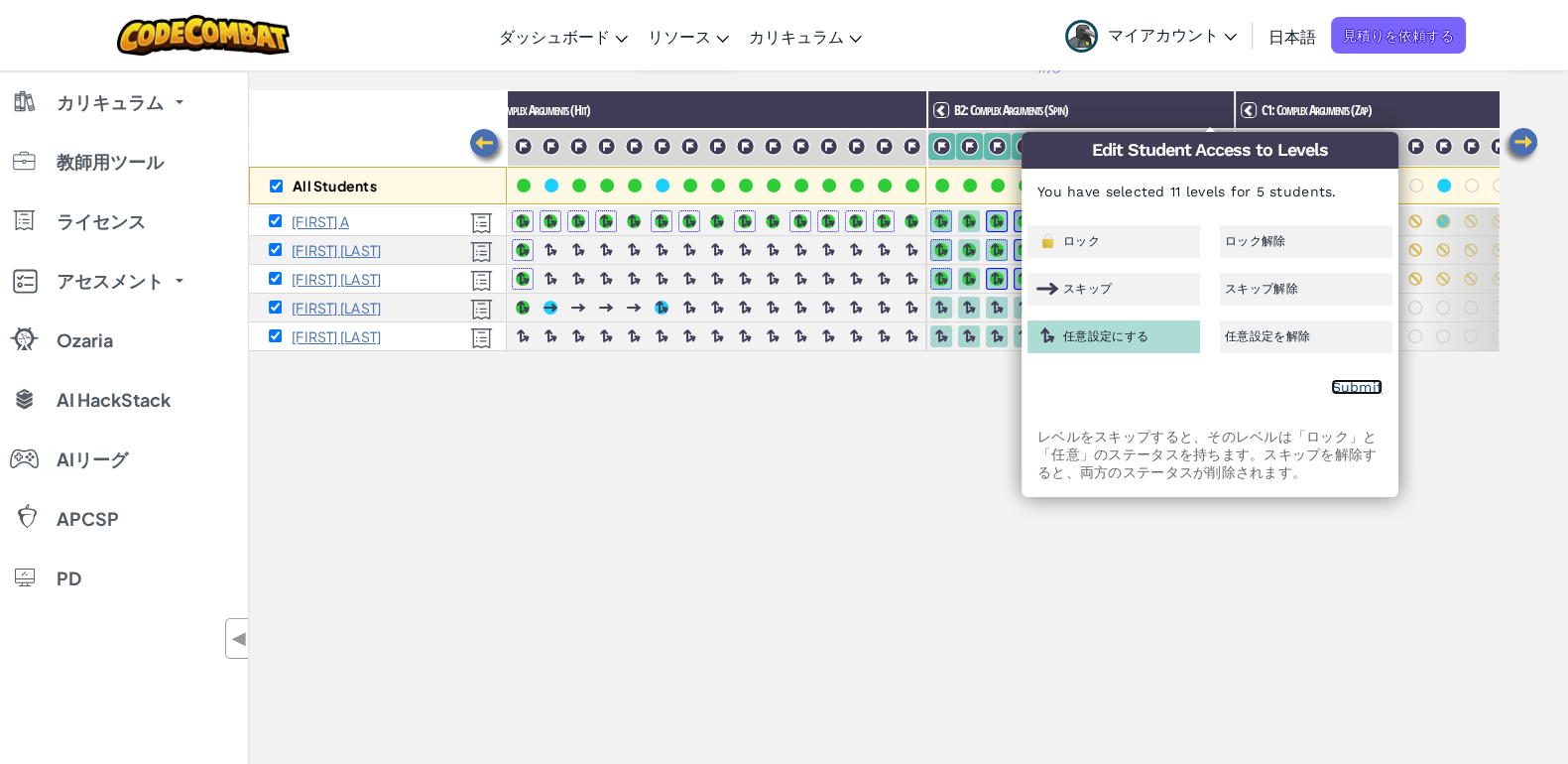click on "Submit" at bounding box center [1357, 387] 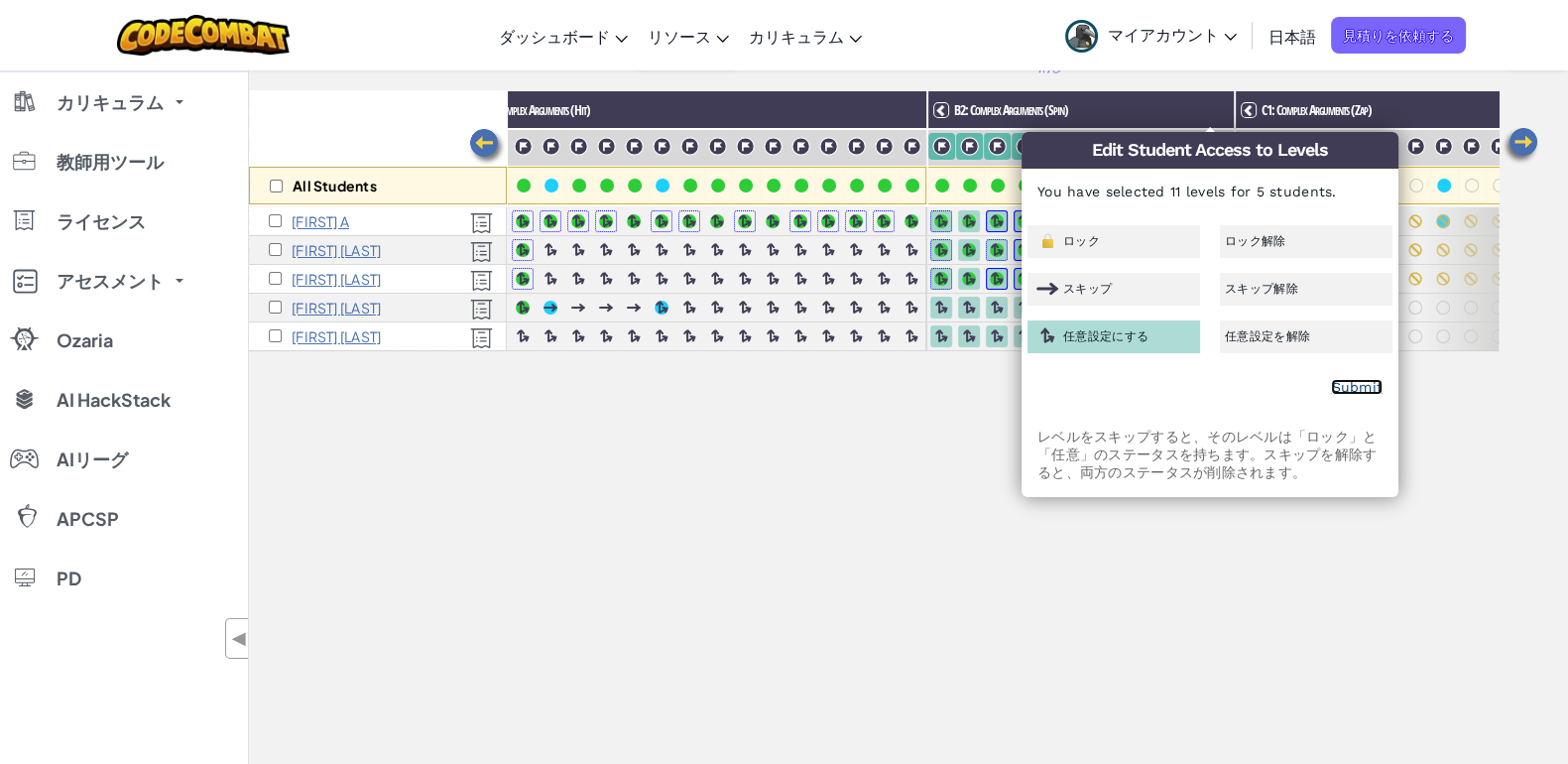 checkbox on "false" 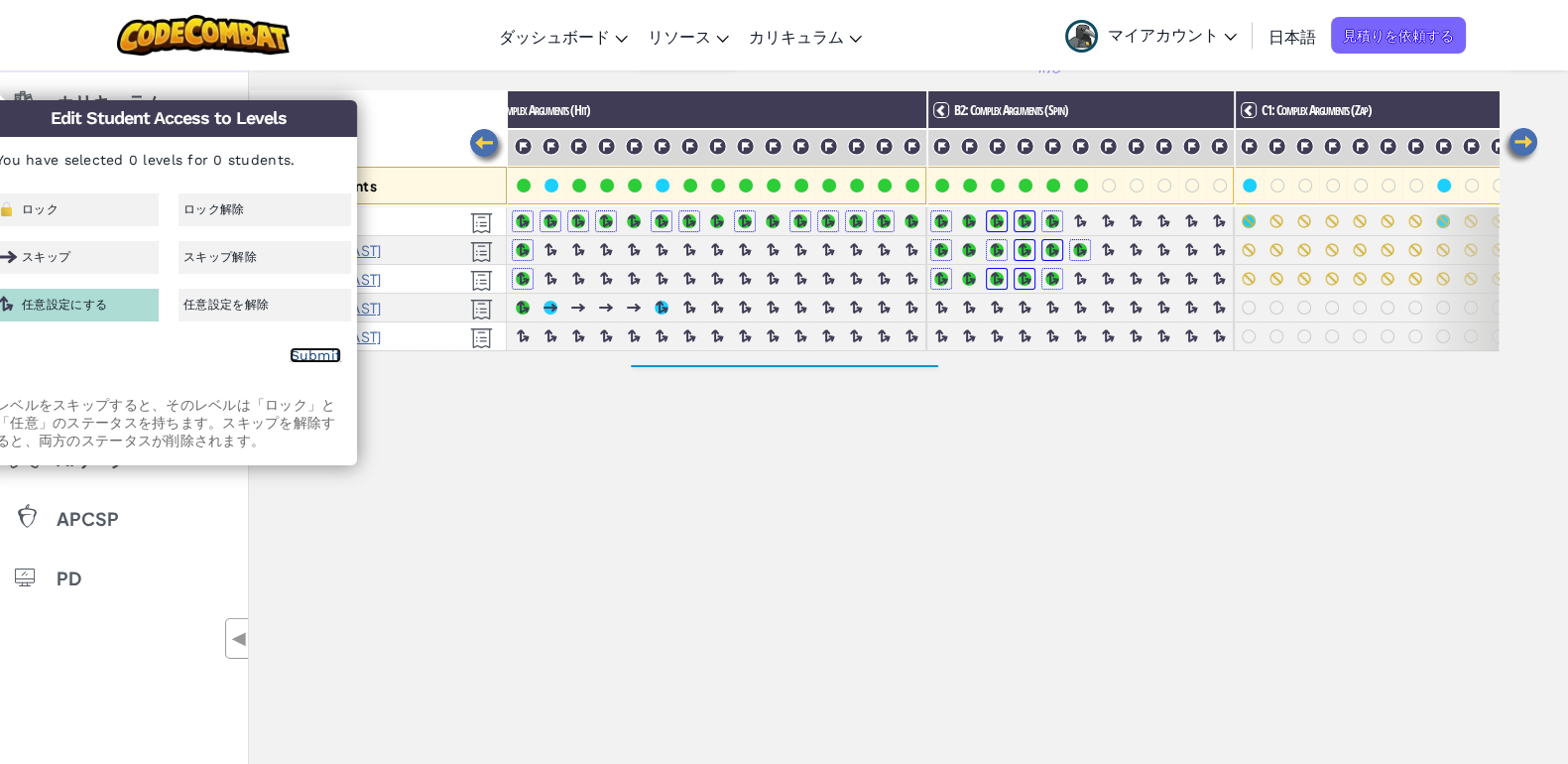 scroll, scrollTop: 0, scrollLeft: 0, axis: both 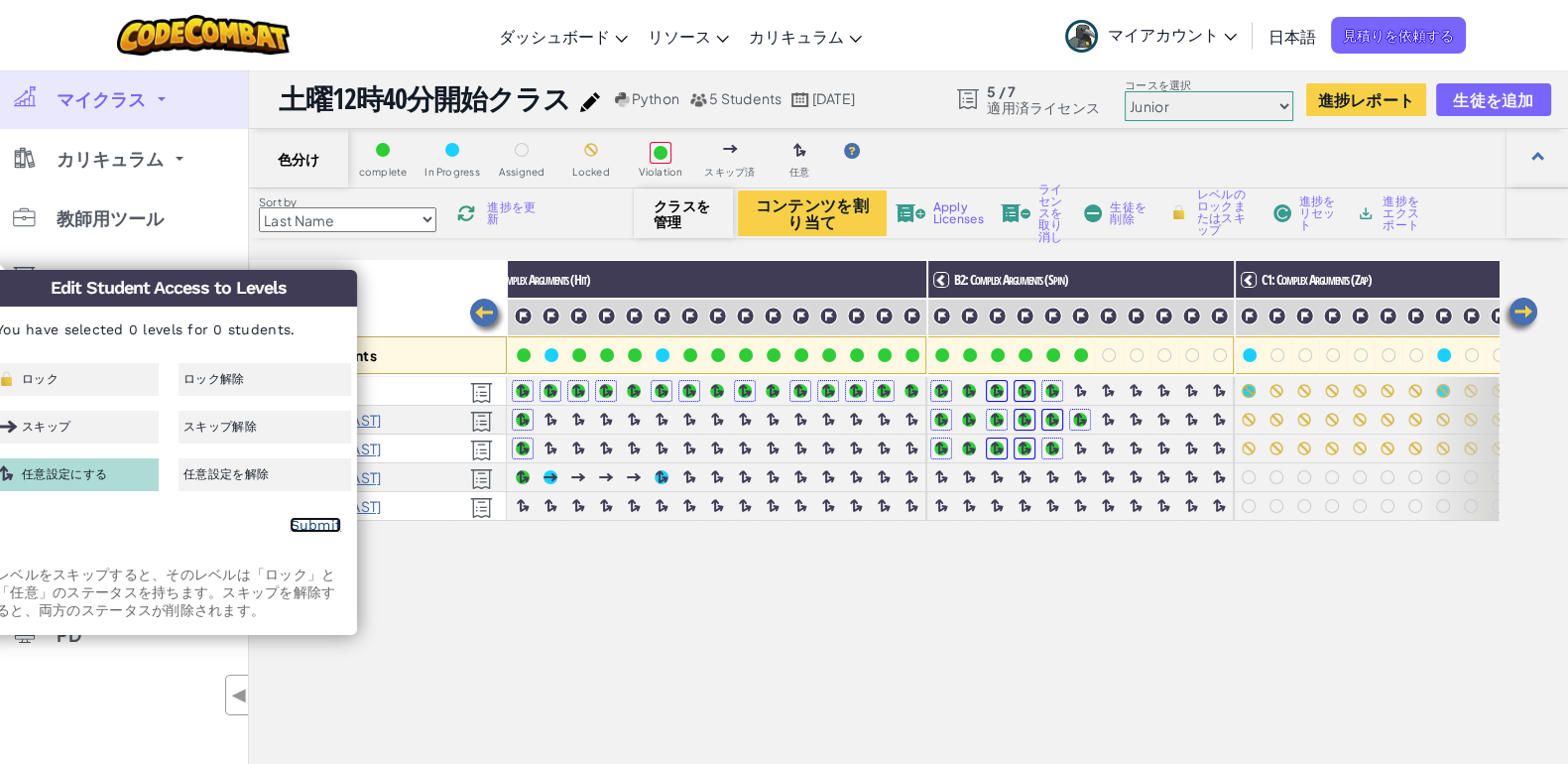 click on "Submit" at bounding box center (315, 525) 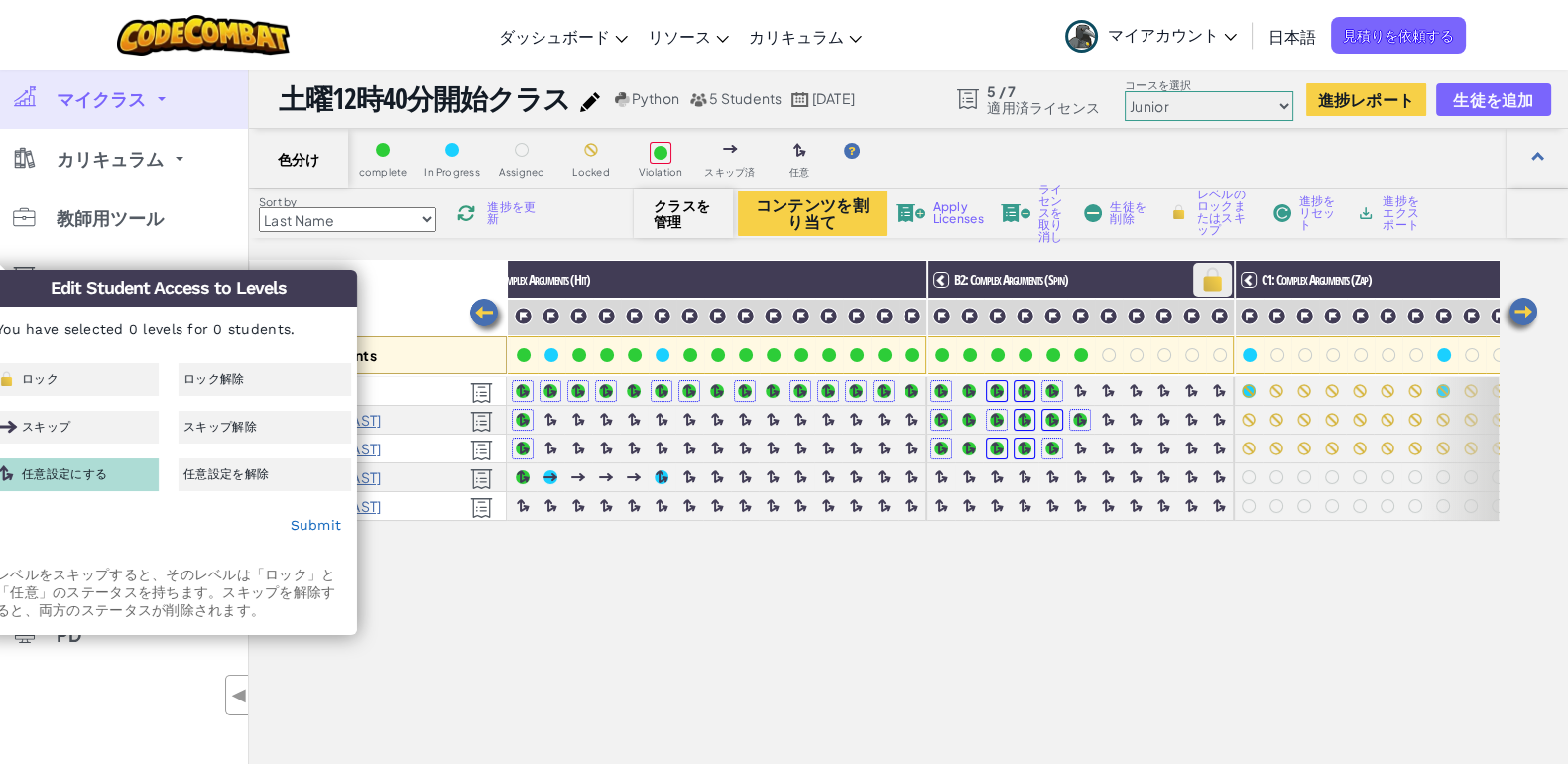 click at bounding box center (1212, 280) 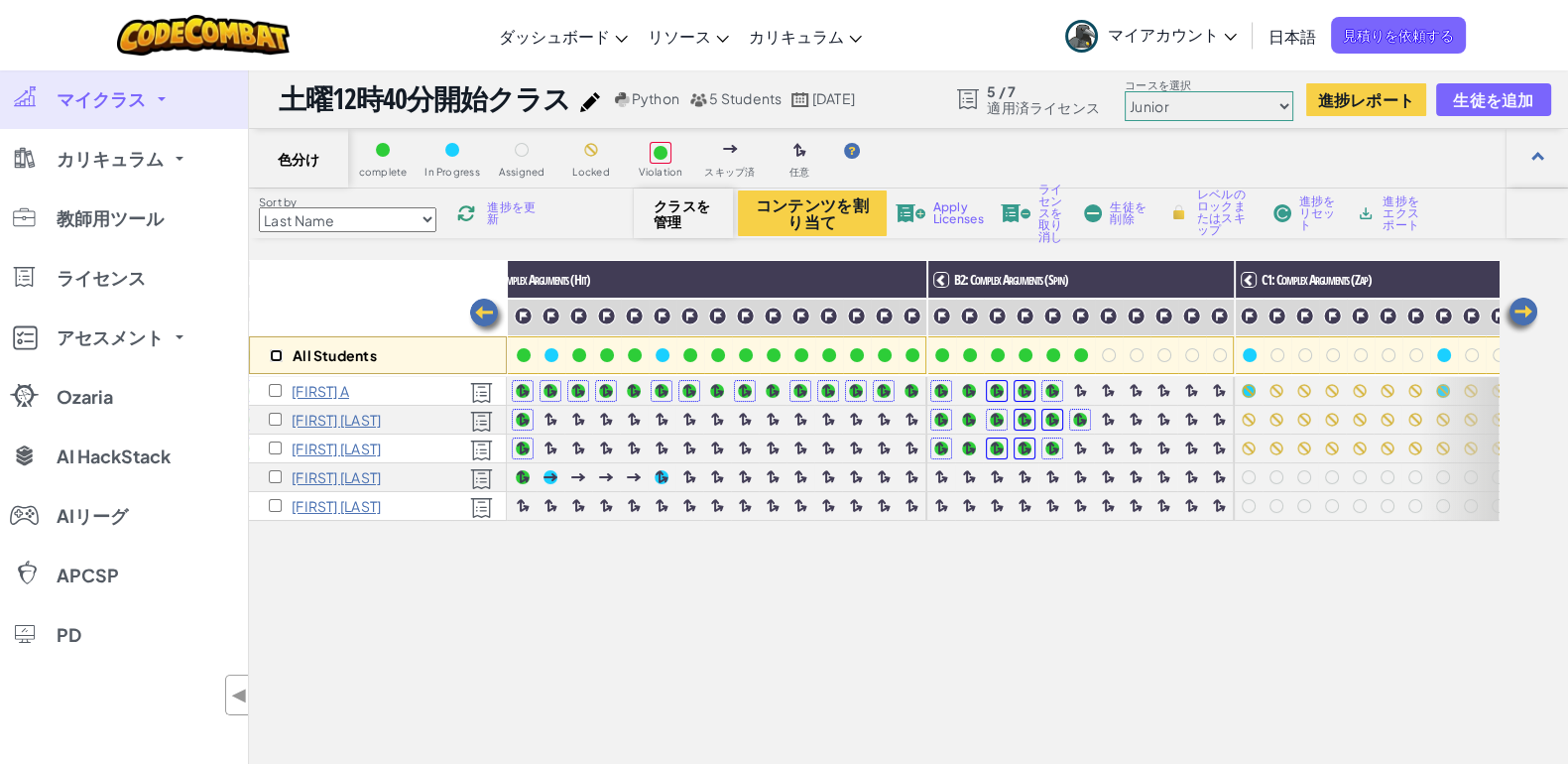 click at bounding box center [276, 355] 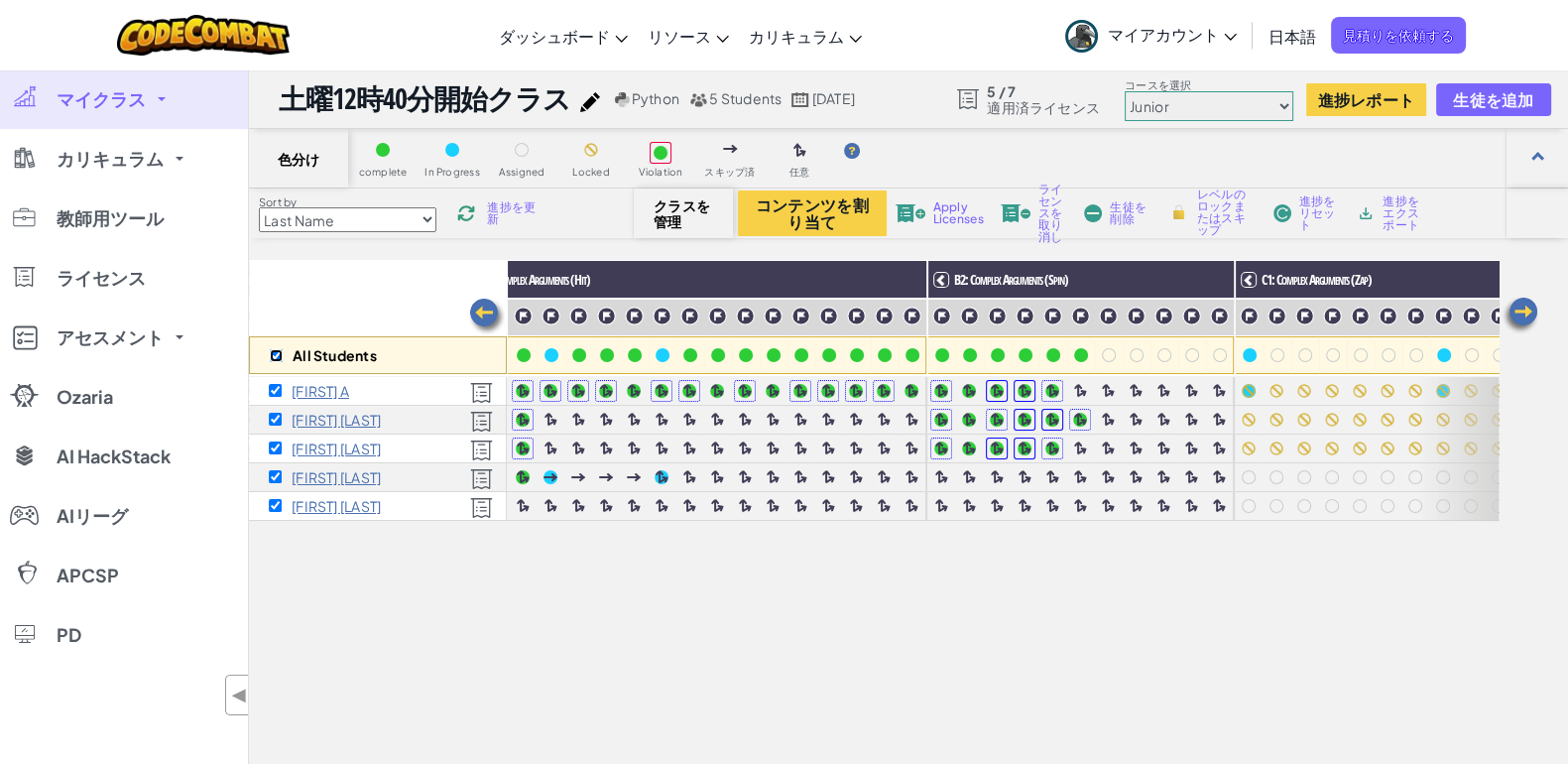 checkbox on "true" 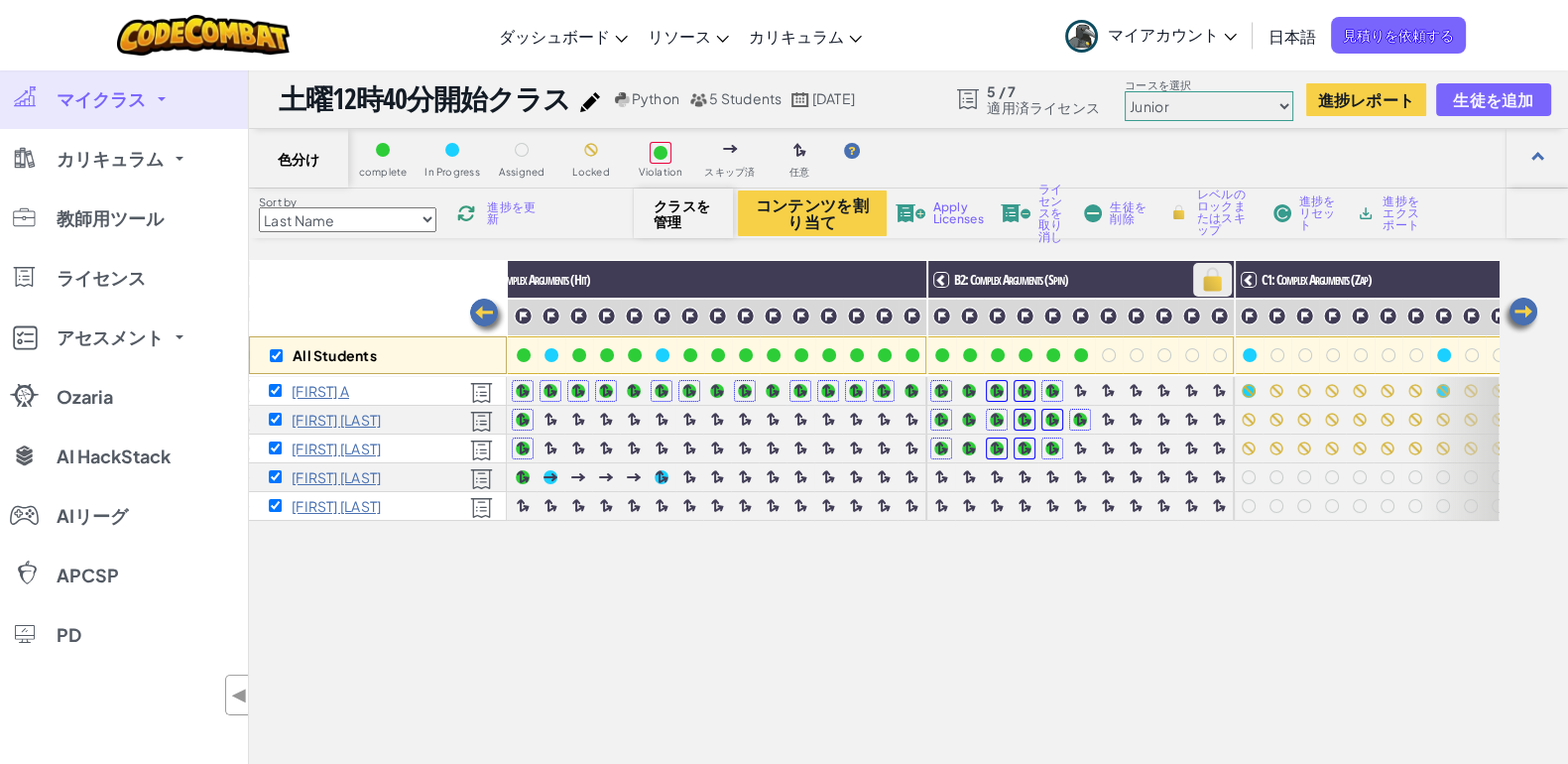 click at bounding box center [1212, 280] 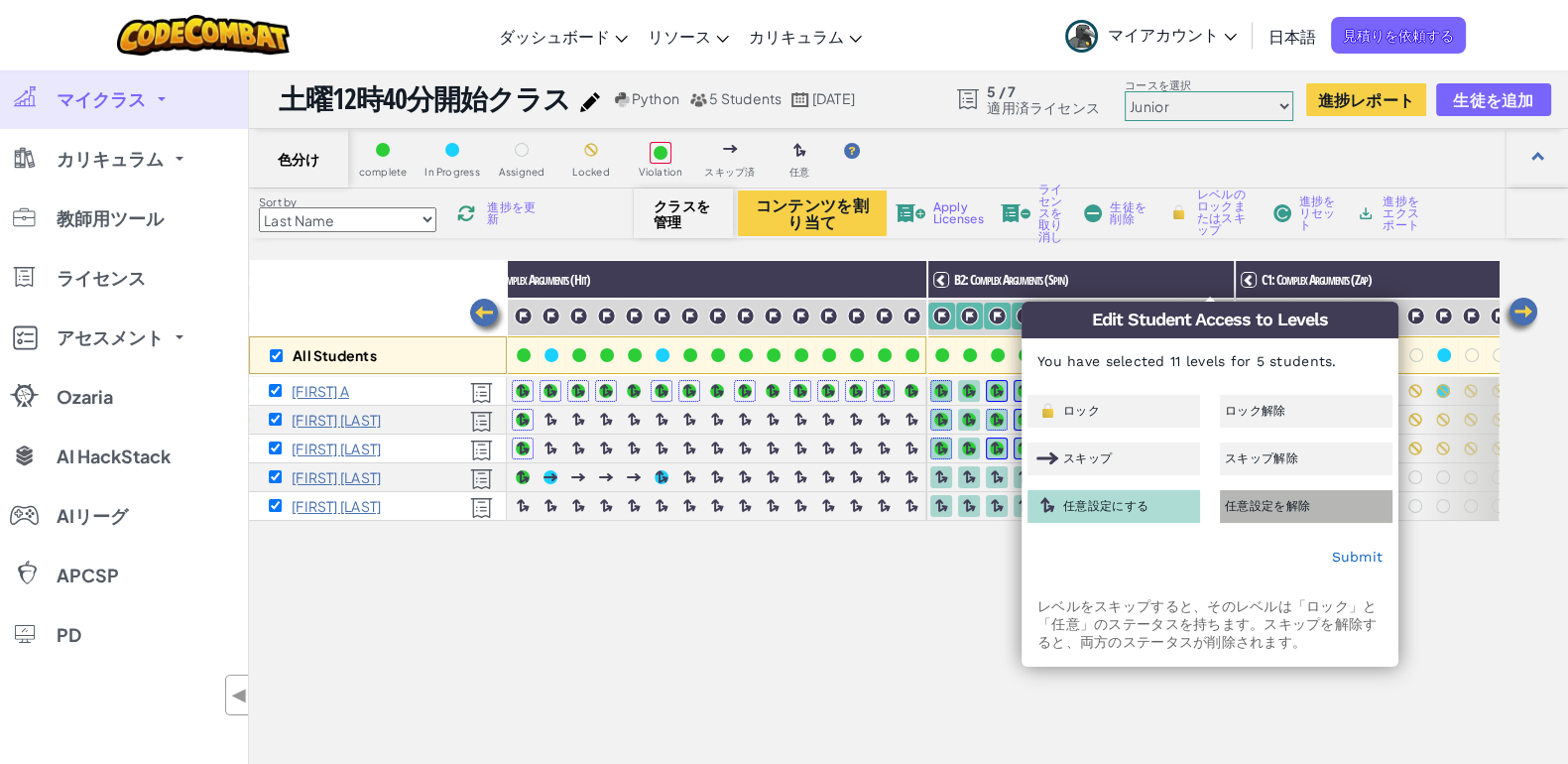 click on "任意設定を解除" at bounding box center [1267, 506] 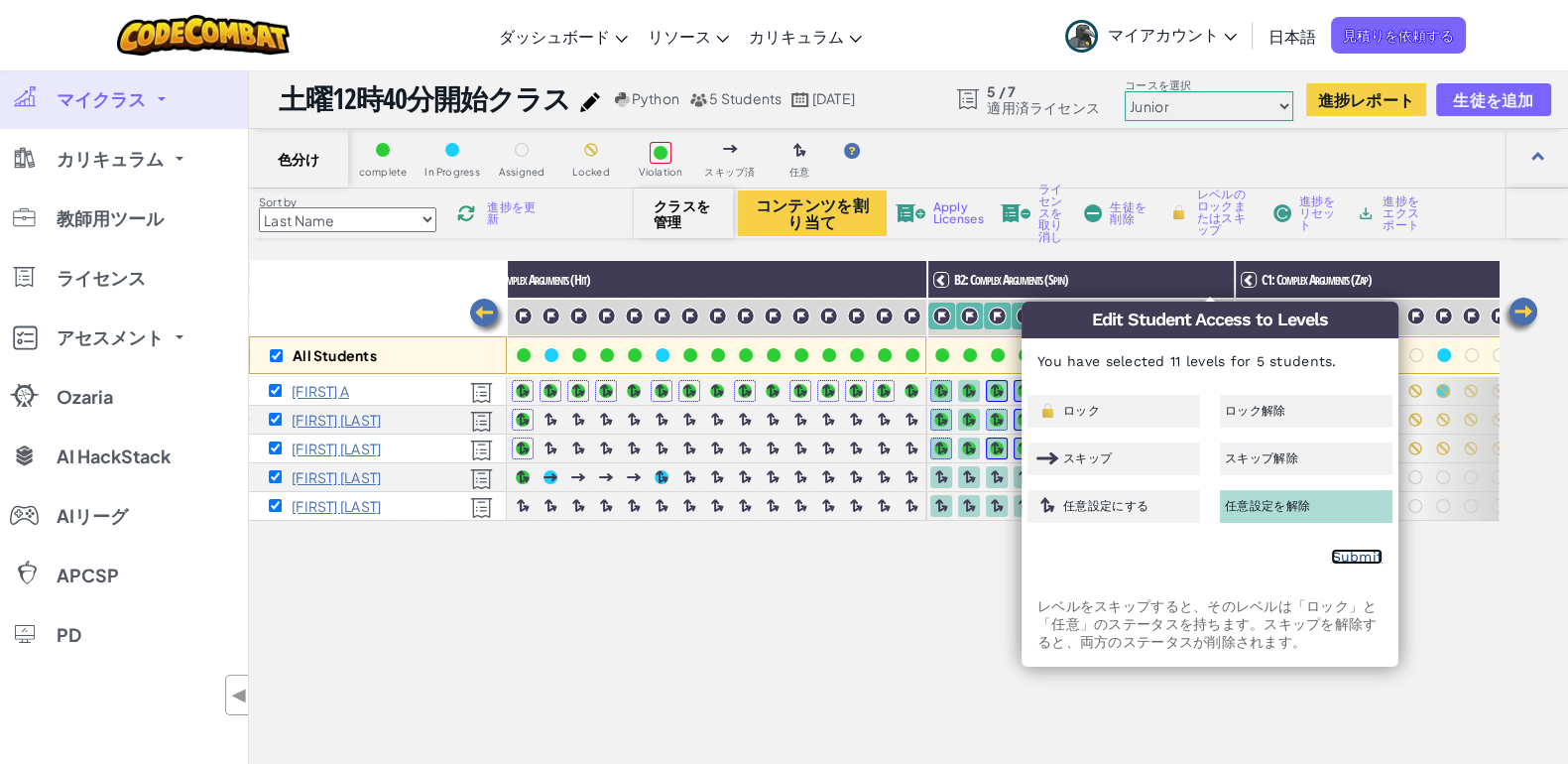click on "Submit" at bounding box center (1357, 557) 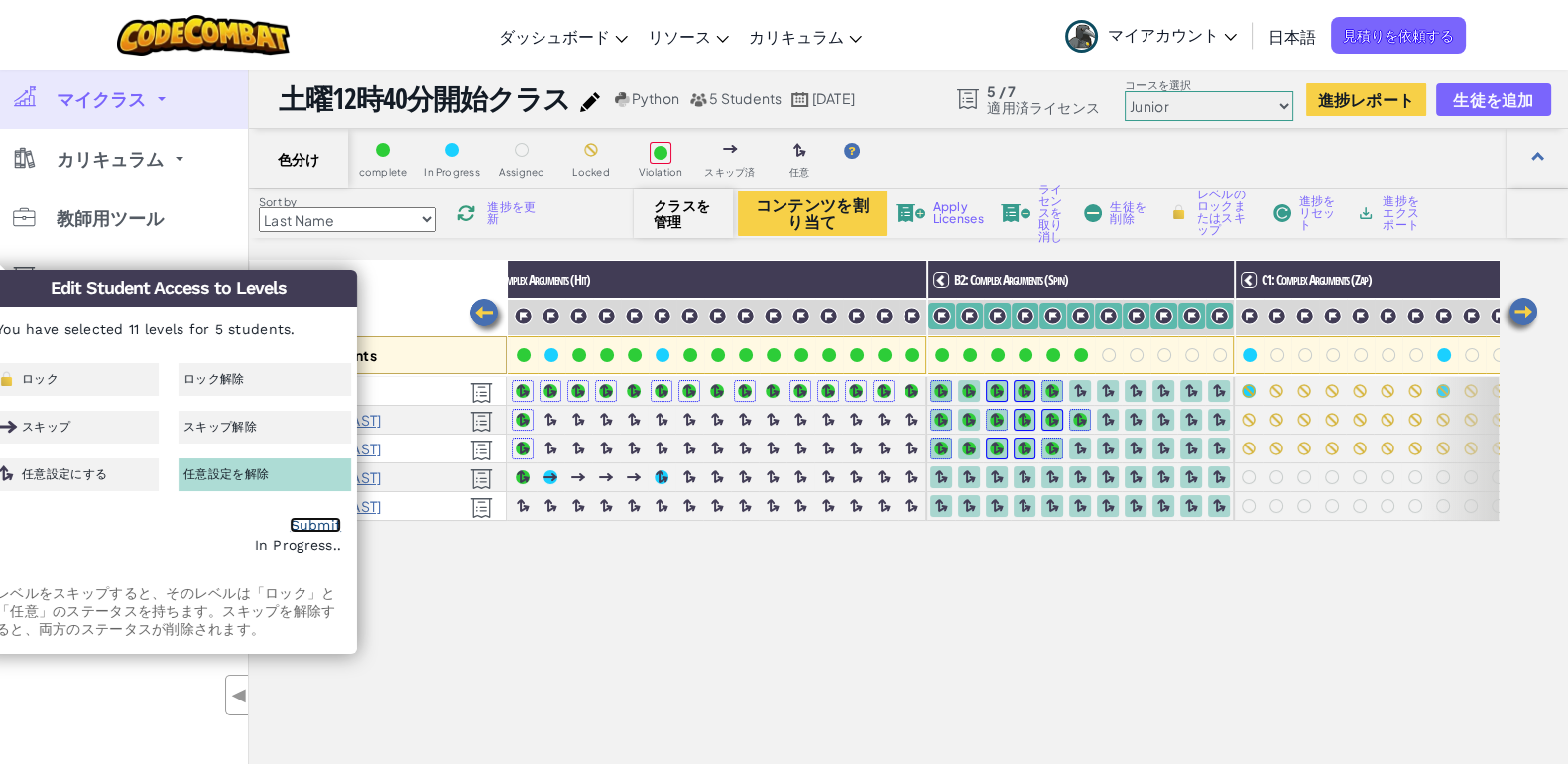 checkbox on "false" 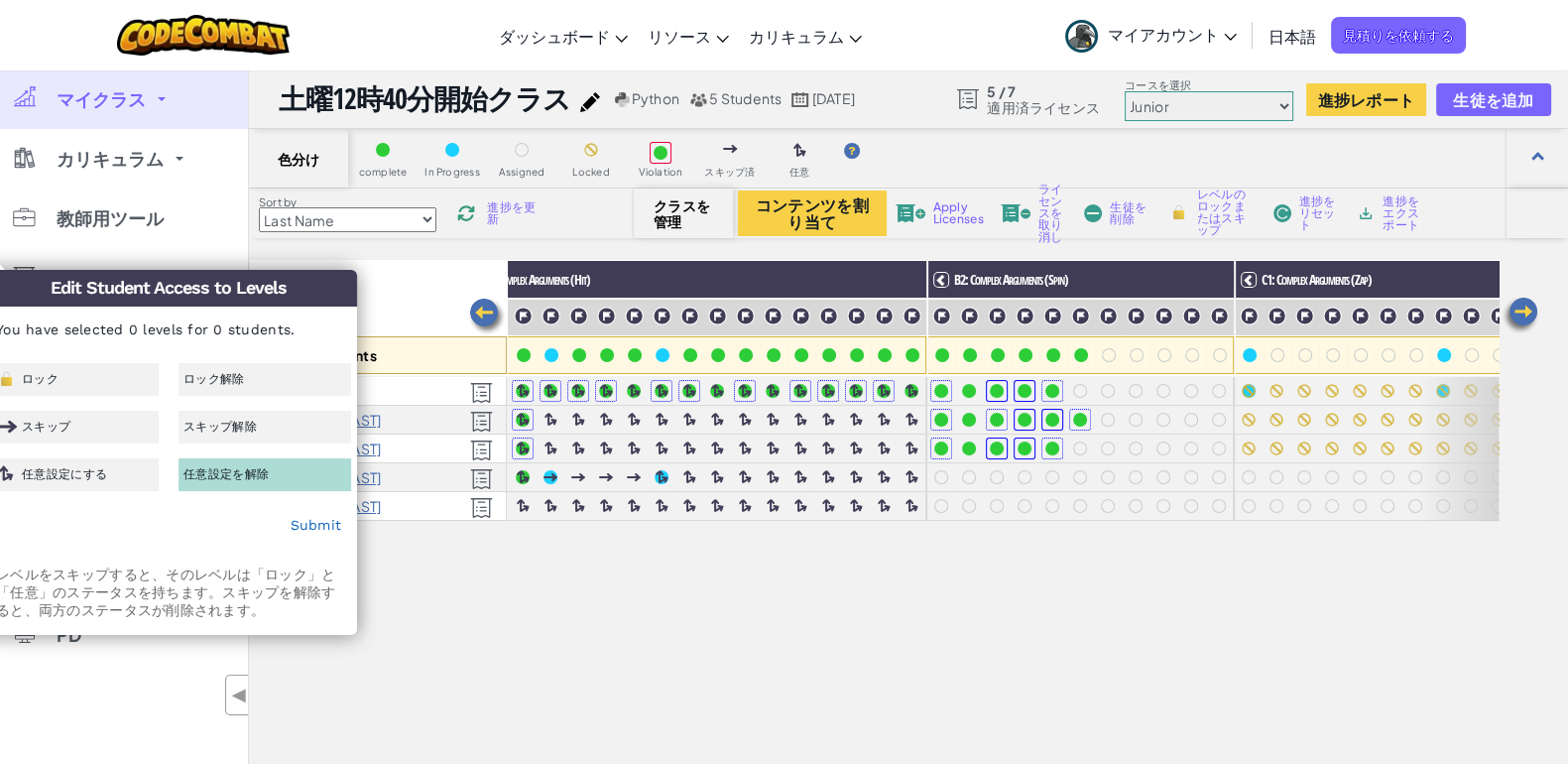 click on "All Students       A1: Sequences                                                                             A2: Arguments                                                                             B1: Complex Arguments (Hit)                                                                                                                       B2: Complex Arguments (Spin)                                                                                   C1: Complex Arguments (Zap)                                                                                                                 C2: Intro to Loops                                                                                                                 D1: Complex Loops                                                                                                                 D2: Intro to Conditionals                                                                                               E1: Complex Conditionals" at bounding box center [874, 592] 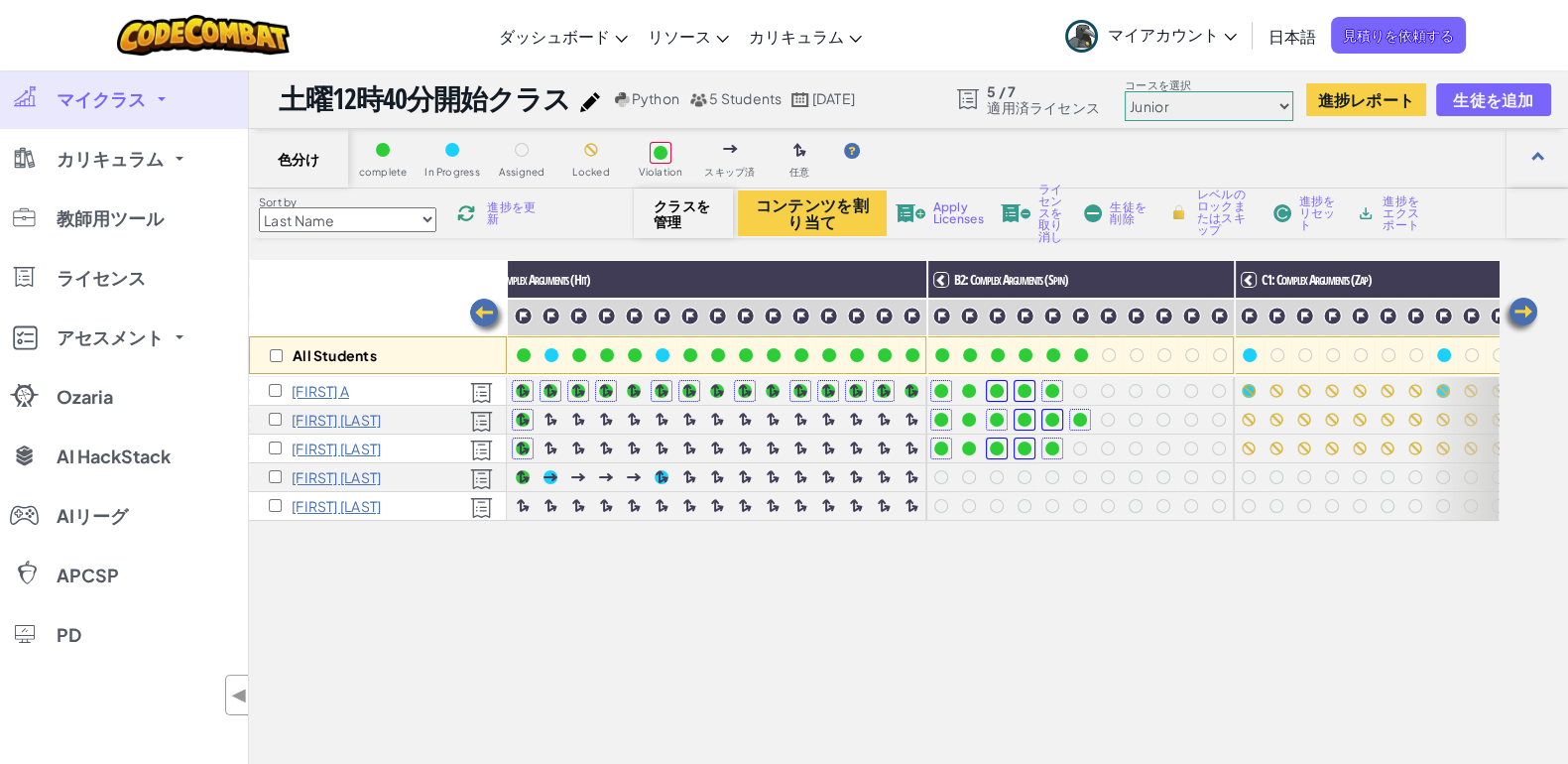 click at bounding box center (487, 317) 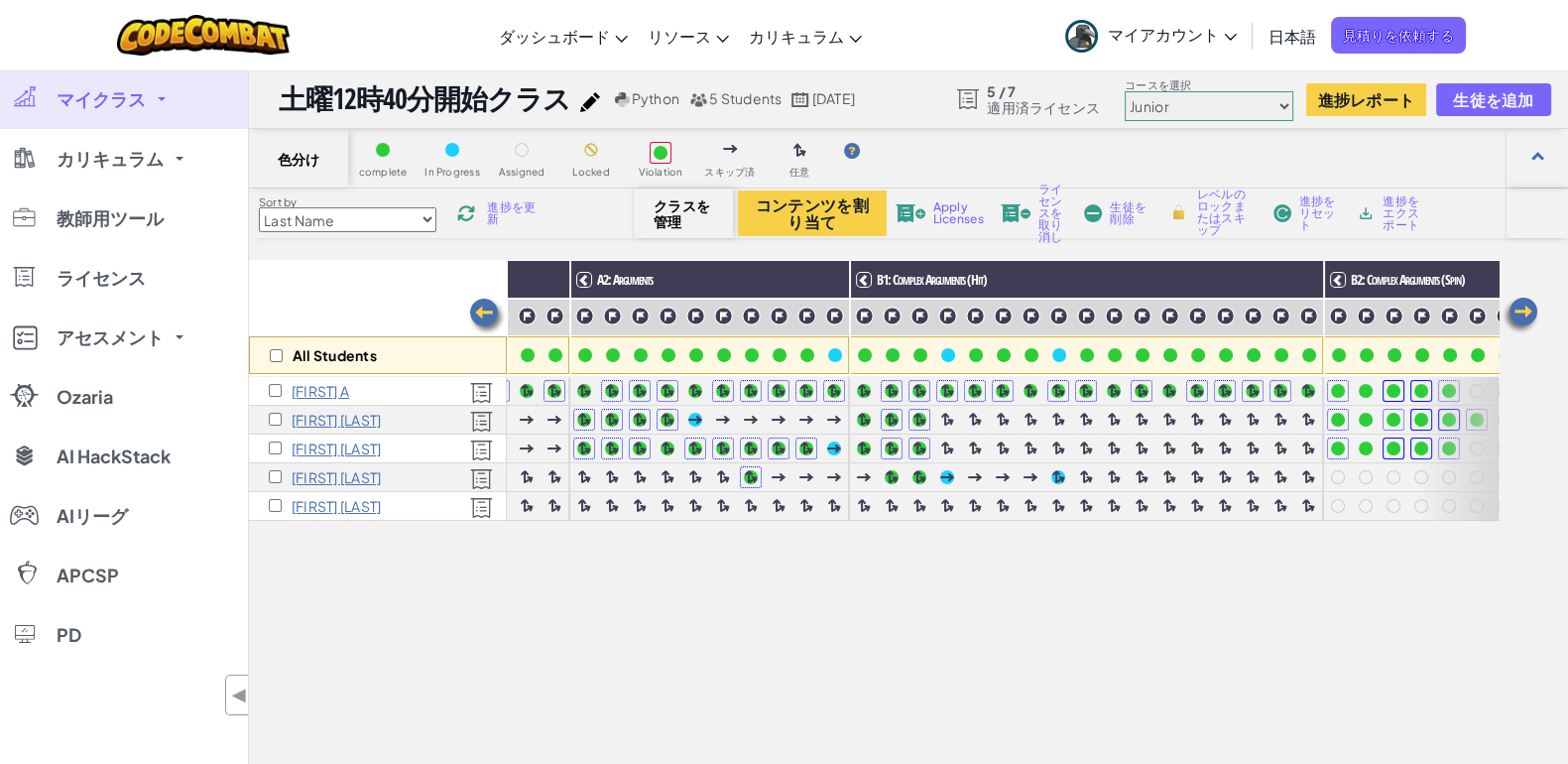 click at bounding box center [487, 317] 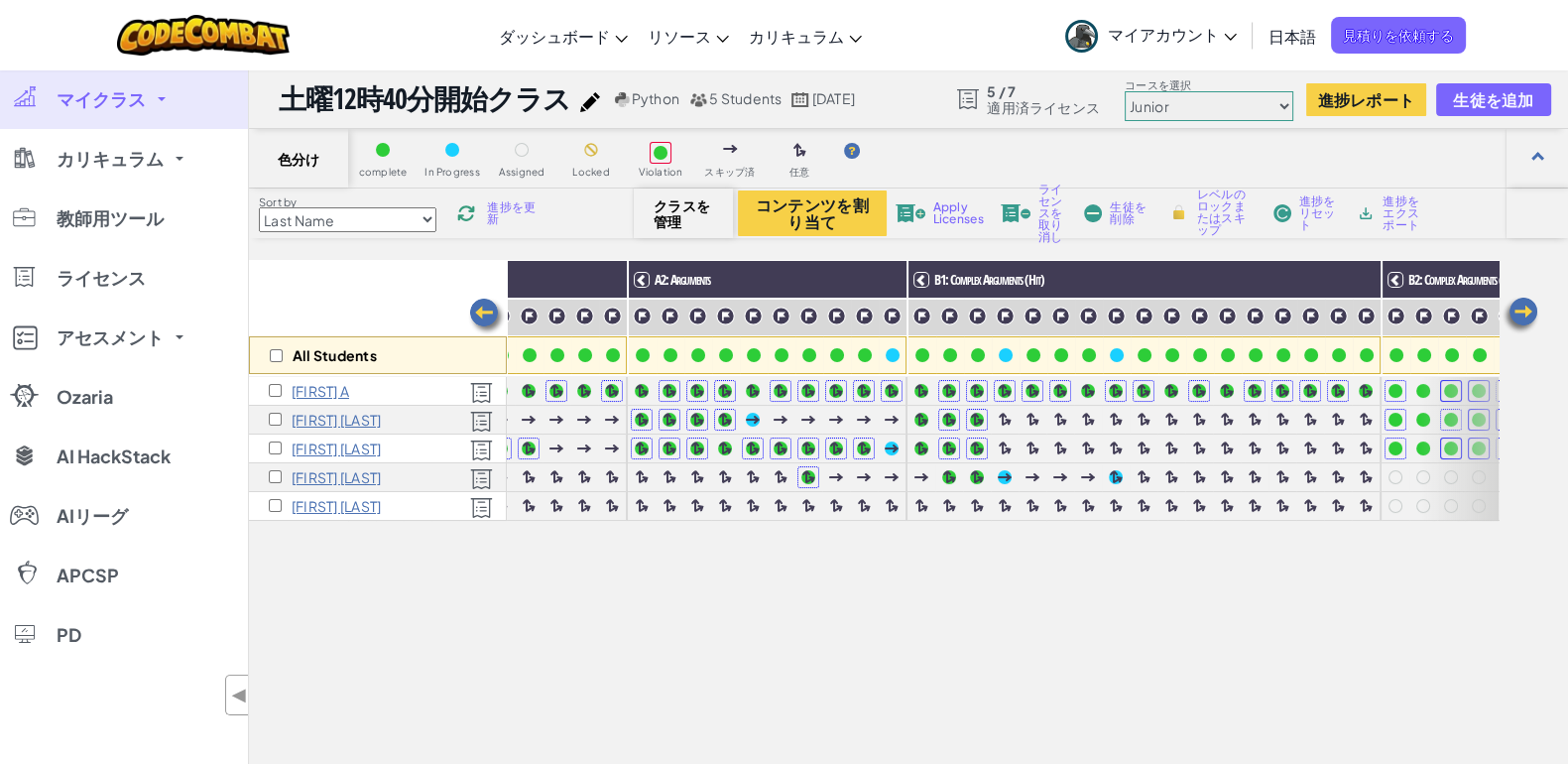 scroll, scrollTop: 0, scrollLeft: 0, axis: both 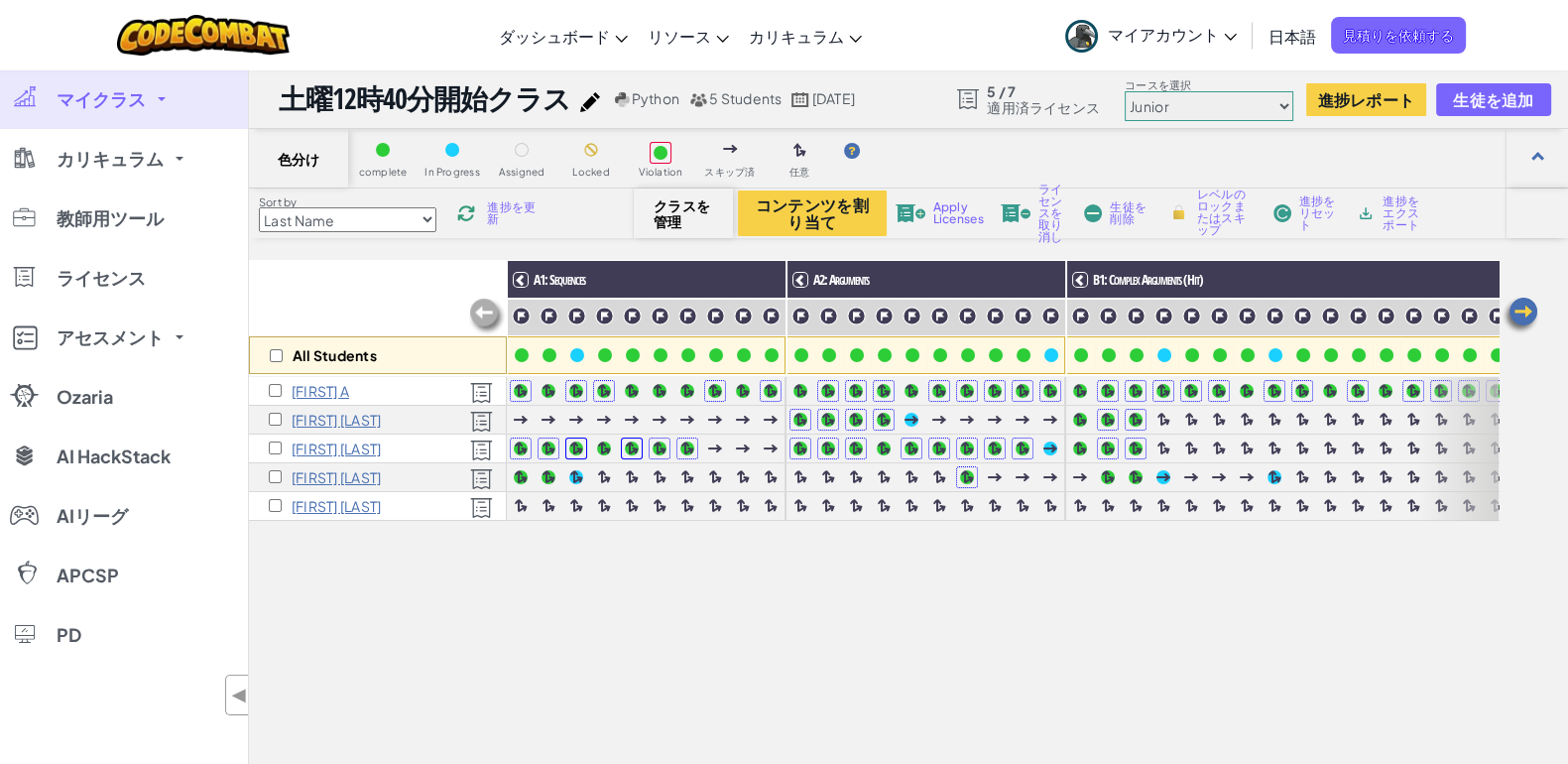 click at bounding box center (487, 317) 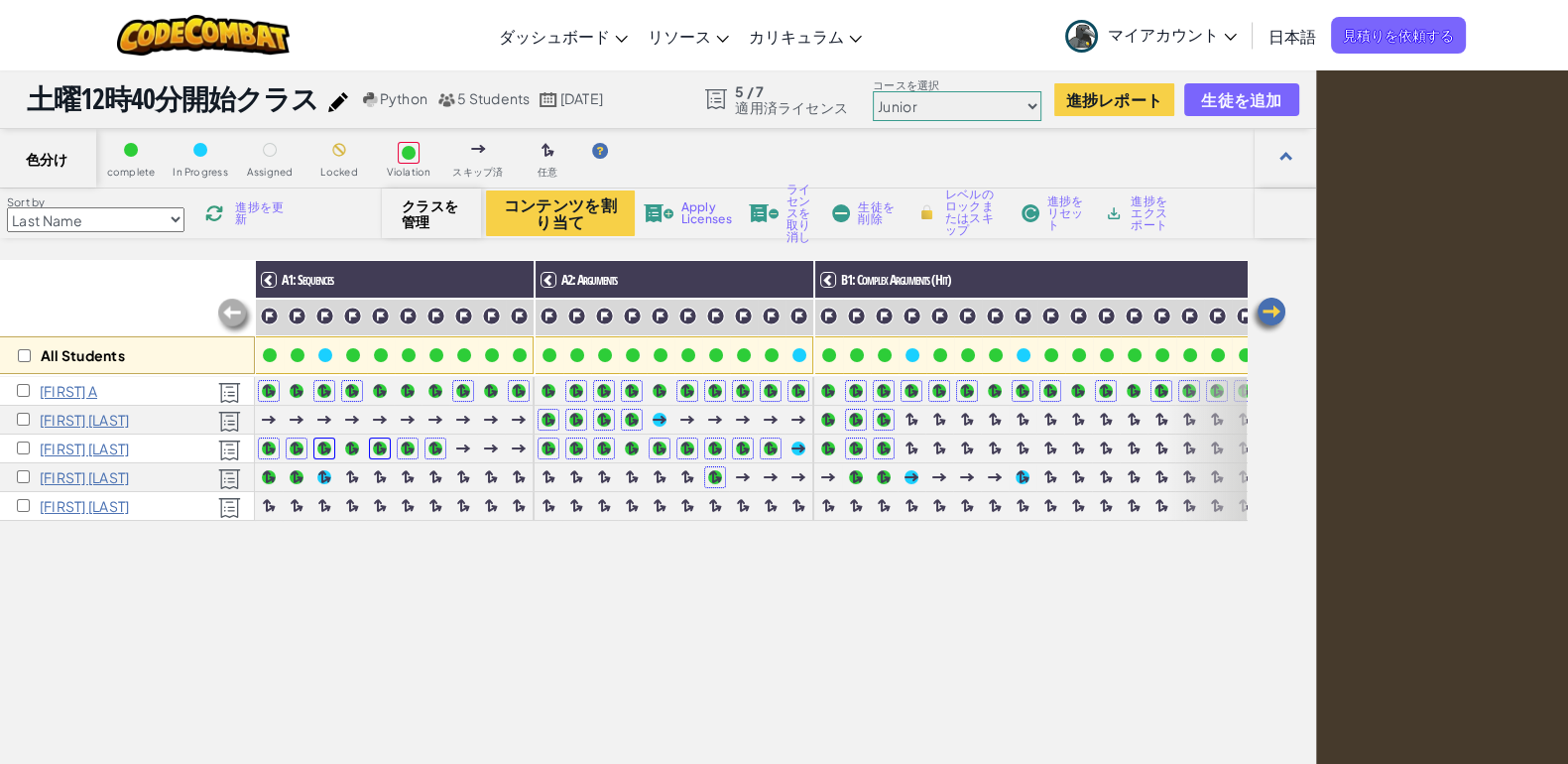 scroll, scrollTop: 0, scrollLeft: 0, axis: both 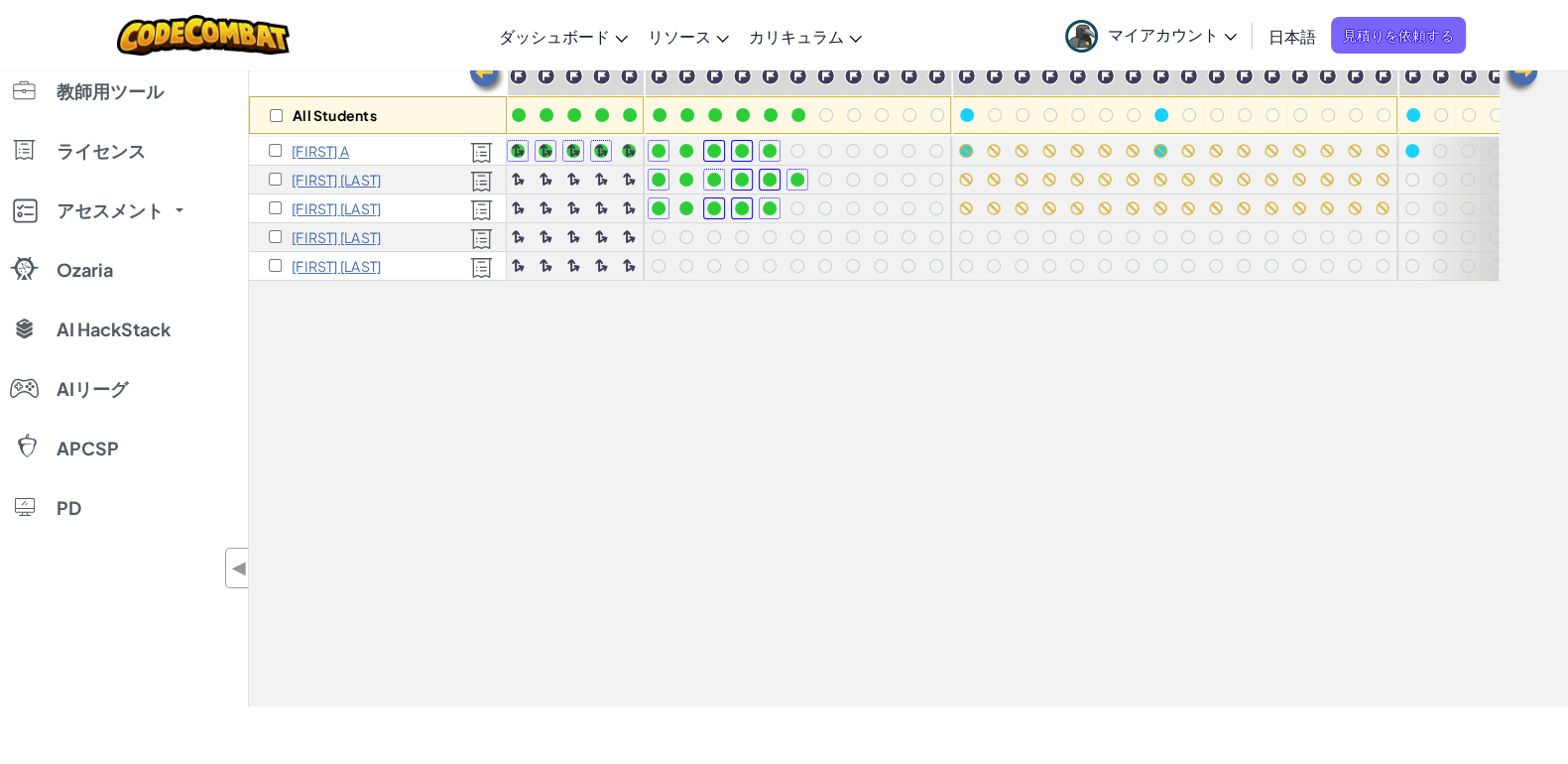 click on "All Students       A1: Sequences                                                                             A2: Arguments                                                                             B1: Complex Arguments (Hit)                                                                                                                       B2: Complex Arguments (Spin)                                                                                   C1: Complex Arguments (Zap)                                                                                                                 C2: Intro to Loops                                                                                                                 D1: Complex Loops                                                                                                                 D2: Intro to Conditionals                                                                                               E1: Complex Conditionals" at bounding box center [874, 352] 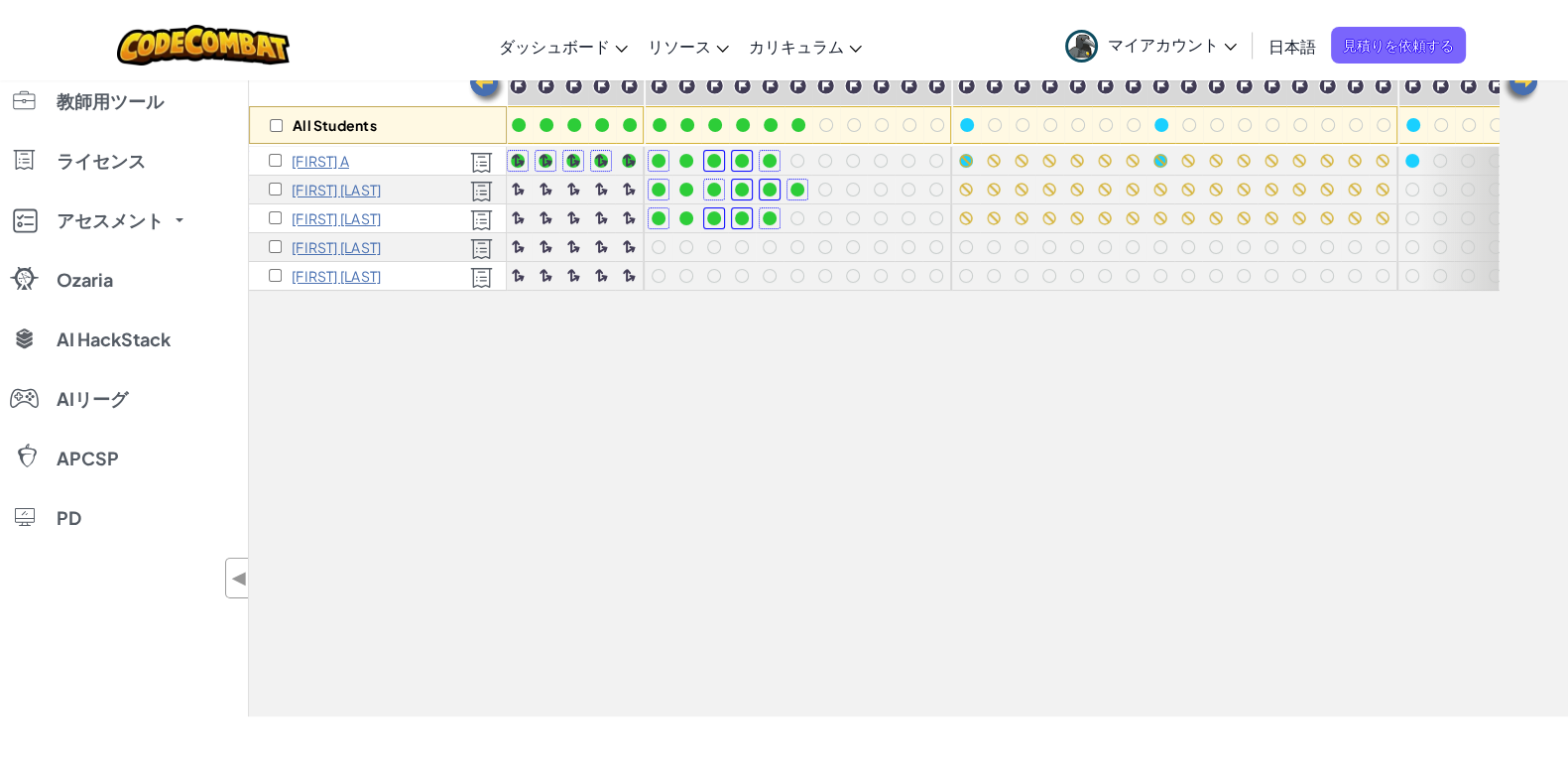 scroll, scrollTop: 0, scrollLeft: 0, axis: both 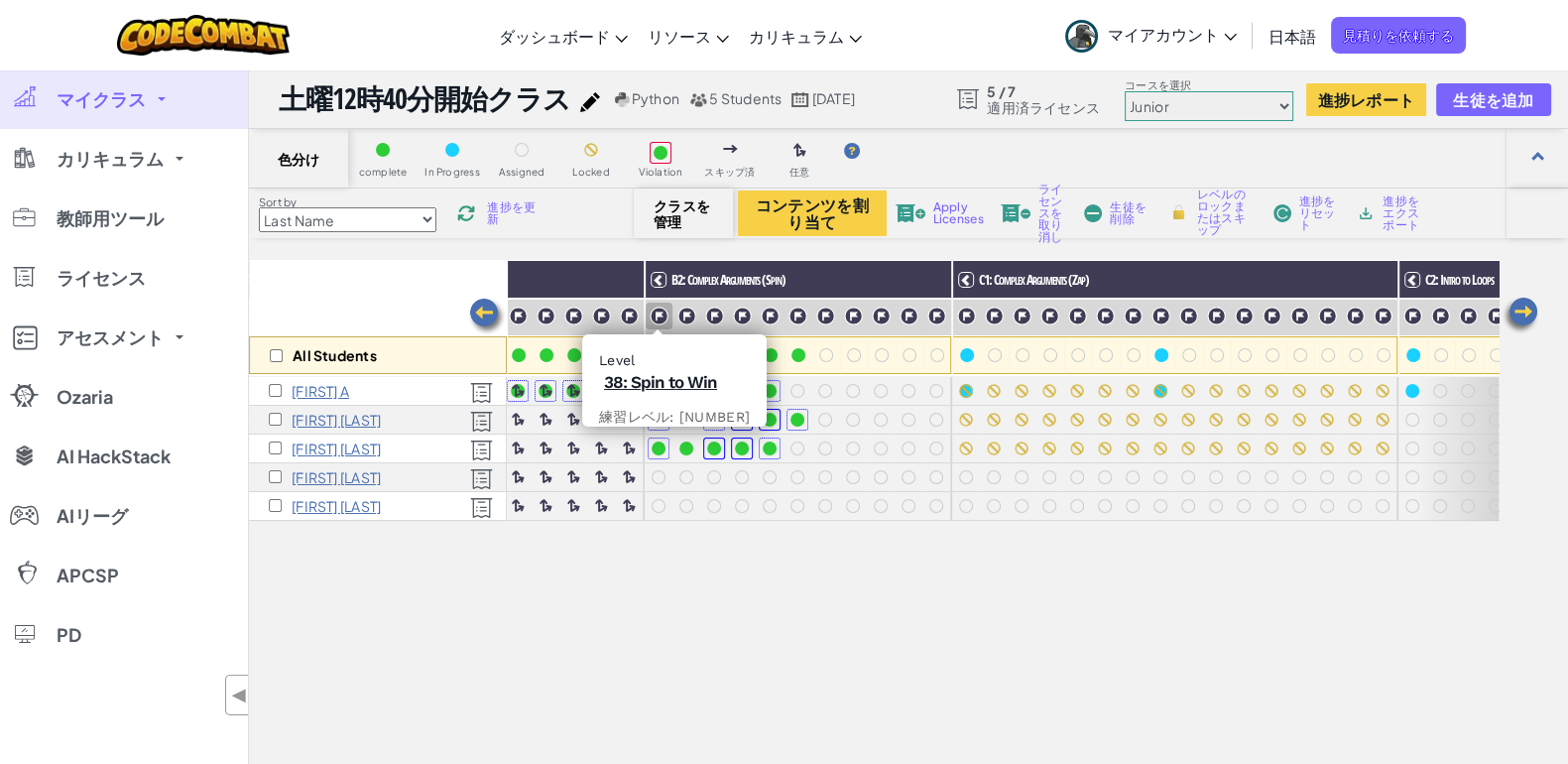 click at bounding box center (659, 316) 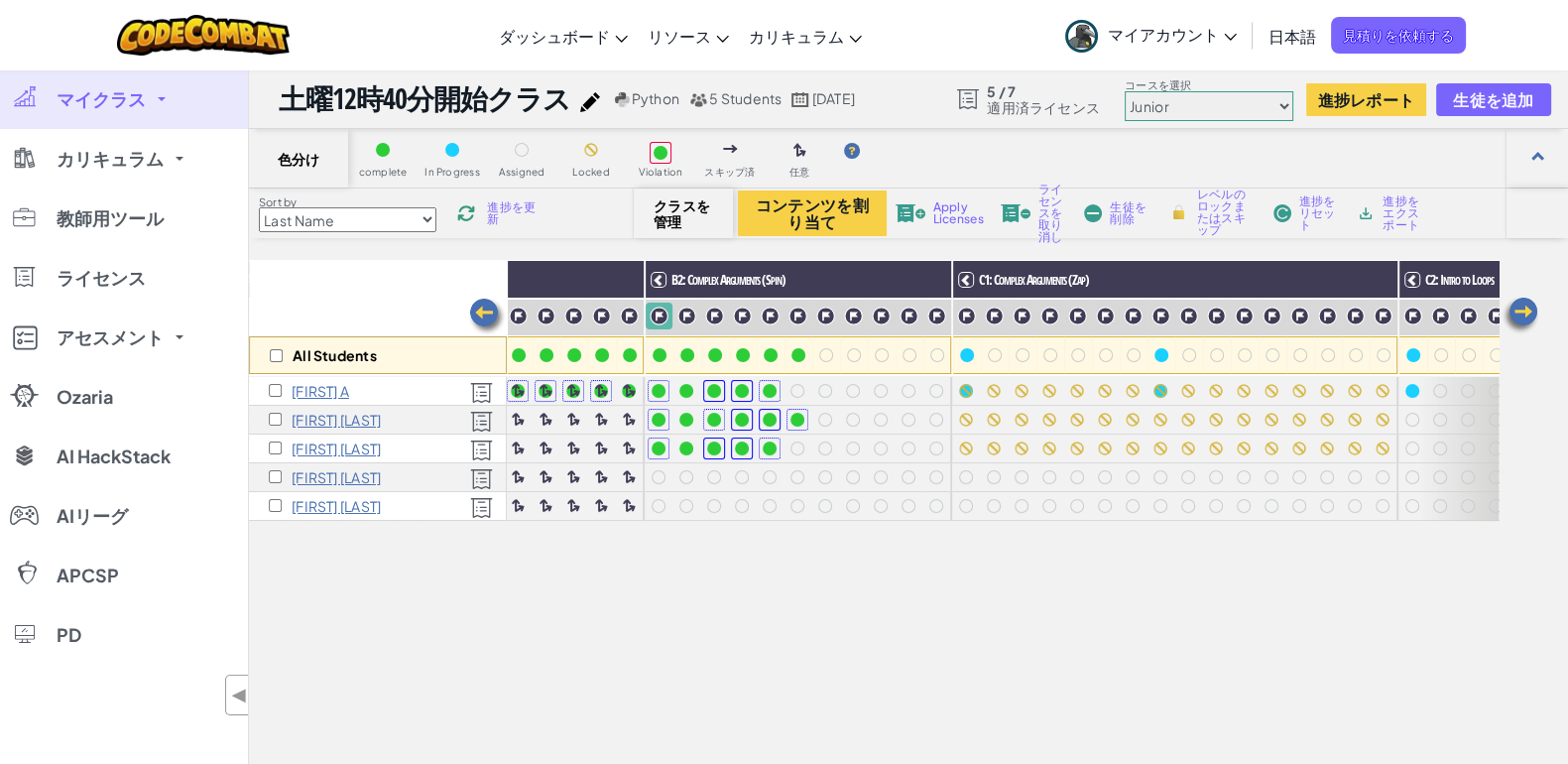 click at bounding box center (659, 316) 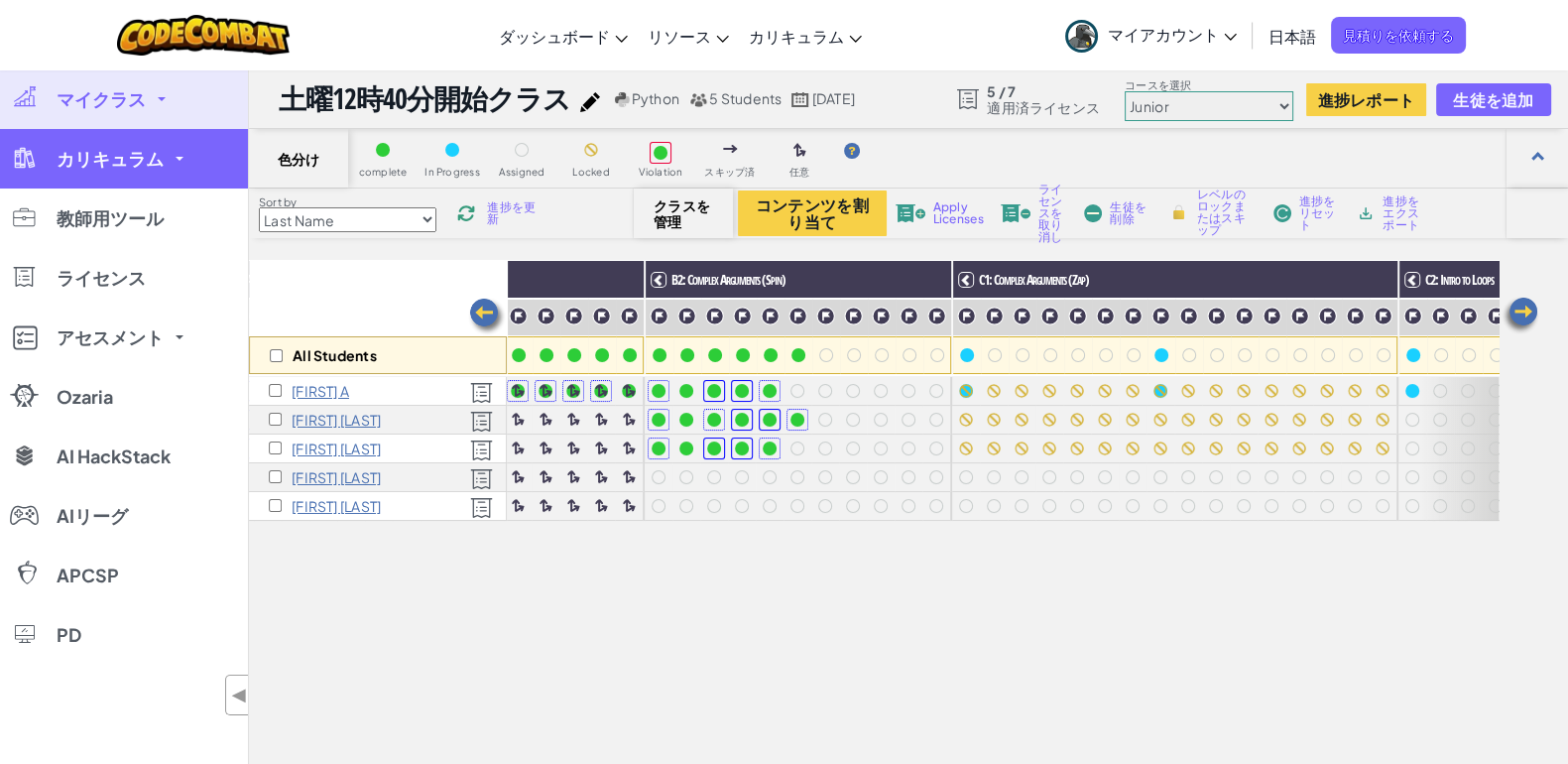 click on "カリキュラム" at bounding box center (124, 159) 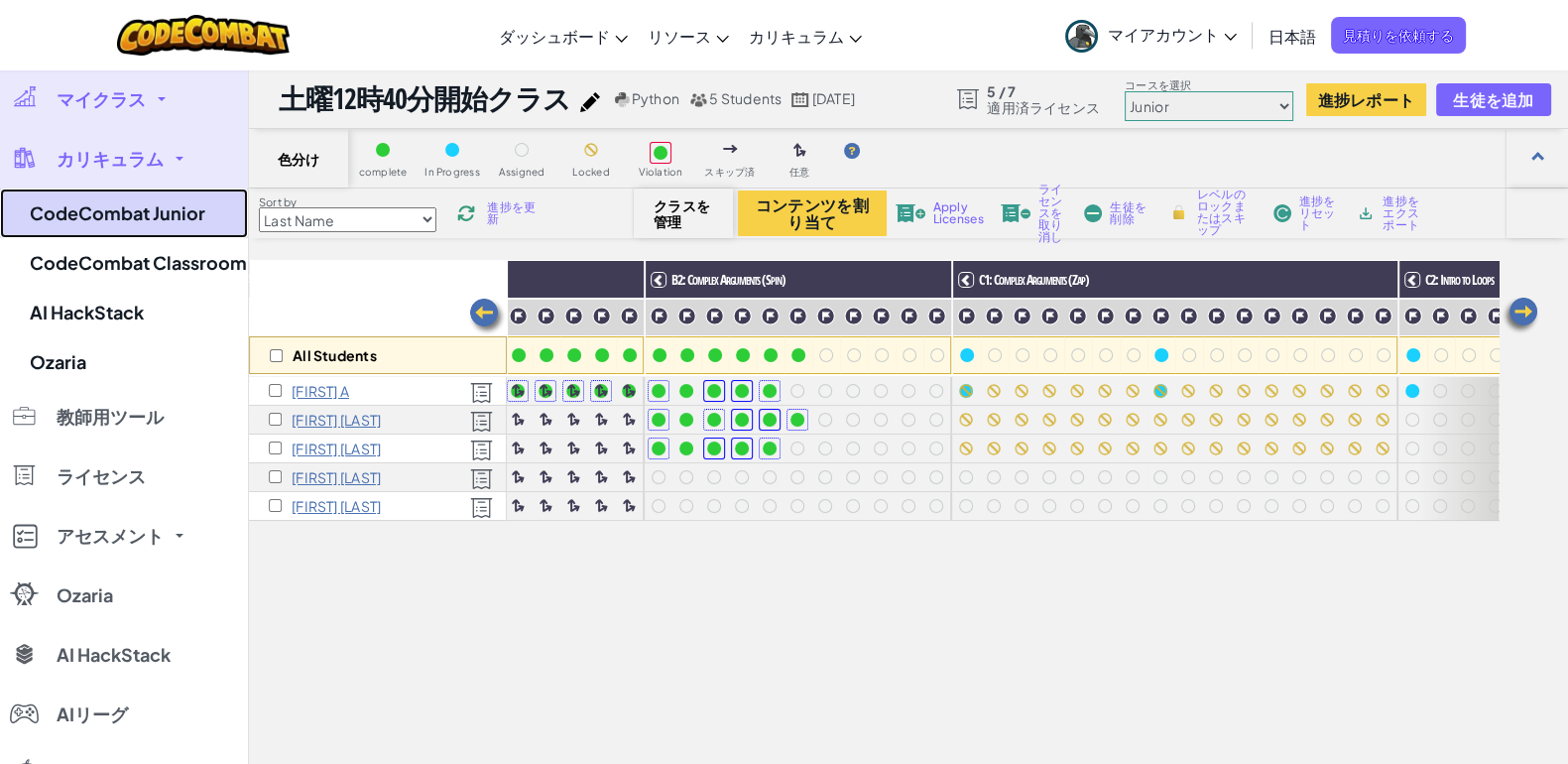 click on "CodeCombat Junior" at bounding box center (124, 213) 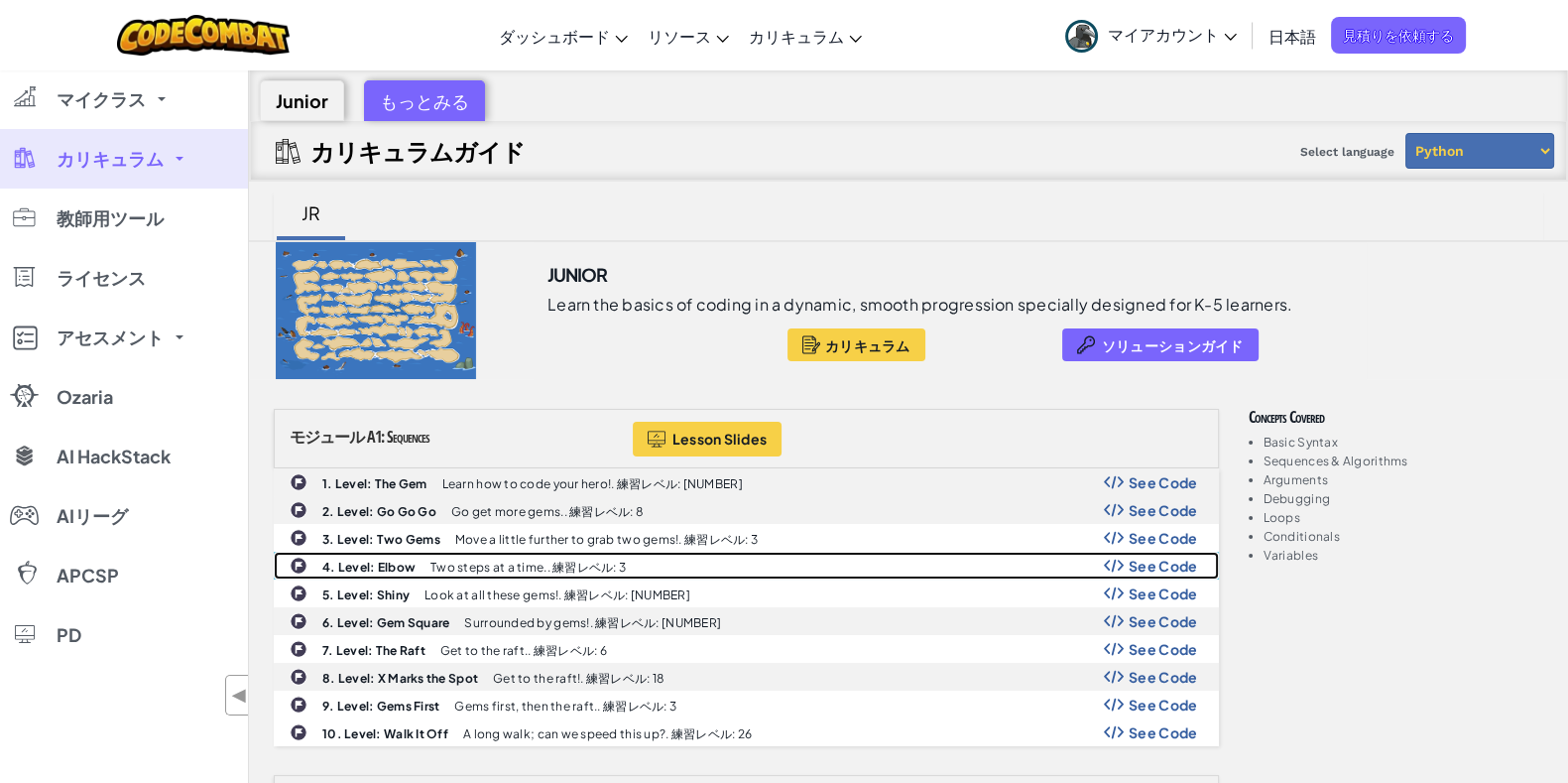 click on "Two steps at a time.. 練習レベル: 3" at bounding box center [528, 567] 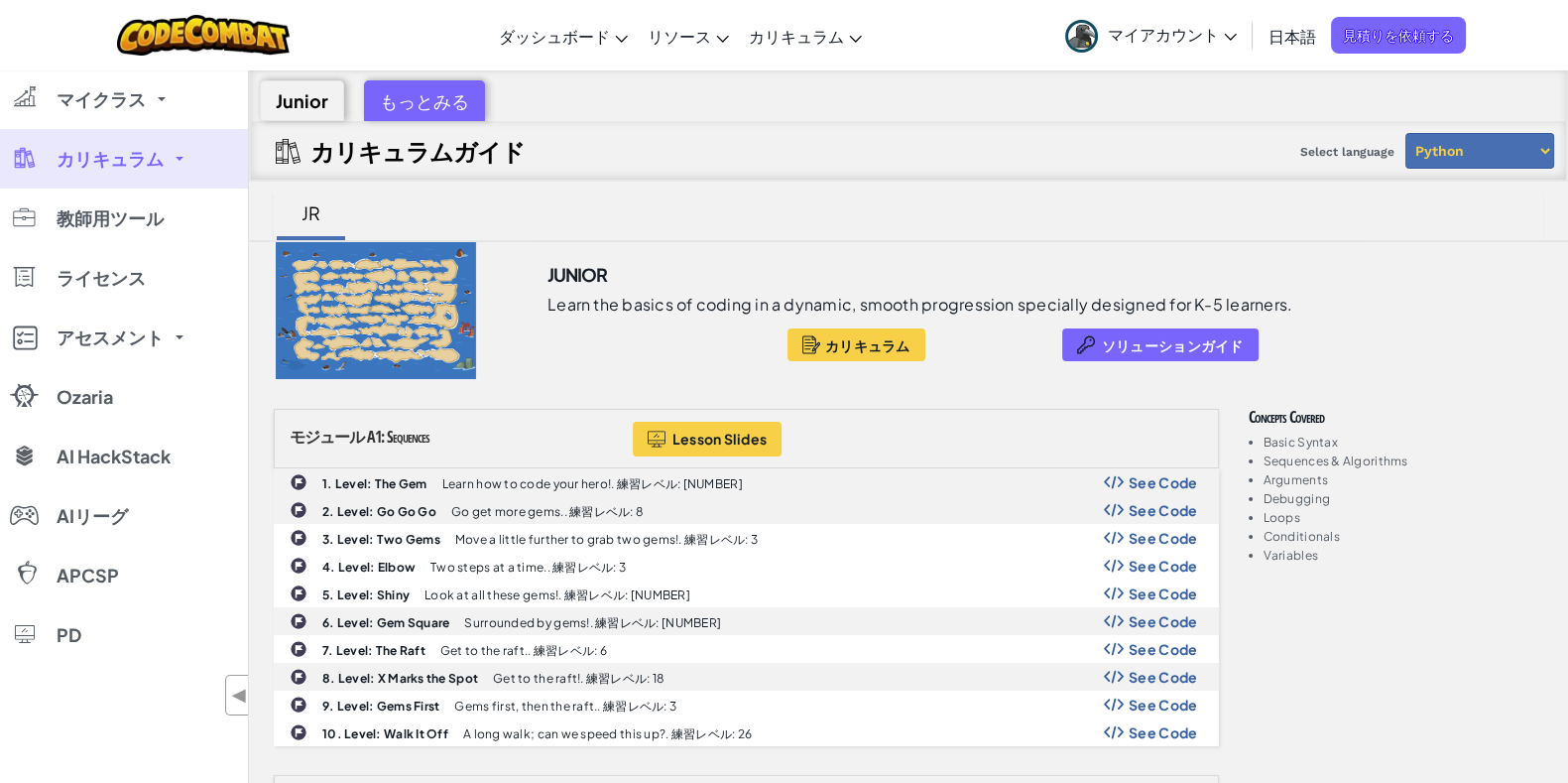 click on "モジュール      A1: Sequences       Lesson Slides             1. Level: The Gem
Learn how to code your hero!. 練習レベル: 7
See Code
2. Level: Go Go Go
Go get more gems.. 練習レベル: 8
See Code
3. Level: Two Gems
Move a little further to grab two gems!. 練習レベル: 3
See Code
4. Level: Elbow
Two steps at a time.. 練習レベル: 3
See Code
5. Level: Shiny
Look at all these gems!. 練習レベル: 10
See Code
6. Level: Gem Square
Surrounded by gems!. 練習レベル: 26
See Code
7. Level: The Raft
Get to the raft.. 練習レベル: 6
See Code
8. Level: X Marks the Spot" at bounding box center (746, 3342) 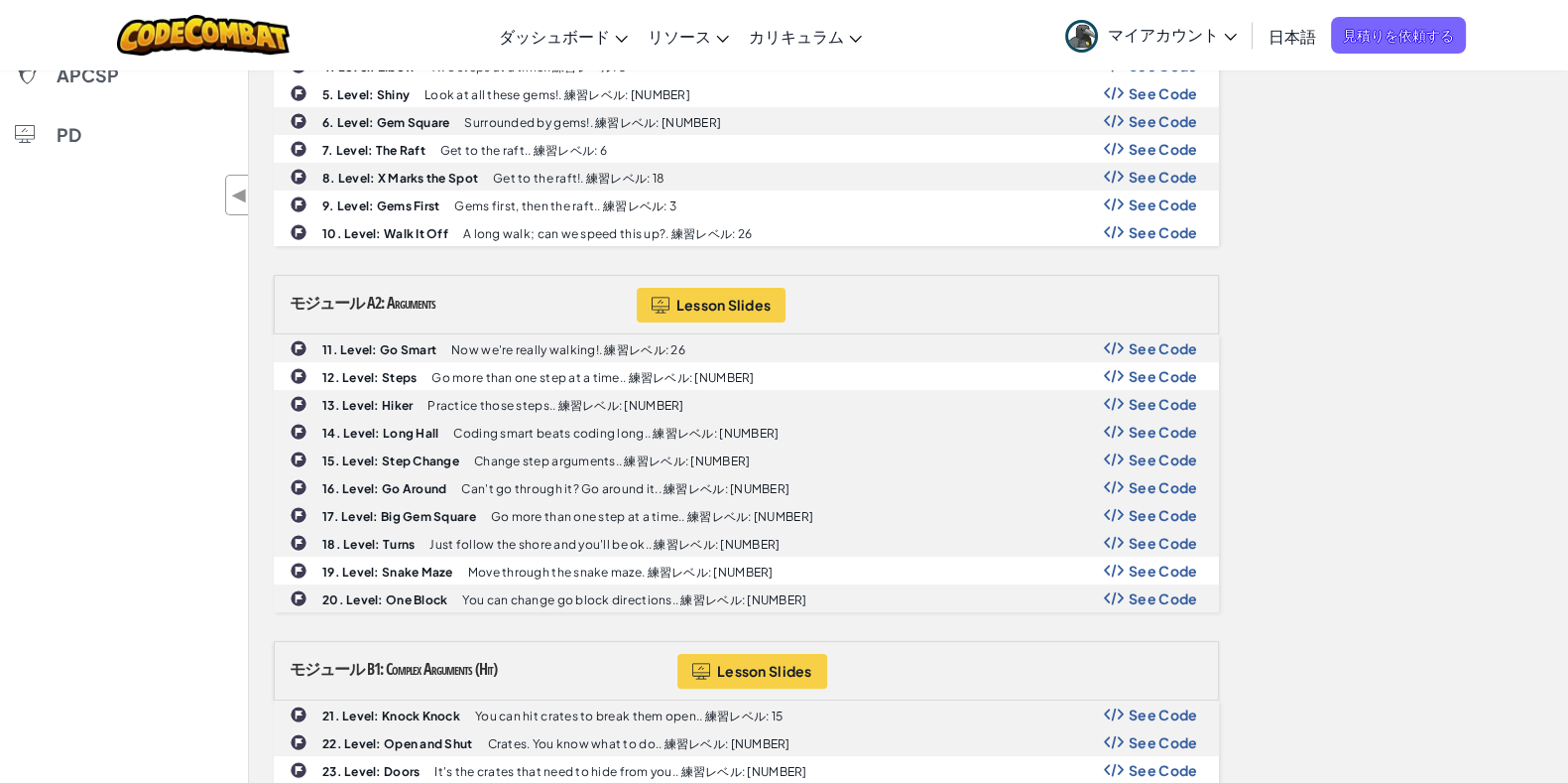 scroll, scrollTop: 546, scrollLeft: 0, axis: vertical 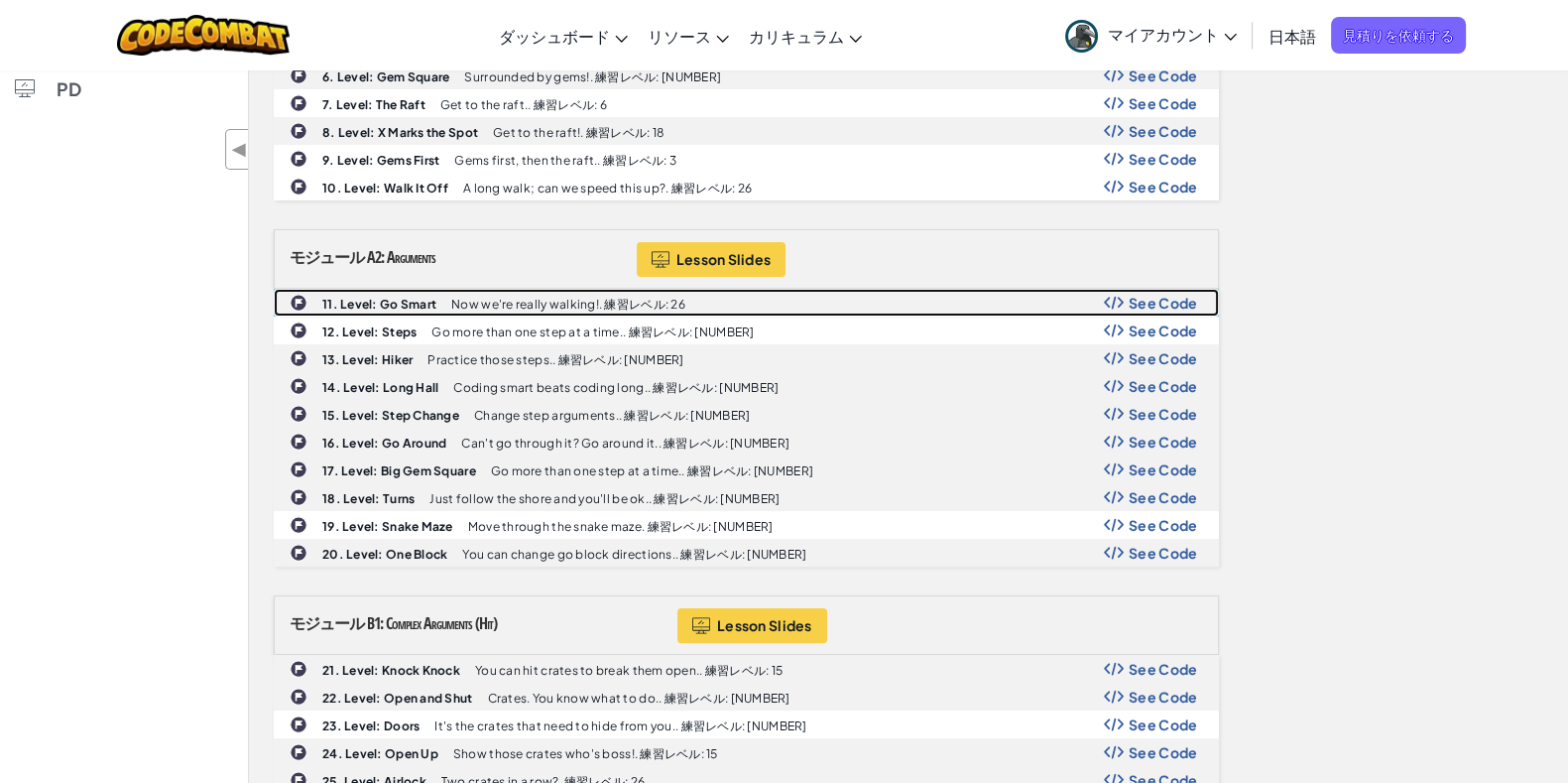 click on "[NUMBER]. Level: Go Smart
Now we're really walking!. 練習レベル: [NUMBER]
See Code" at bounding box center (746, 303) 